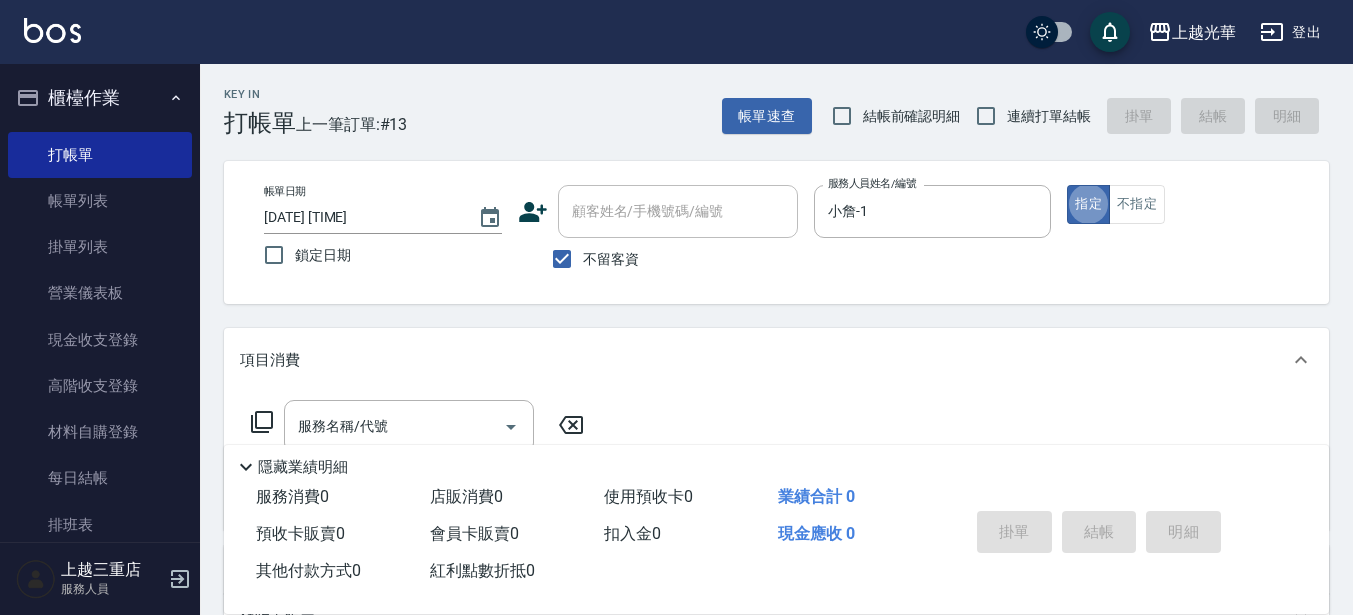 scroll, scrollTop: 0, scrollLeft: 0, axis: both 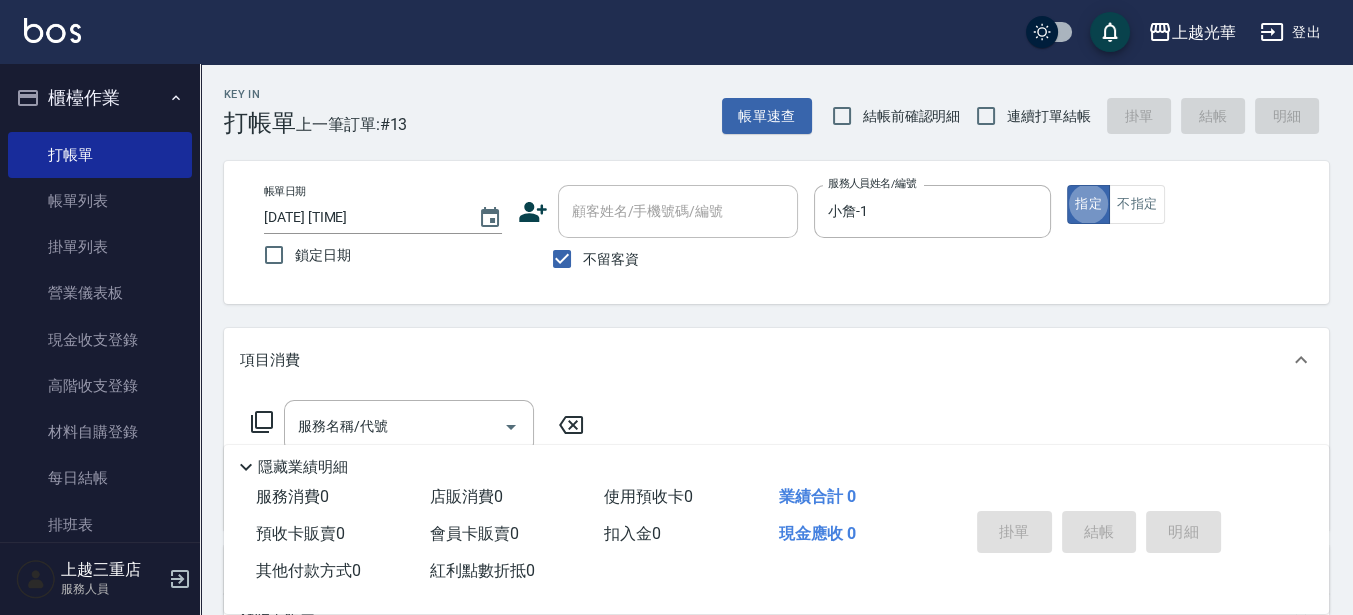 type on "true" 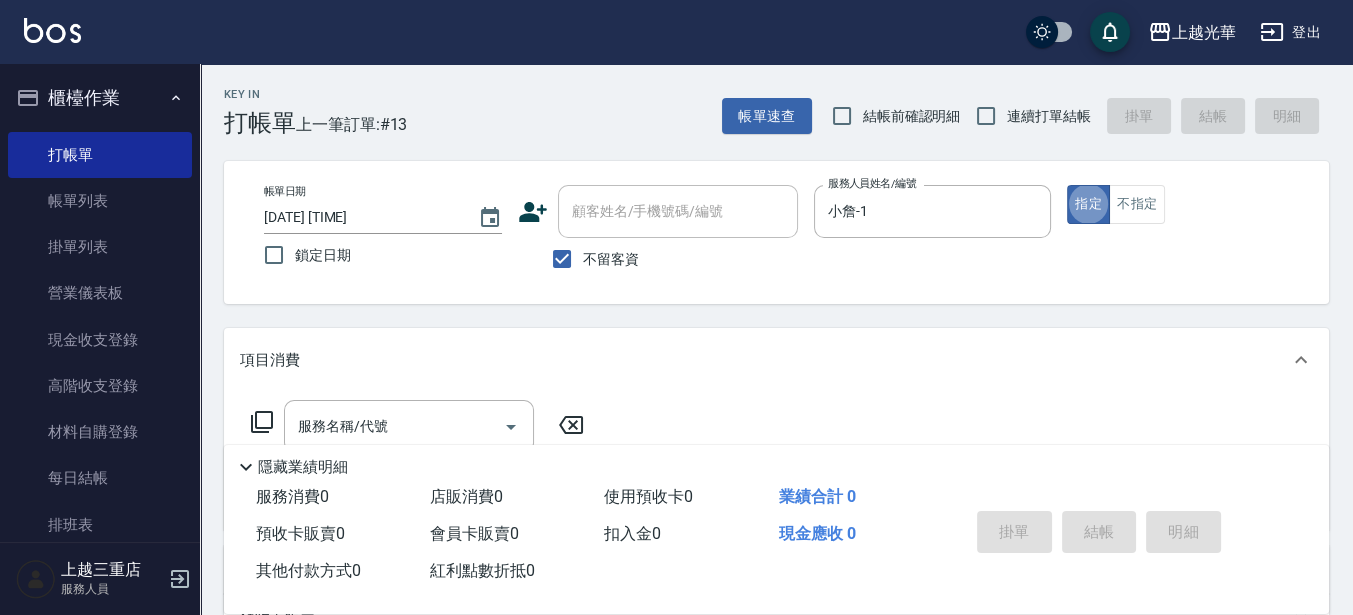 click on "連續打單結帳" at bounding box center (1028, 116) 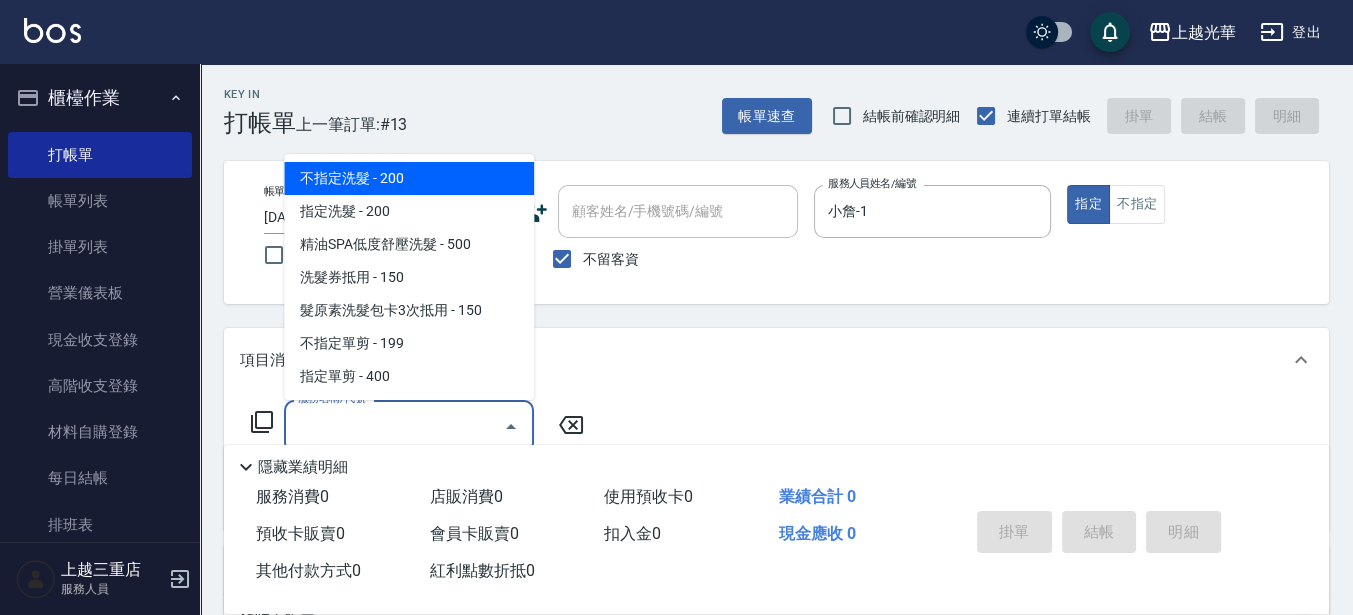 click on "服務名稱/代號" at bounding box center (394, 426) 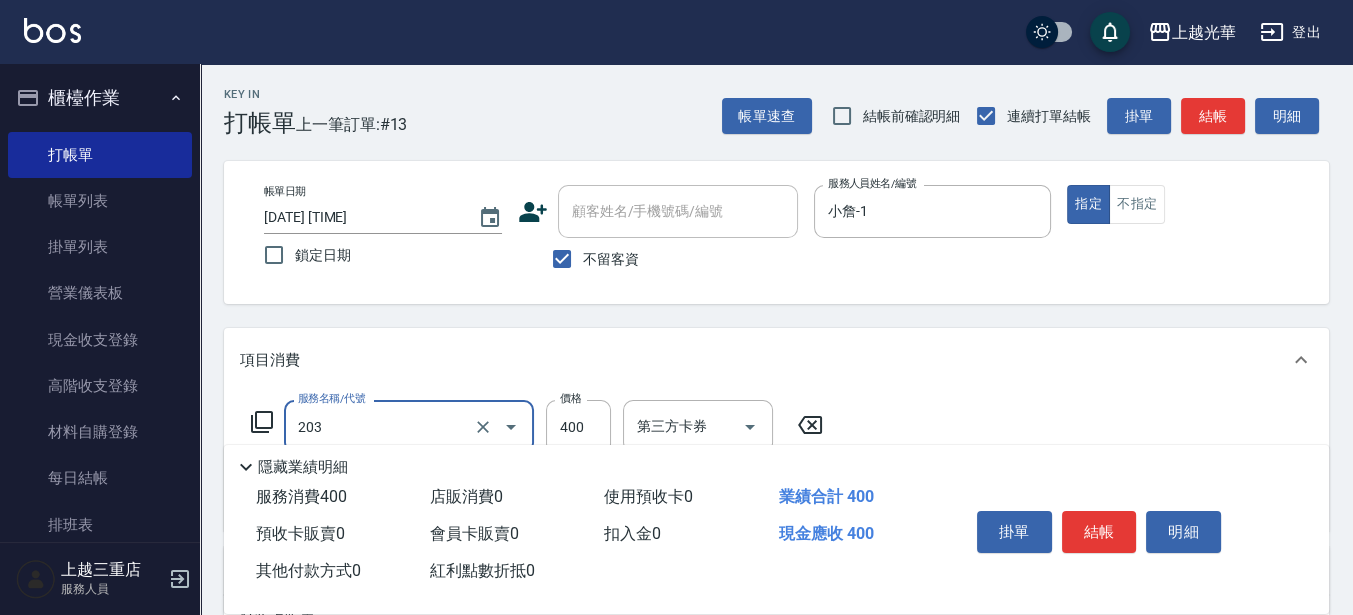 type on "指定單剪(203)" 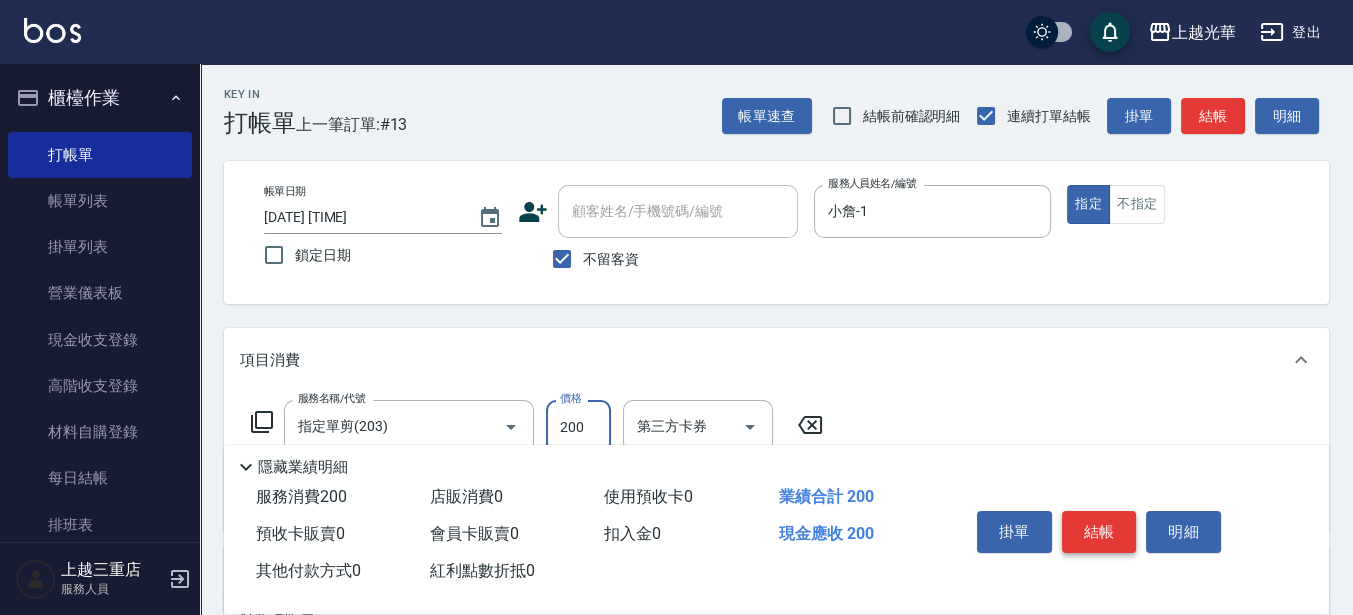 type on "200" 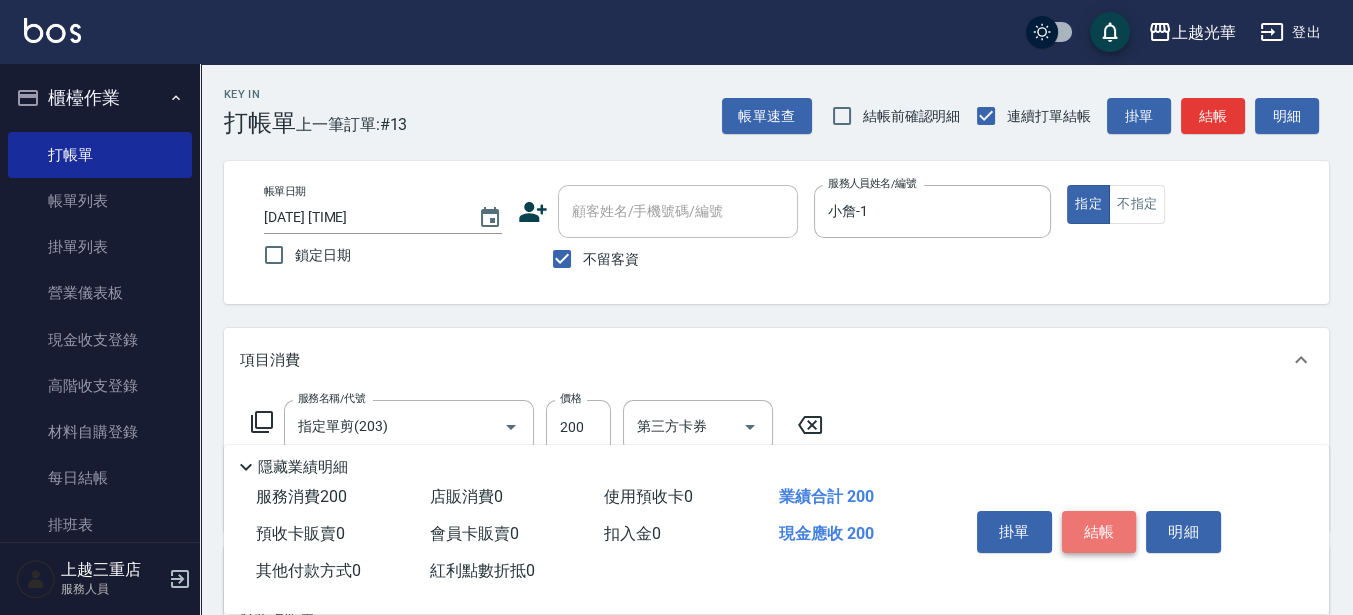 click on "結帳" at bounding box center (1099, 532) 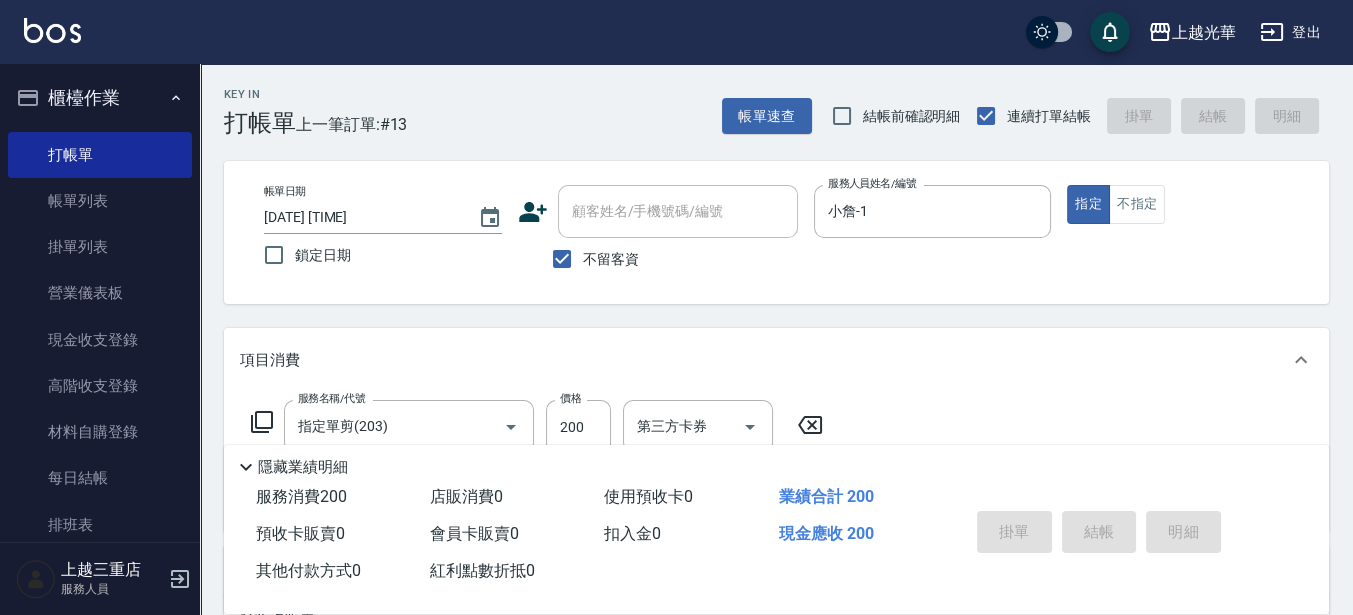 type on "[DATE] [TIME]" 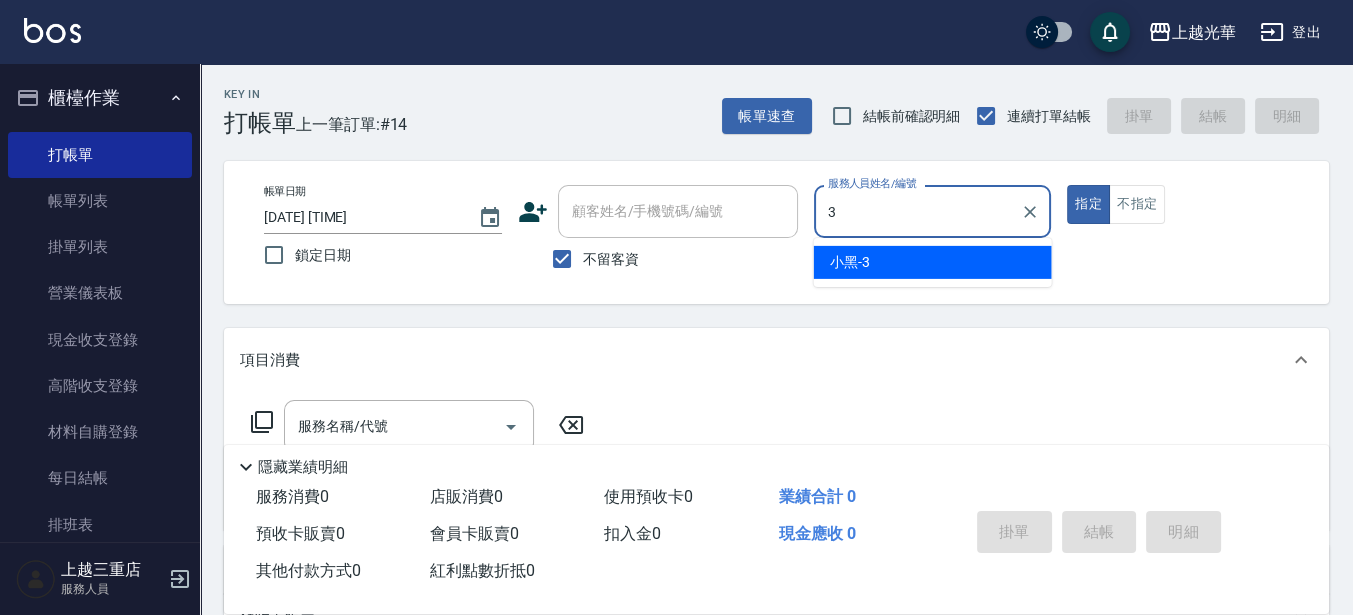type on "小黑-3" 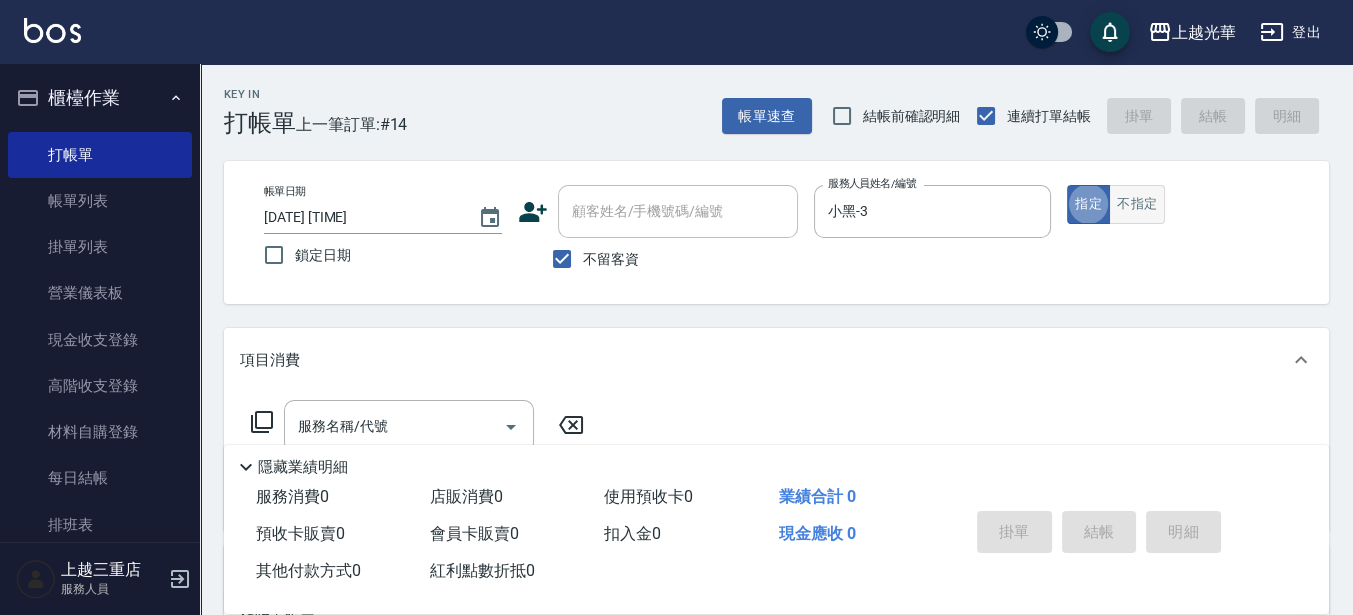 click on "不指定" at bounding box center (1137, 204) 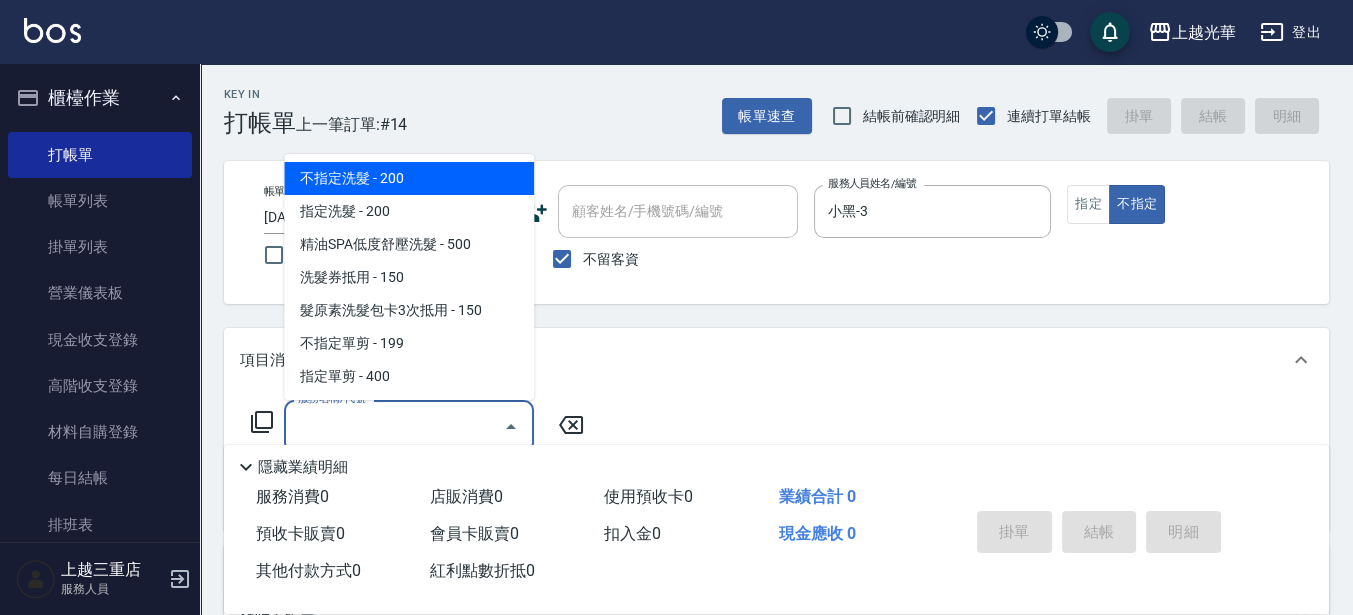 click on "服務名稱/代號" at bounding box center (394, 426) 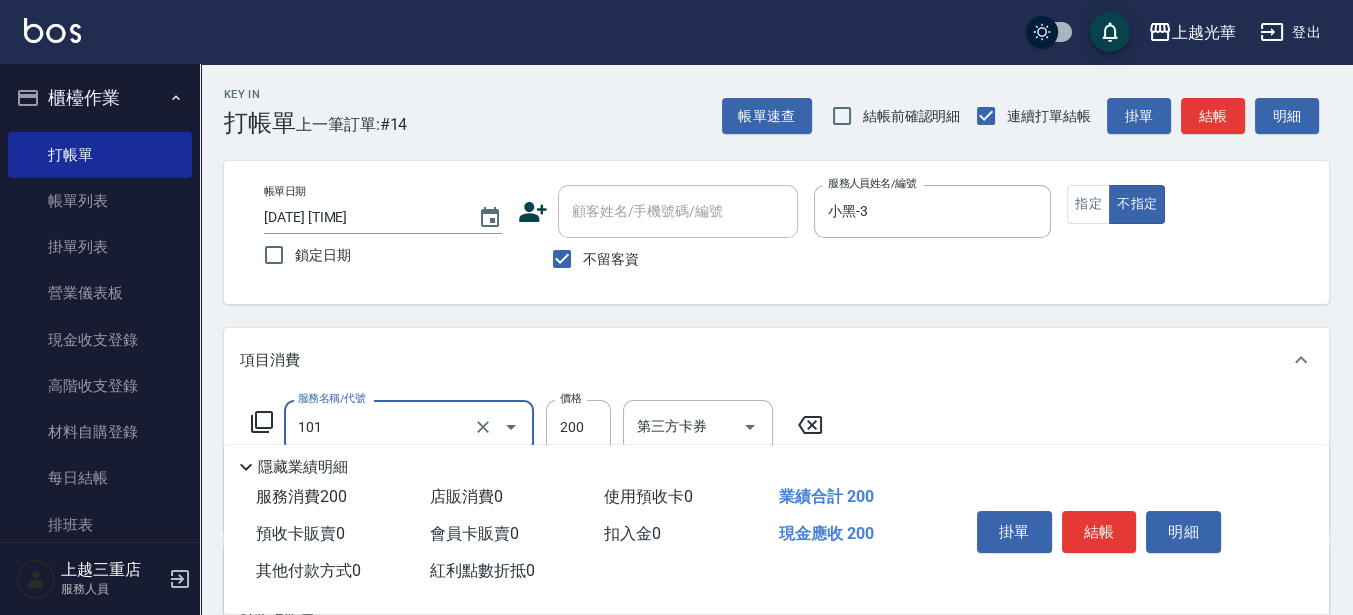 type on "不指定洗髮(101)" 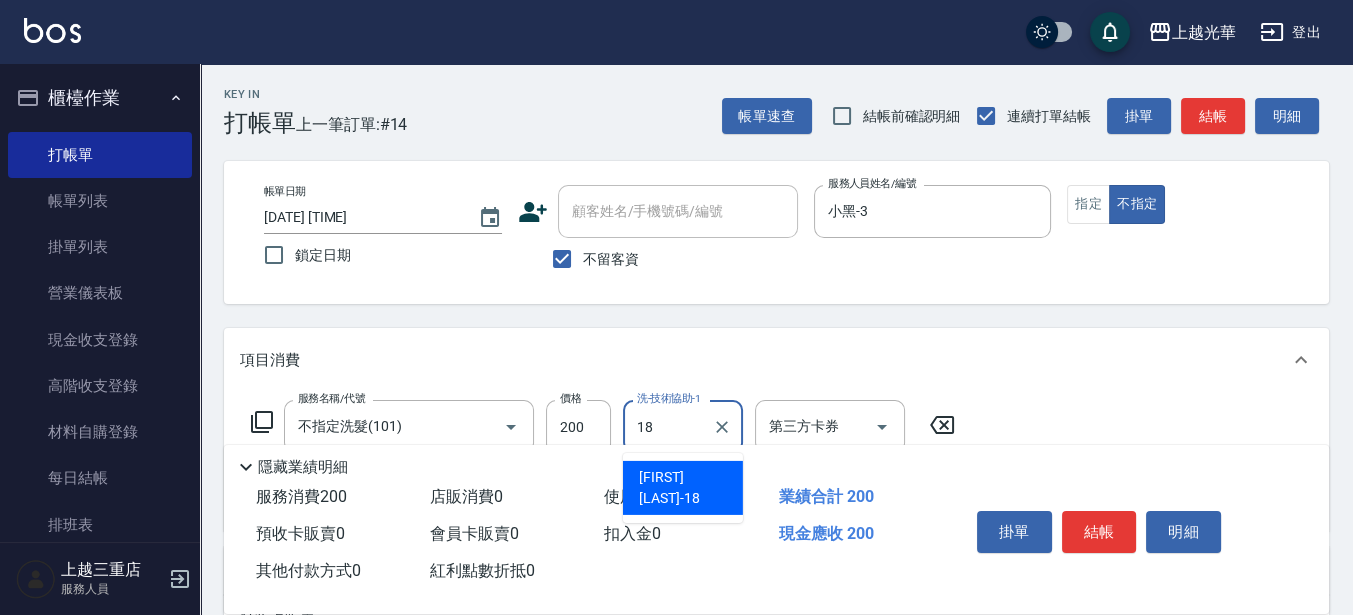 type on "[NAME]-[NUMBER]" 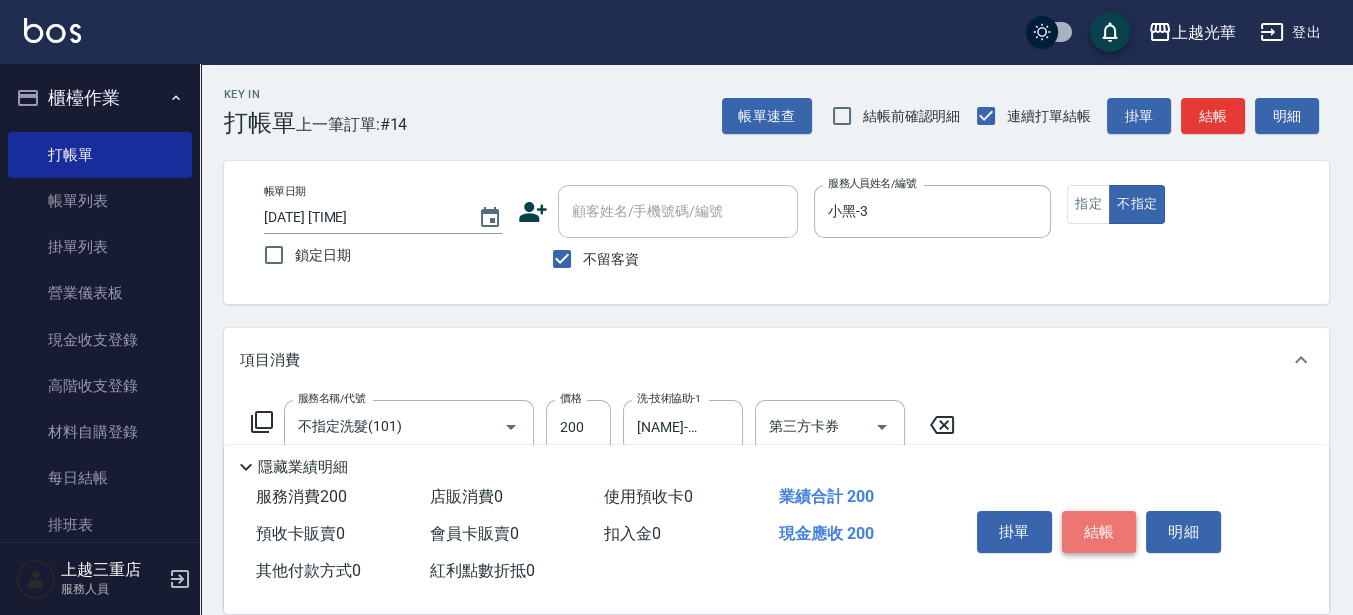 click on "結帳" at bounding box center (1099, 532) 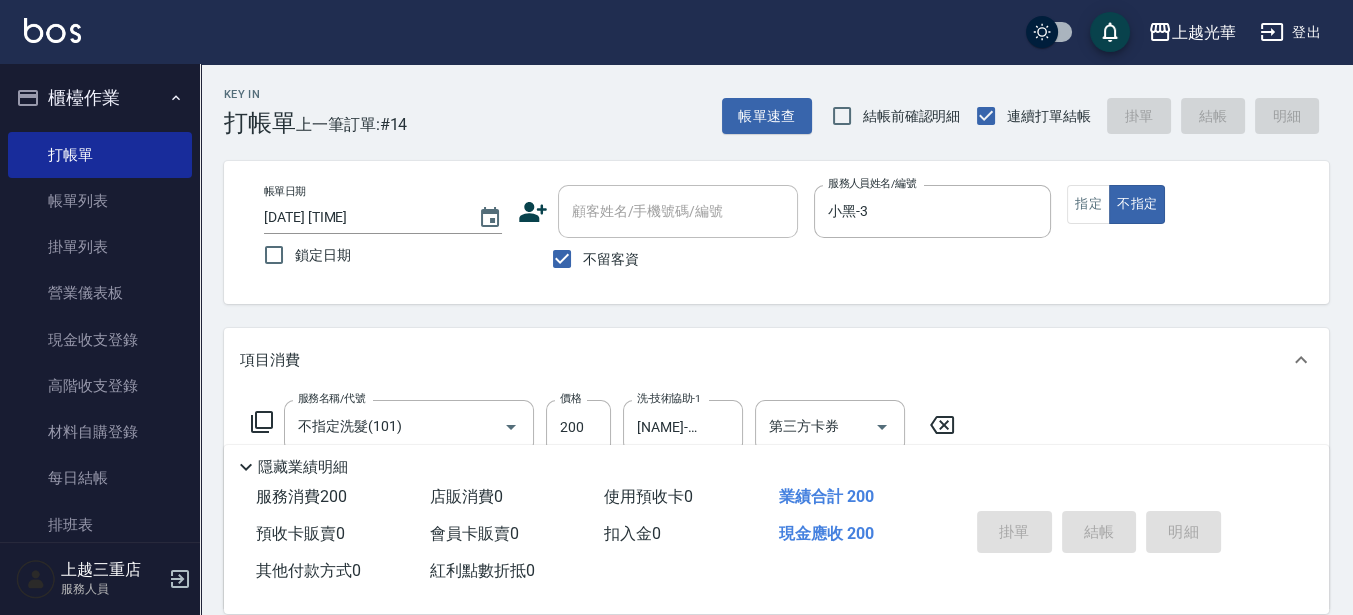 type on "[DATE] [TIME]" 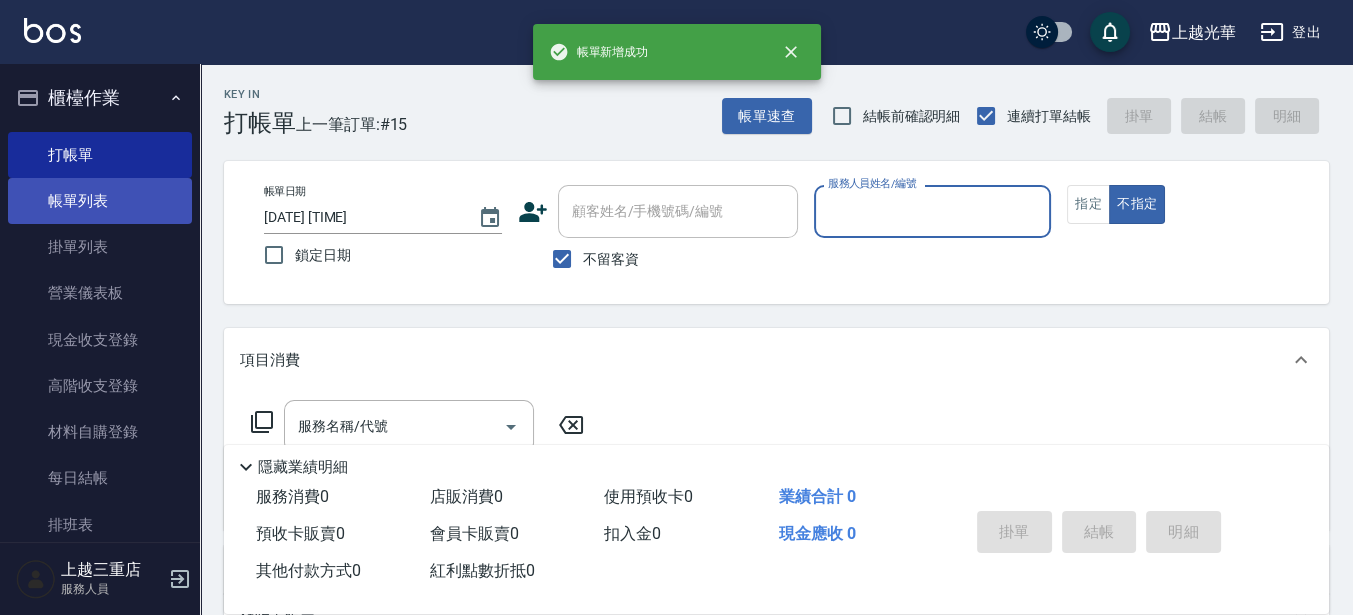 click on "帳單列表" at bounding box center (100, 201) 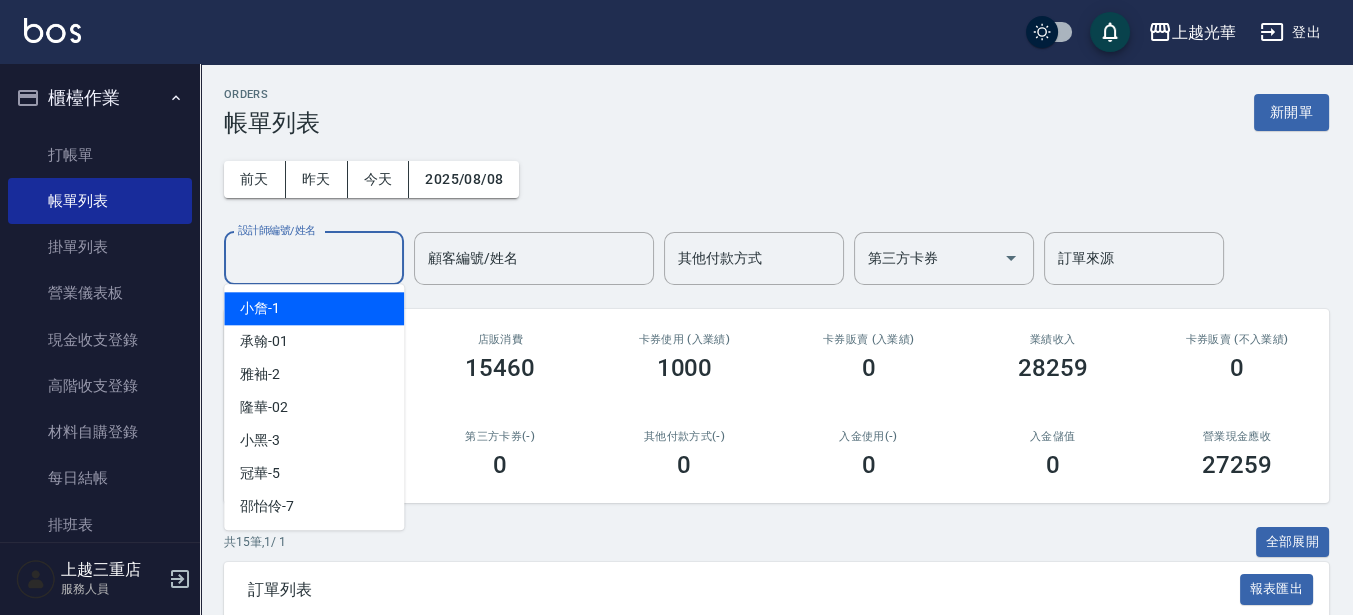 click on "設計師編號/姓名" at bounding box center (314, 258) 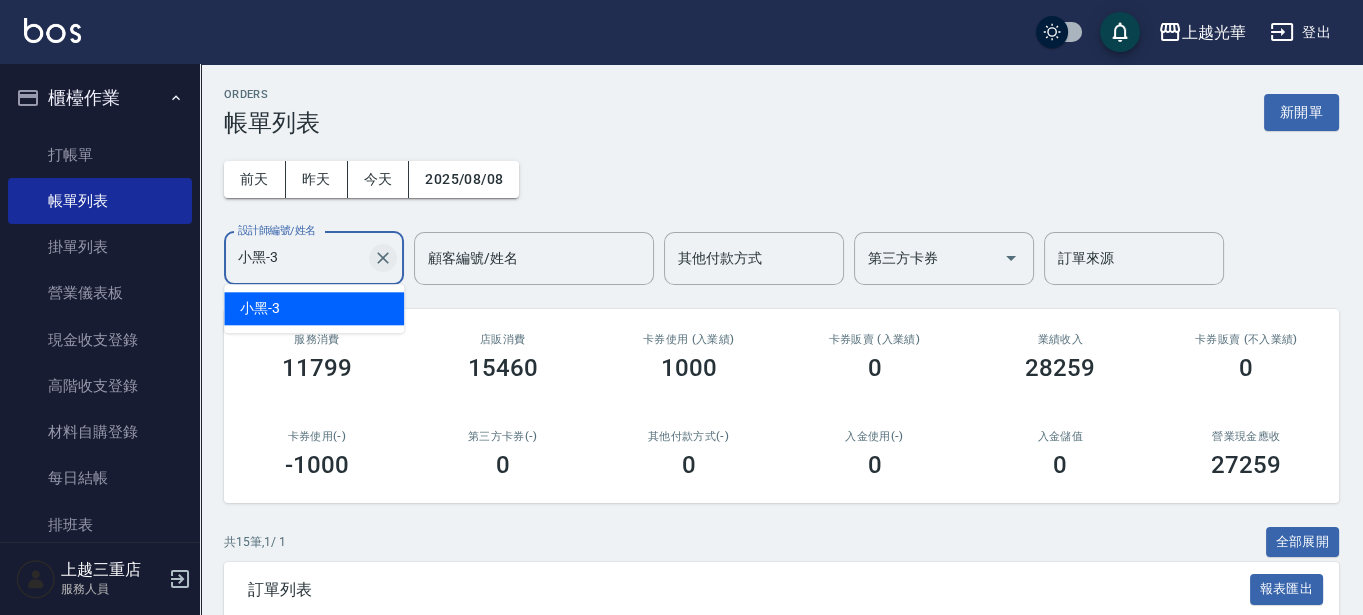 type on "小黑-3" 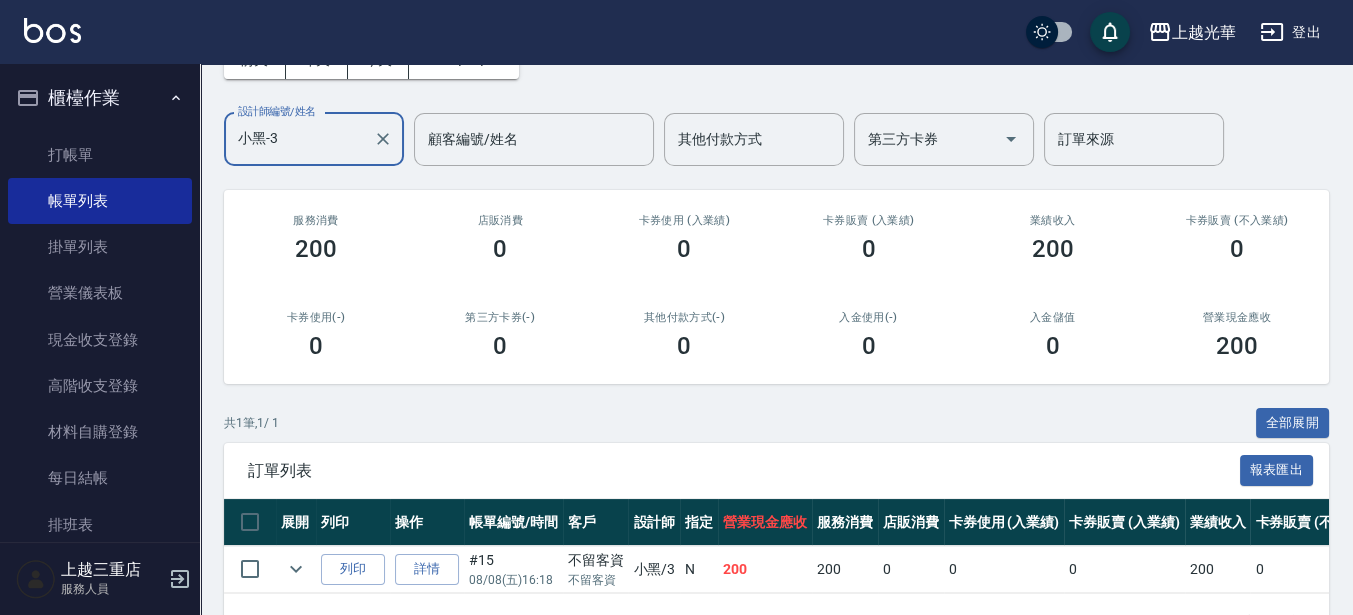 scroll, scrollTop: 193, scrollLeft: 0, axis: vertical 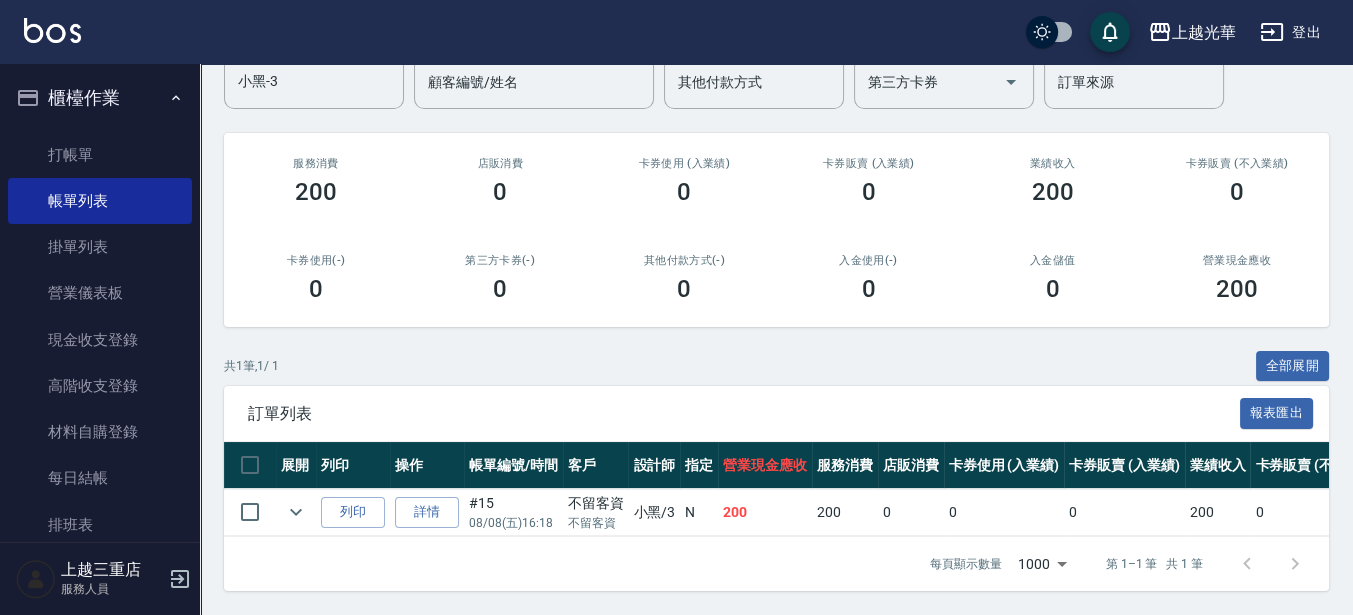 click at bounding box center [296, 512] 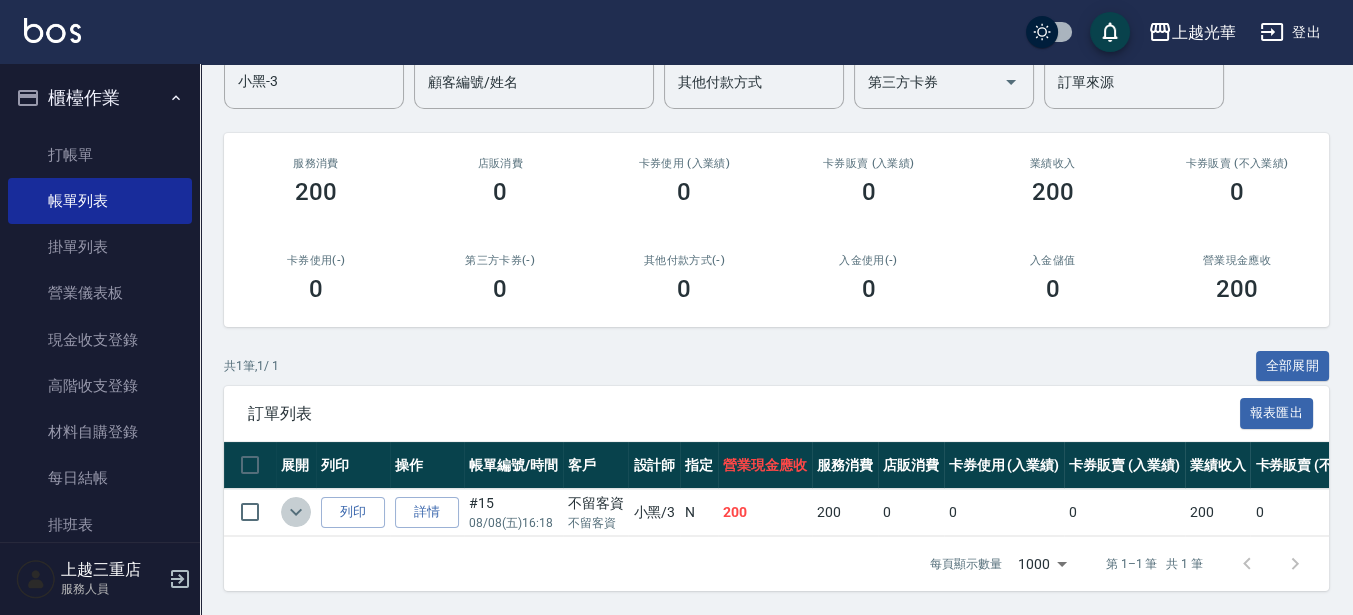 click 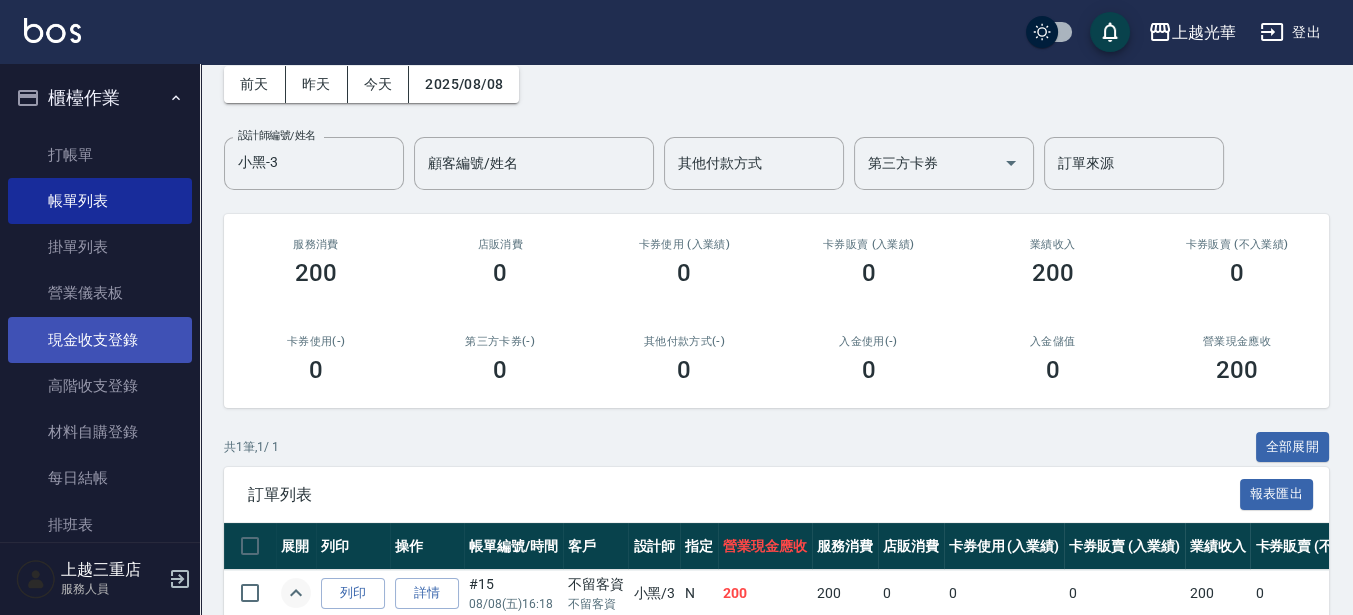 scroll, scrollTop: 0, scrollLeft: 0, axis: both 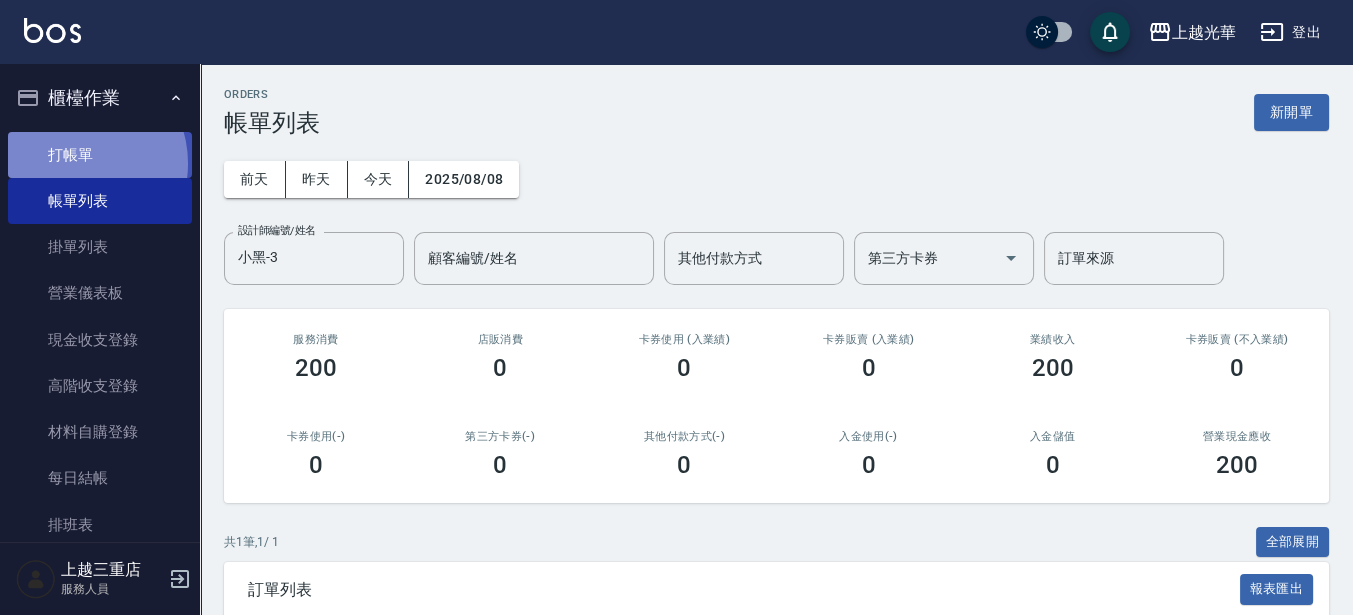 click on "打帳單" at bounding box center [100, 155] 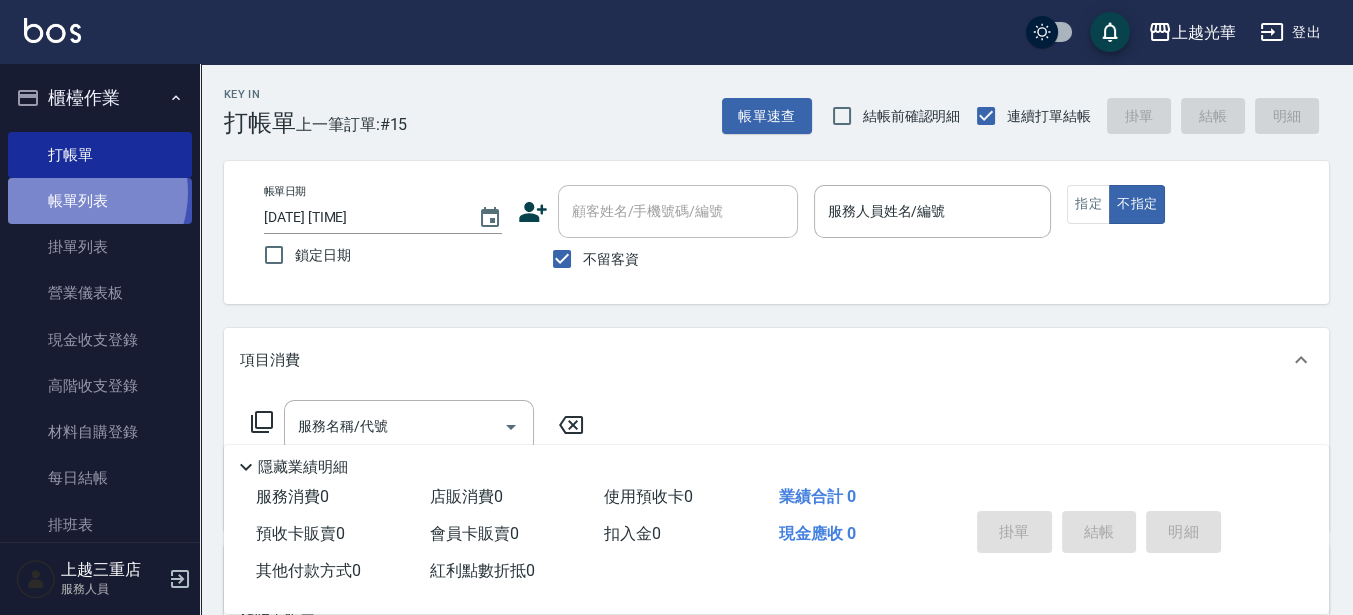 click on "帳單列表" at bounding box center [100, 201] 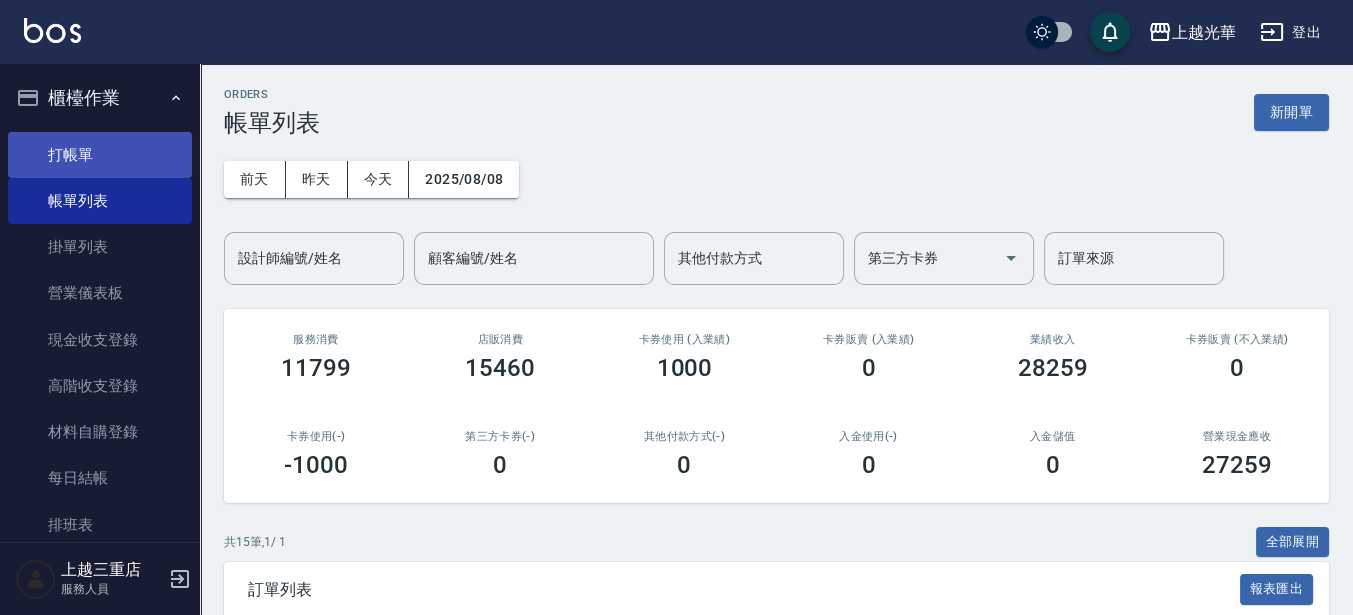 click on "打帳單" at bounding box center (100, 155) 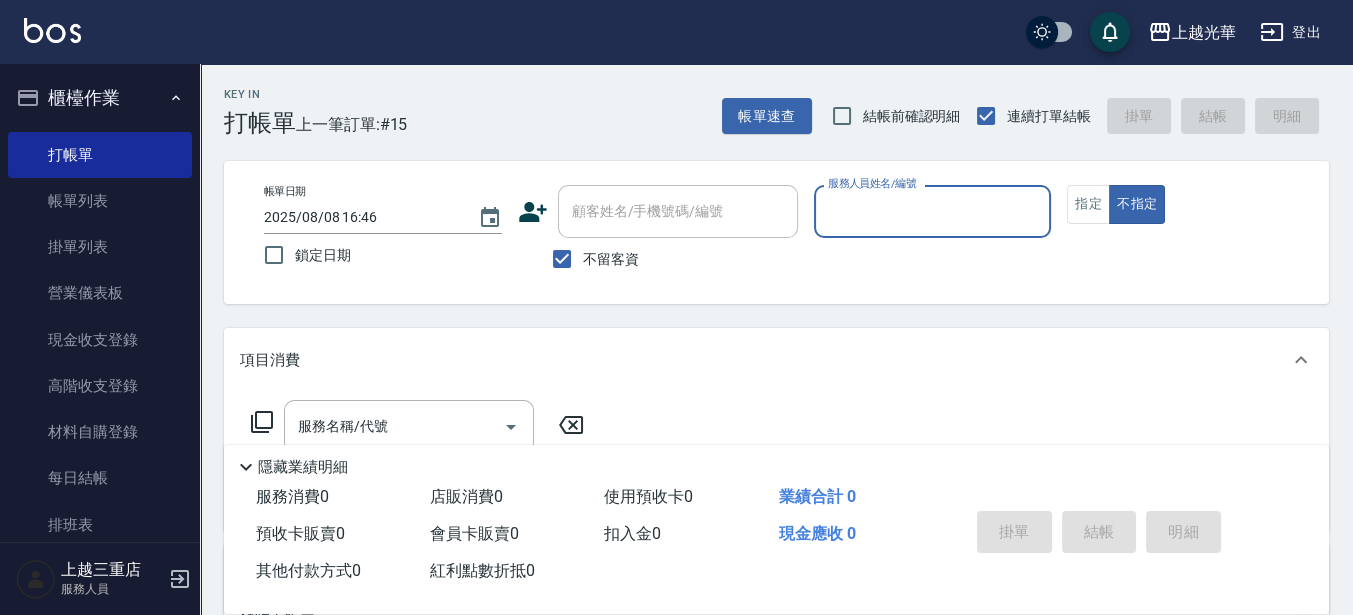 click on "服務人員姓名/編號" at bounding box center [933, 211] 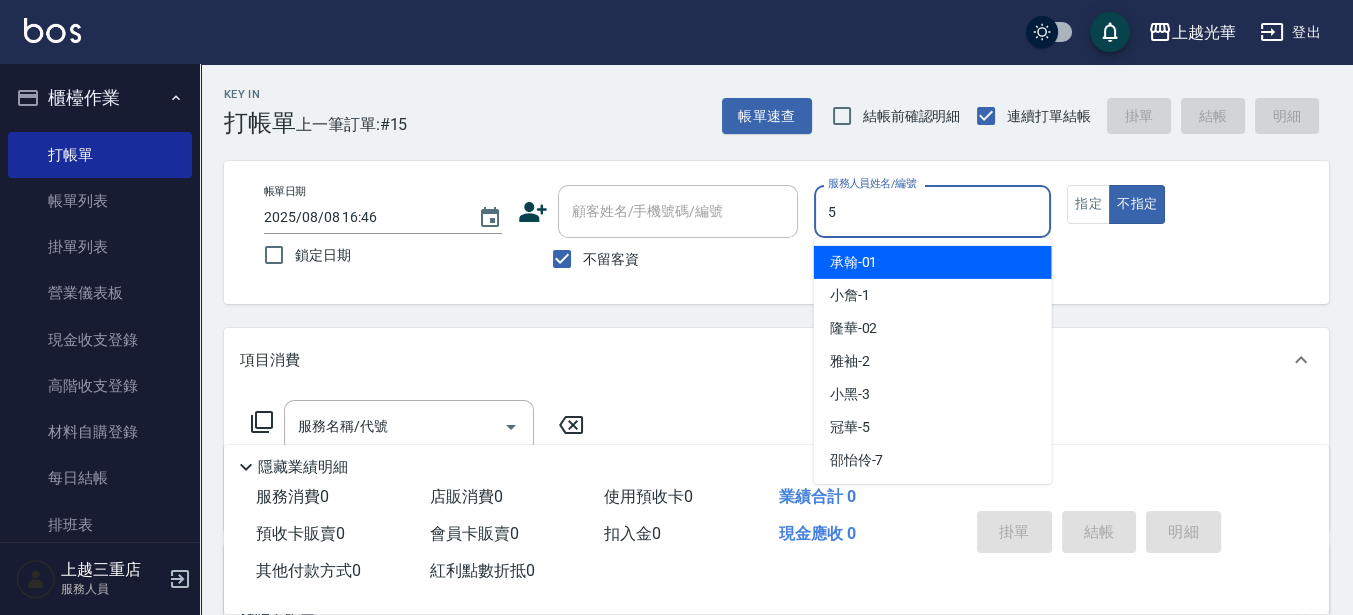 type on "冠華-5" 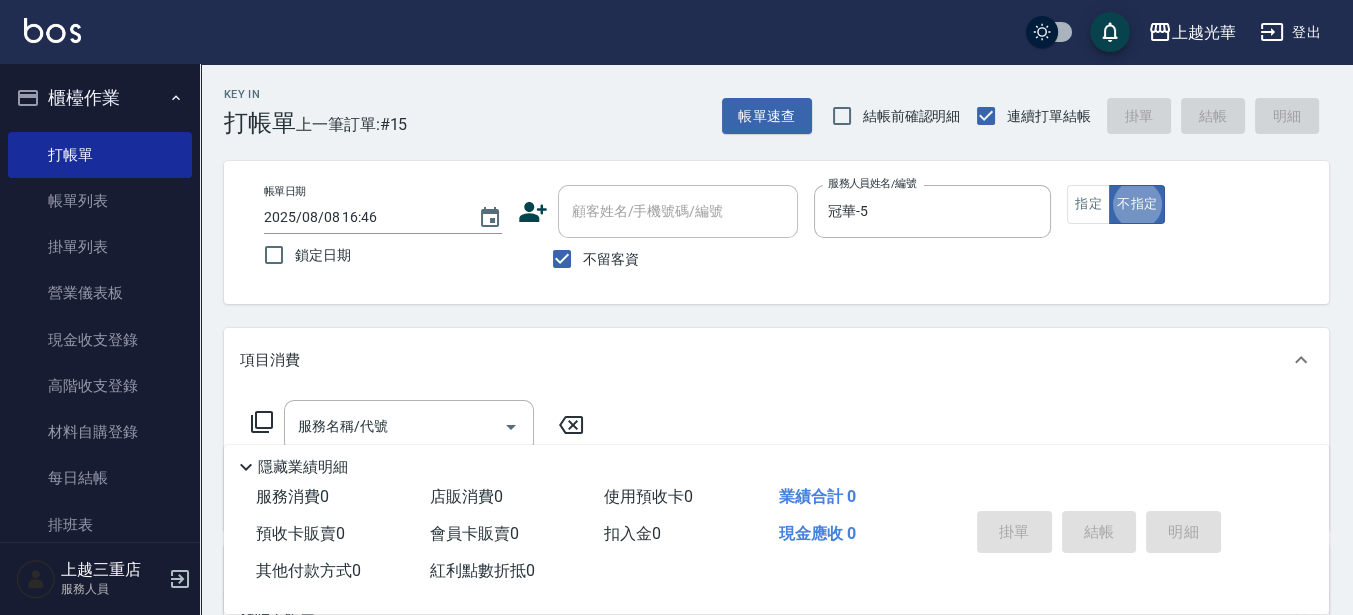 type on "false" 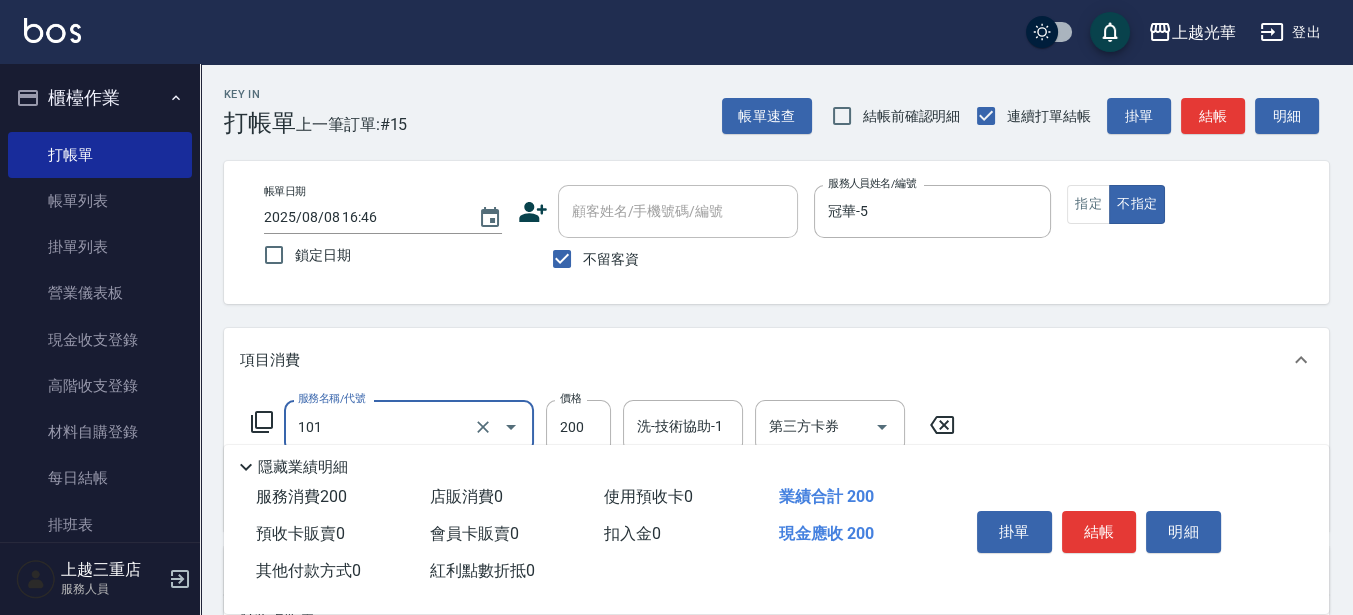 type on "不指定洗髮(101)" 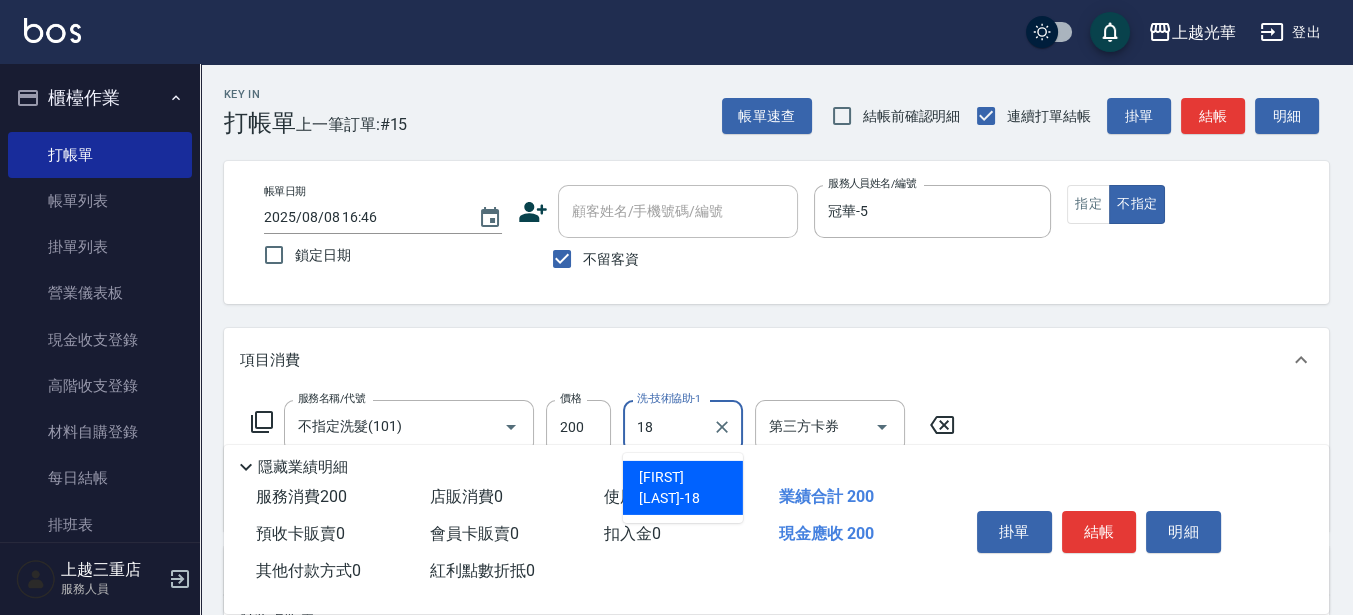 type on "[NAME]-[NUMBER]" 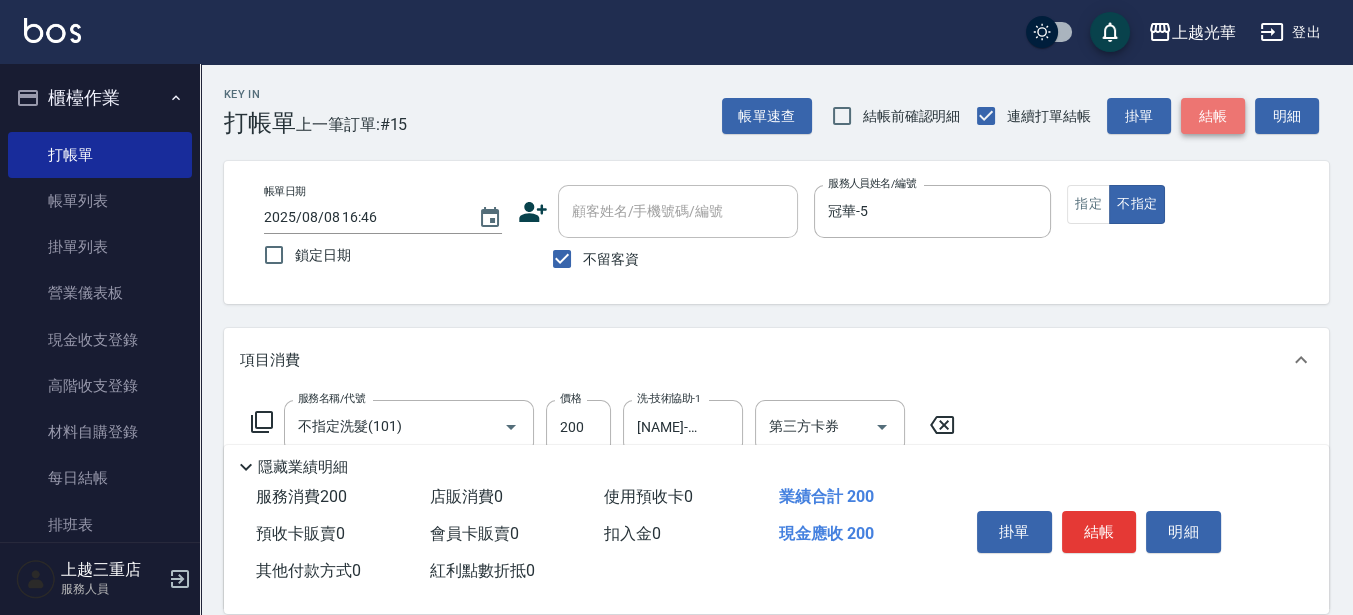 click on "結帳" at bounding box center (1213, 116) 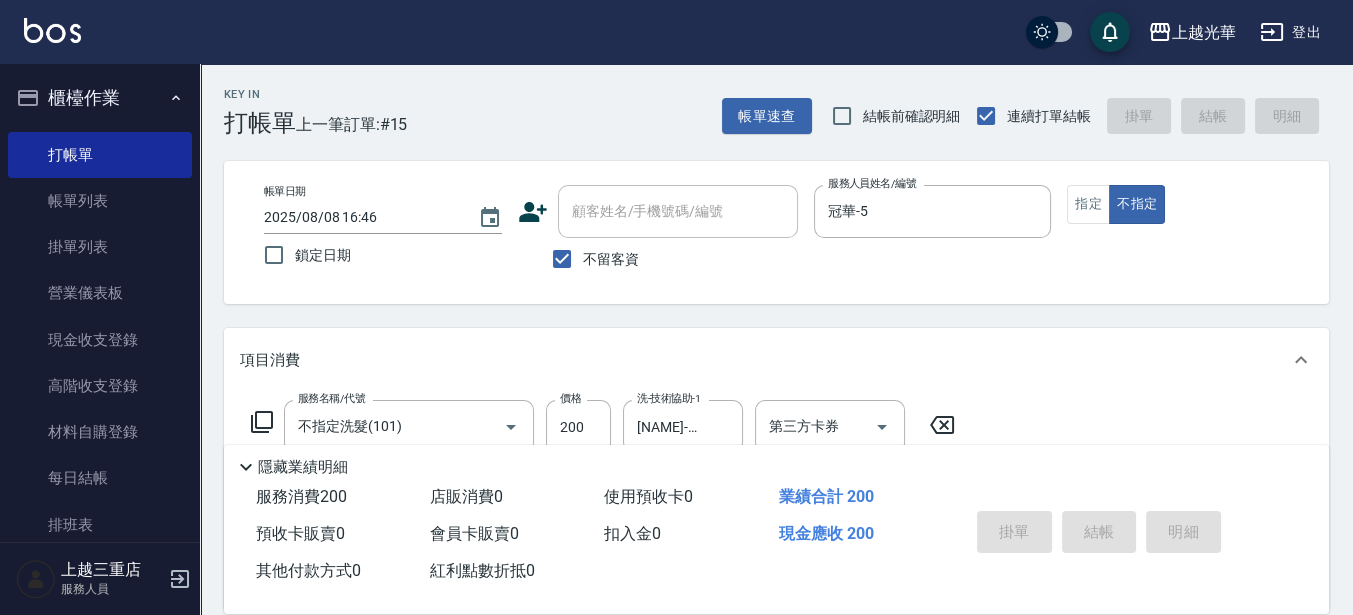 type 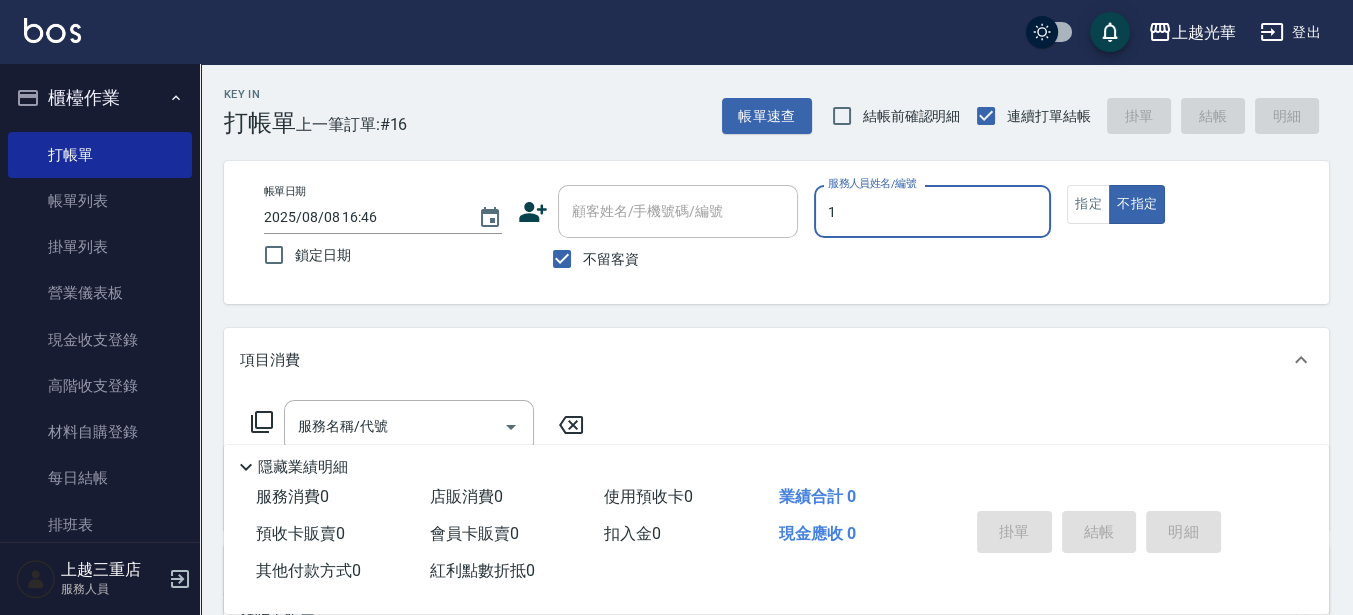 type on "小詹-1" 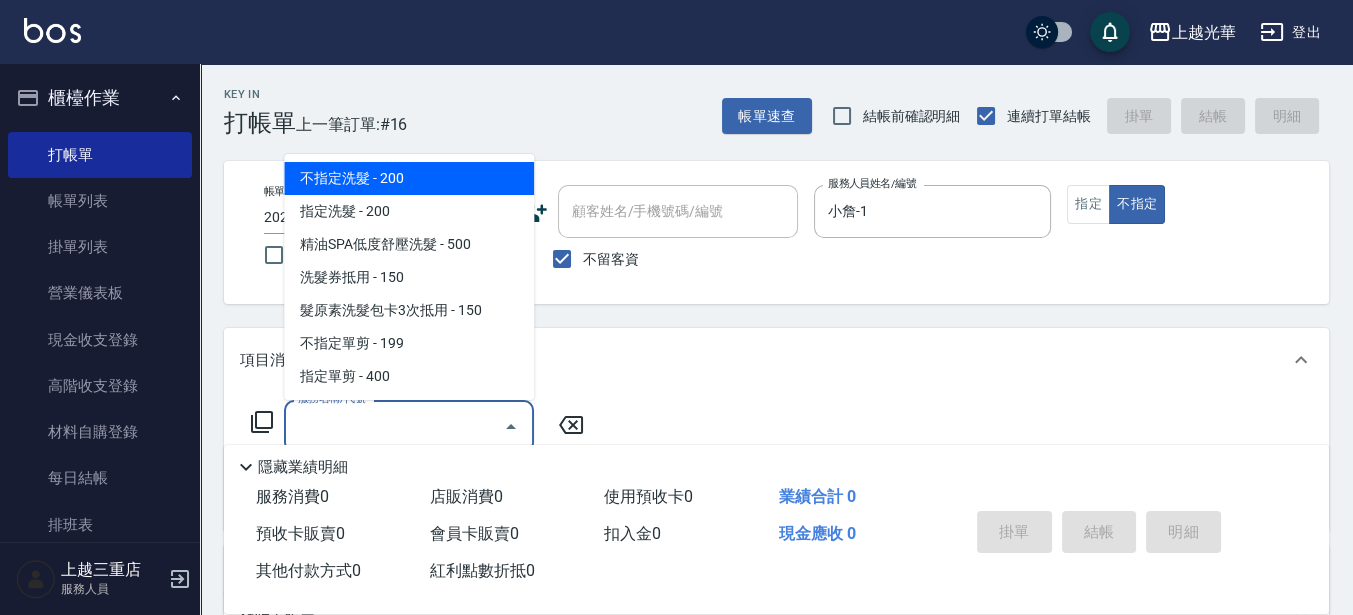 click on "服務名稱/代號" at bounding box center (394, 426) 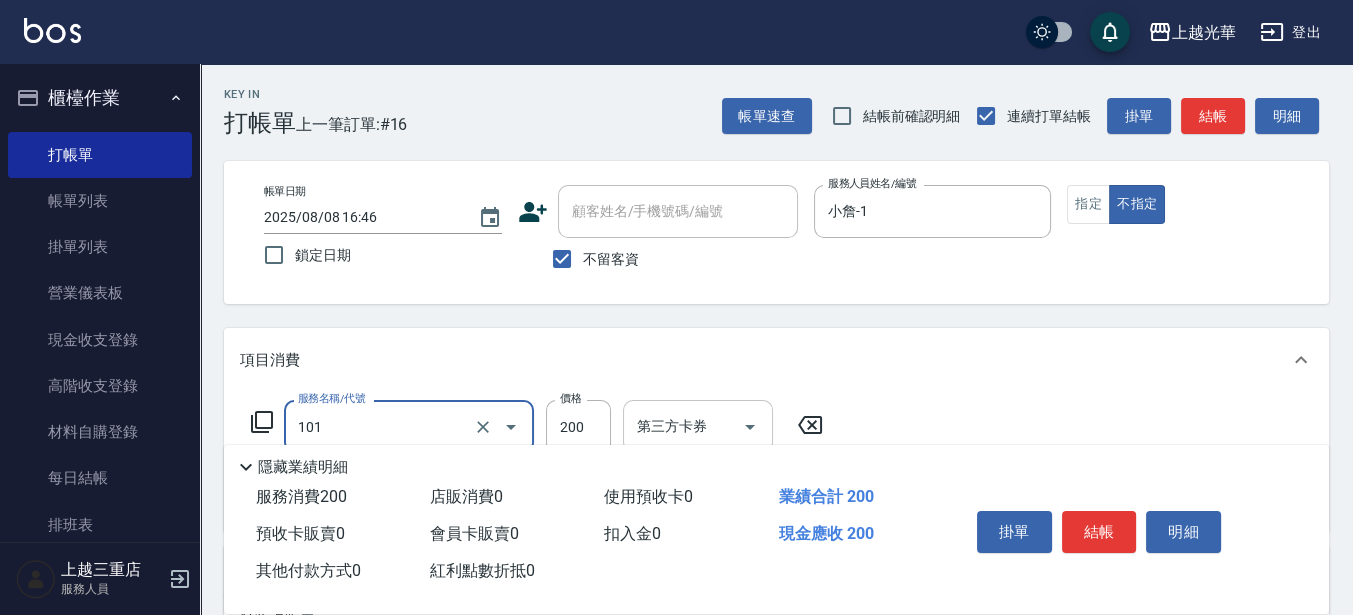 type on "不指定洗髮(101)" 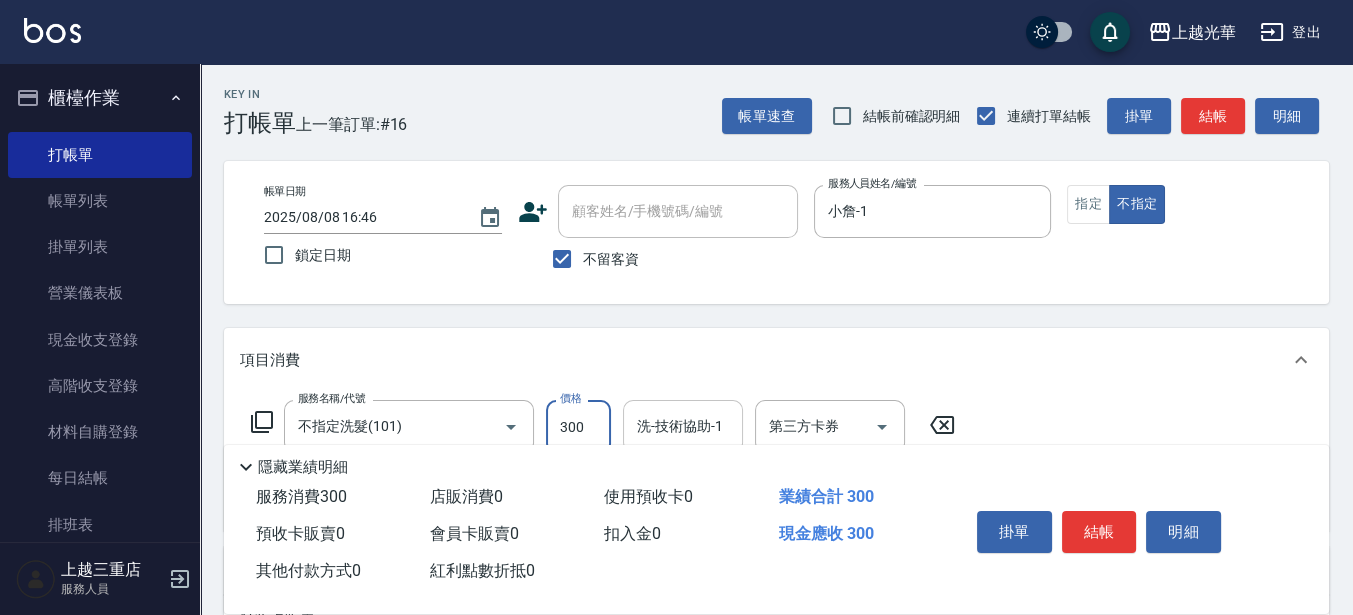 type on "300" 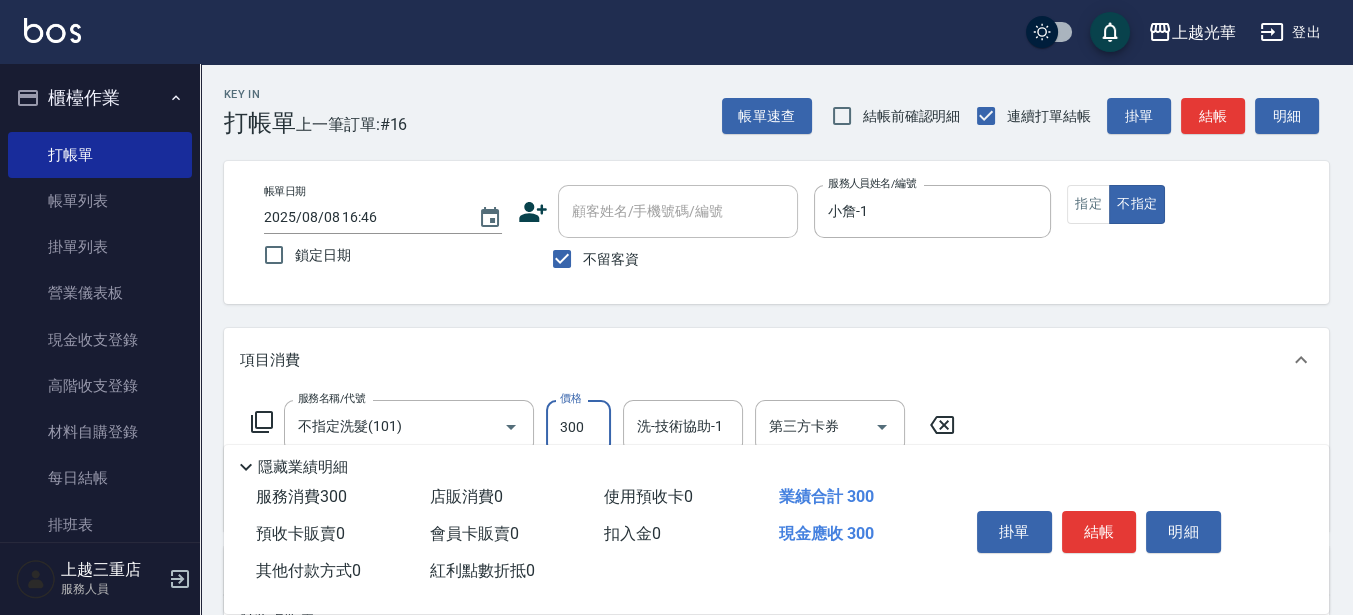 click on "洗-技術協助-1 洗-技術協助-1" at bounding box center [683, 426] 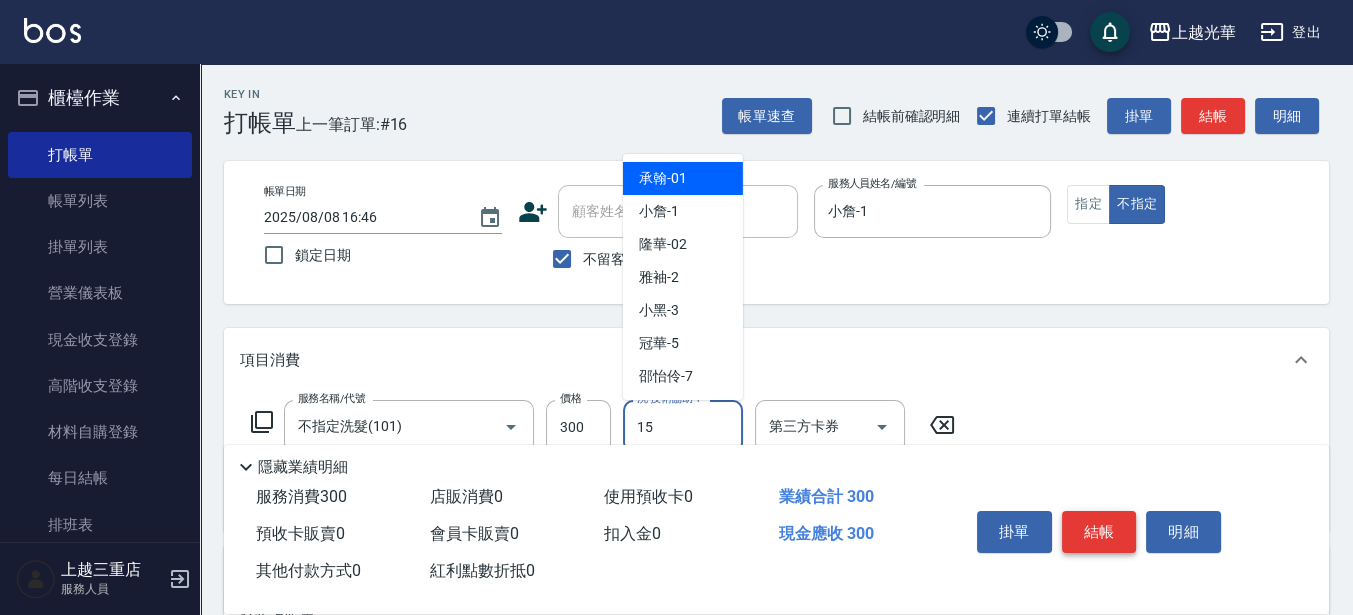 type on "[NAME]-[NUMBER]" 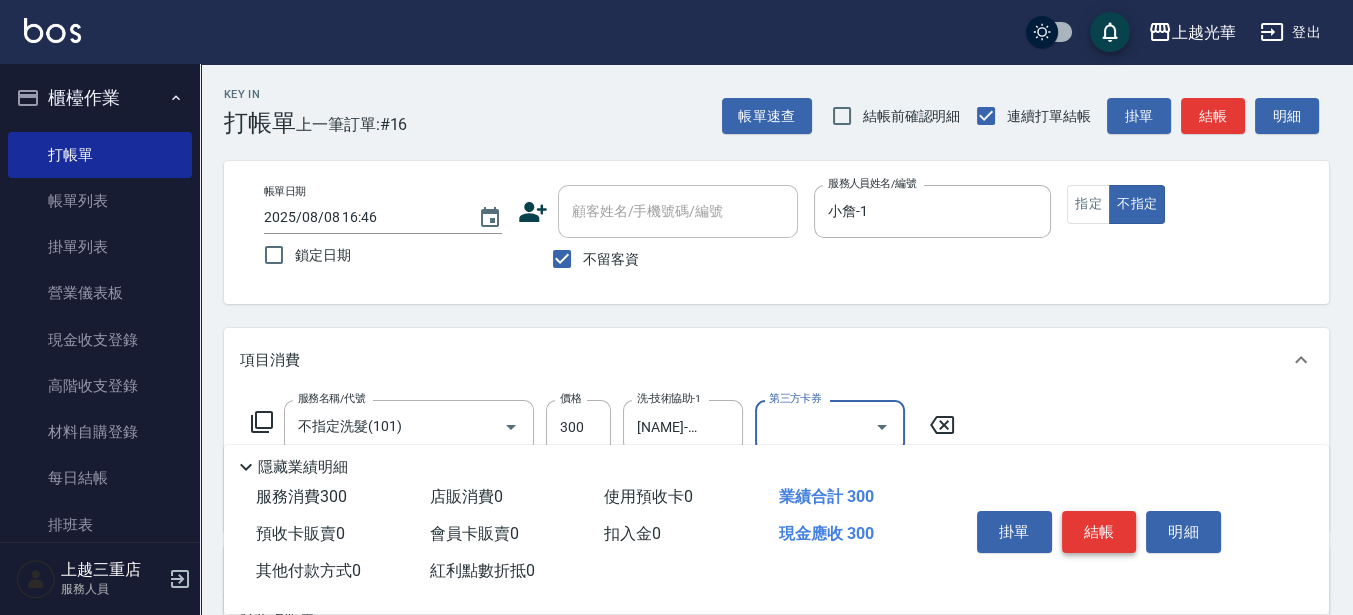 click on "結帳" at bounding box center (1099, 532) 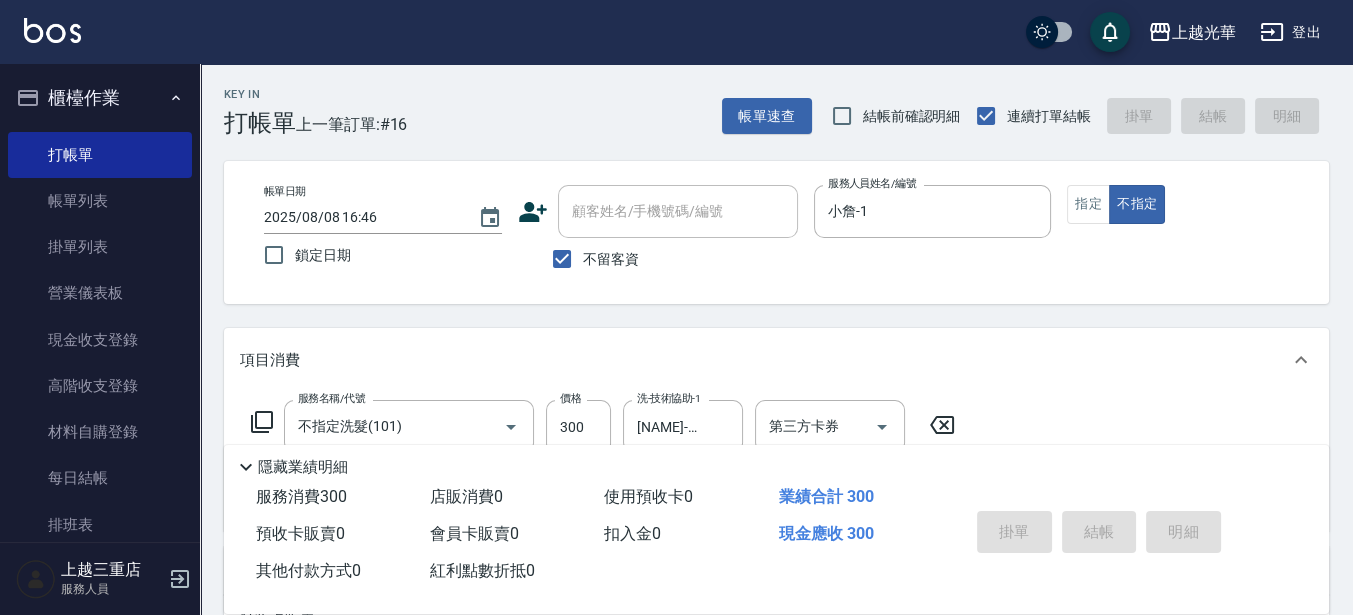 type on "2025/08/08 16:47" 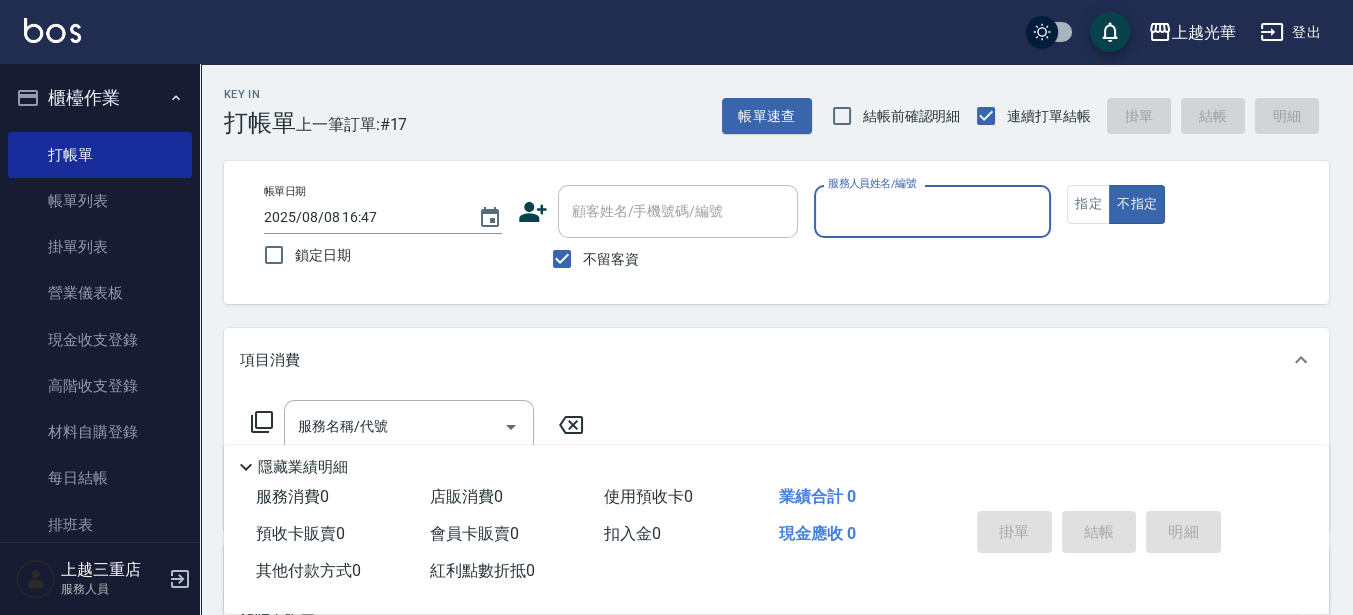 click on "服務人員姓名/編號" at bounding box center [933, 211] 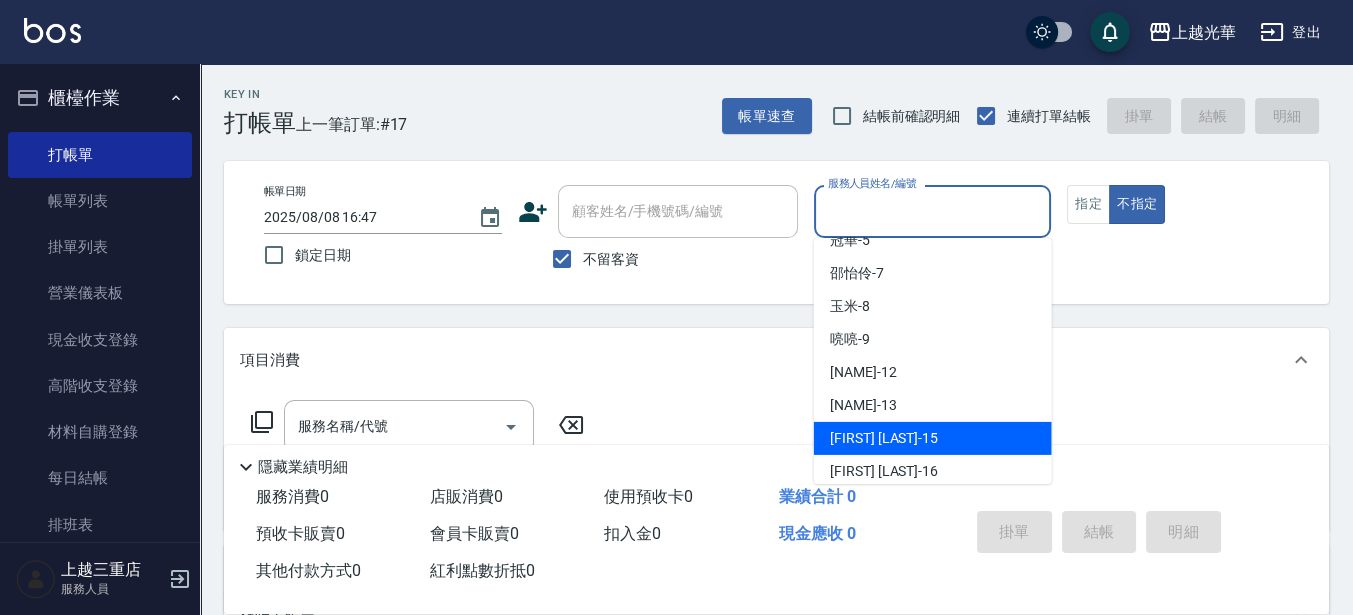 scroll, scrollTop: 172, scrollLeft: 0, axis: vertical 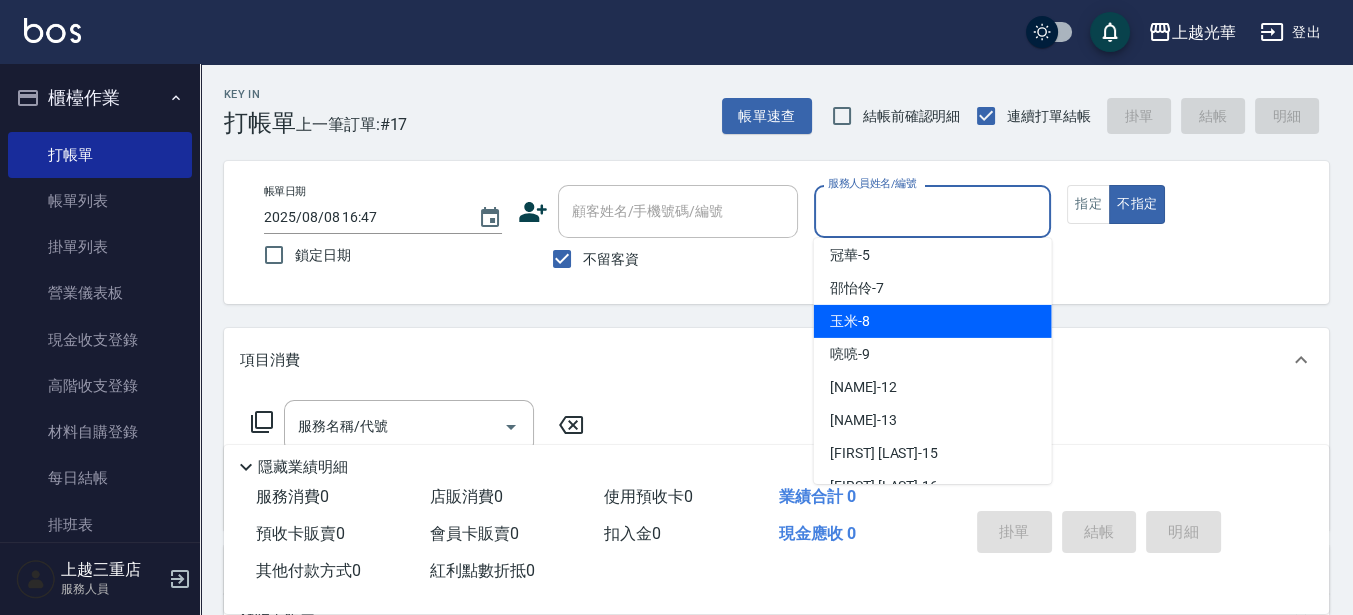 click on "[NAME] -[NUMBER]" at bounding box center (933, 321) 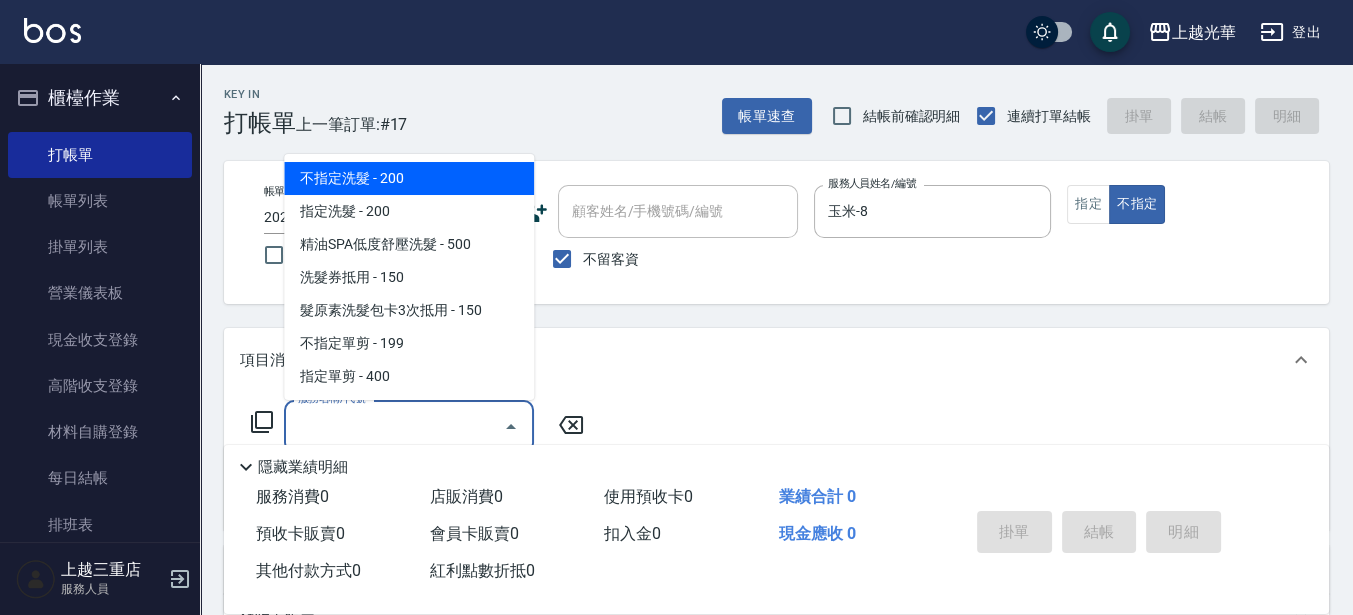 click on "服務名稱/代號" at bounding box center (394, 426) 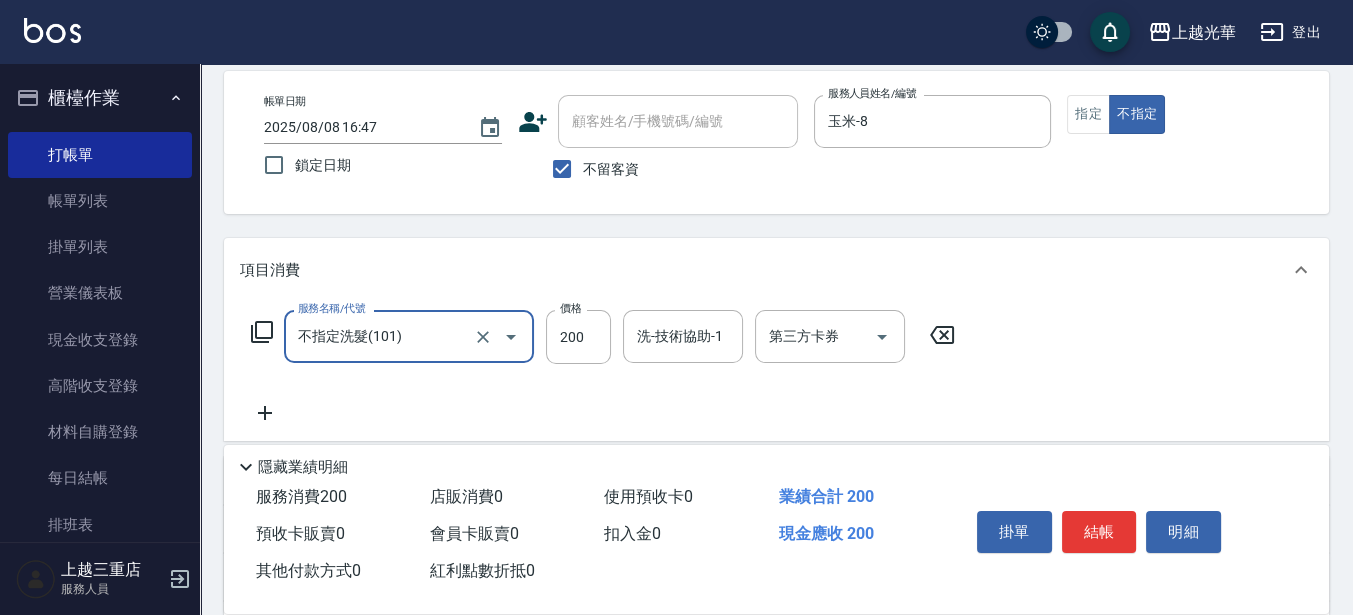 scroll, scrollTop: 125, scrollLeft: 0, axis: vertical 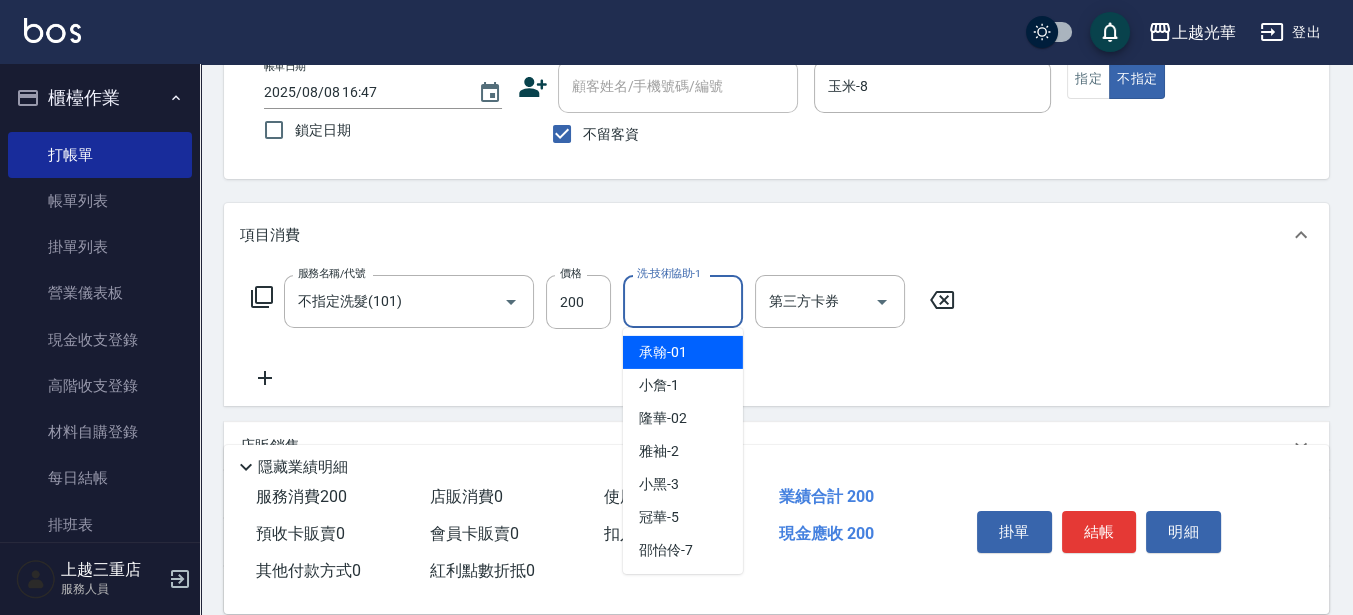 click on "洗-技術協助-1" at bounding box center (683, 301) 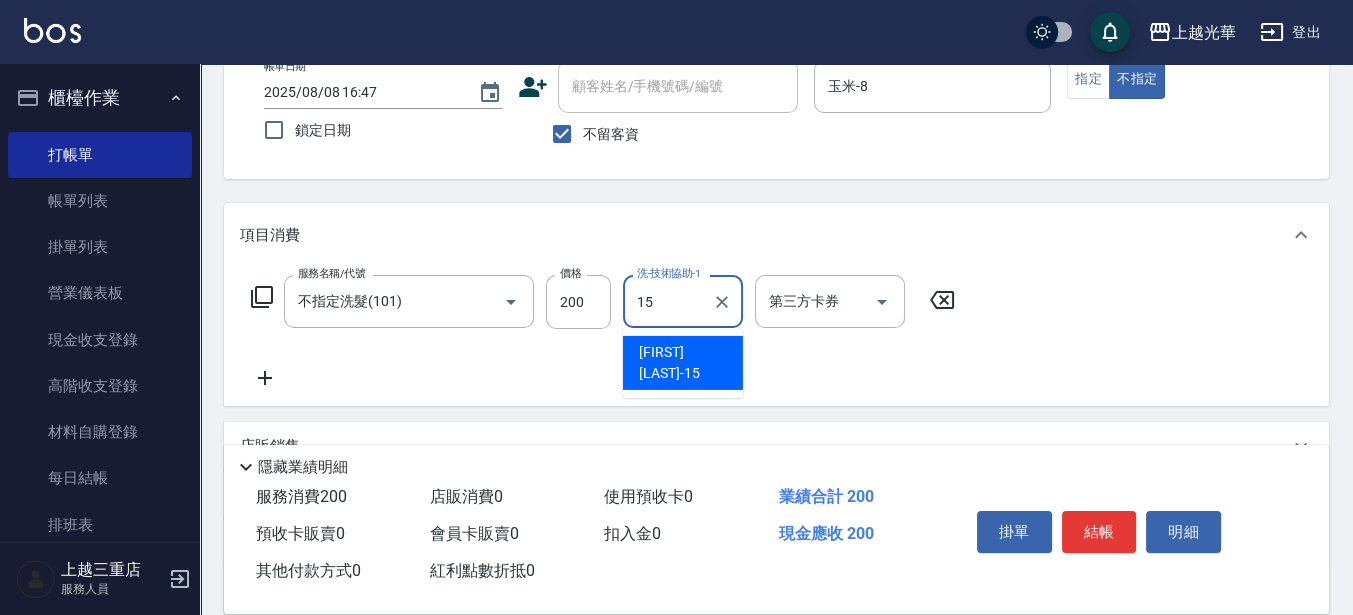 click on "[NAME] -[NUMBER]" at bounding box center [683, 363] 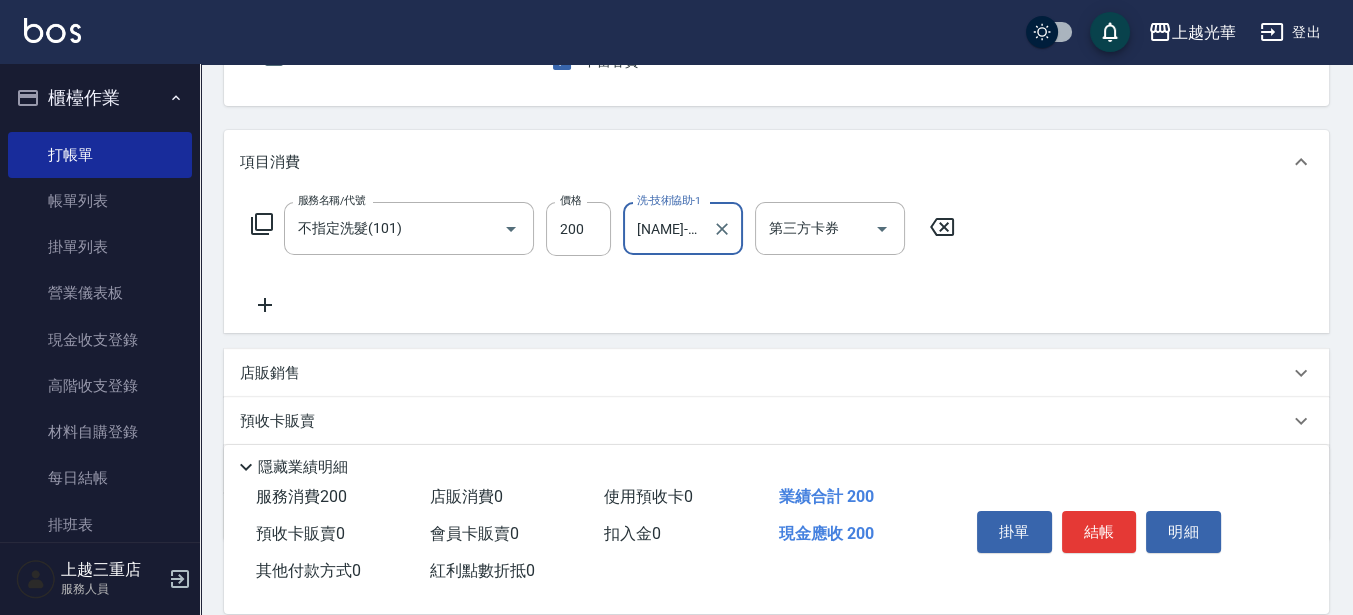 scroll, scrollTop: 250, scrollLeft: 0, axis: vertical 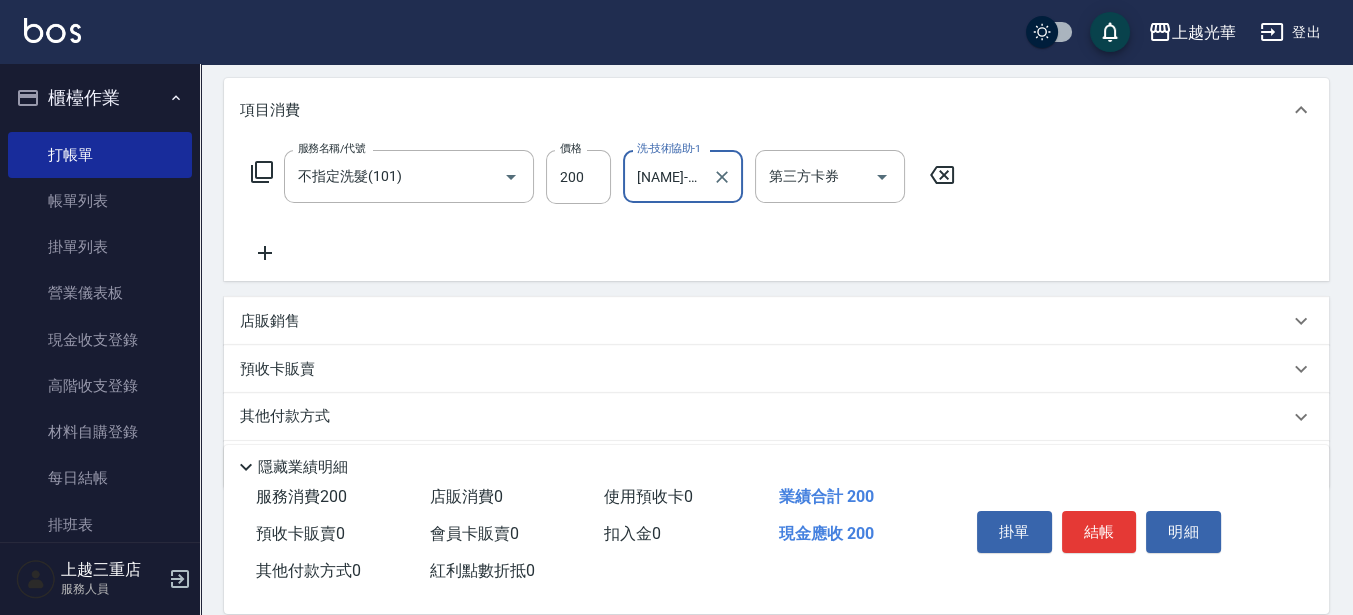 type on "[NAME]-[NUMBER]" 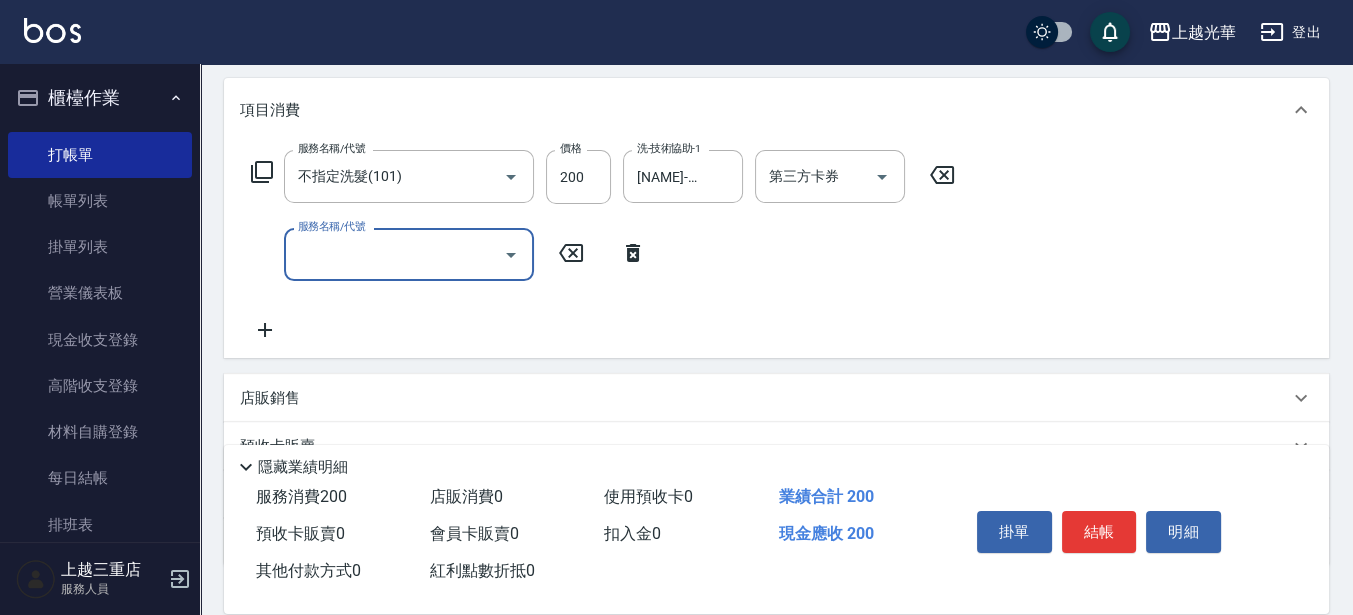 click on "服務名稱/代號" at bounding box center (394, 254) 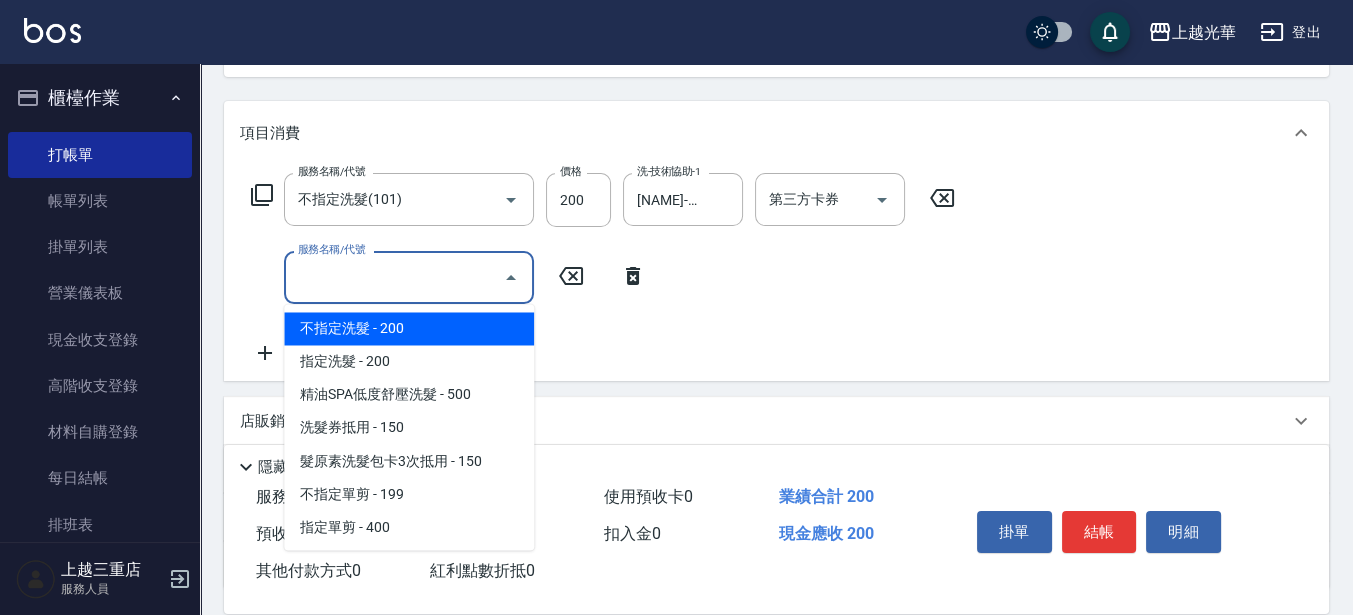 scroll, scrollTop: 250, scrollLeft: 0, axis: vertical 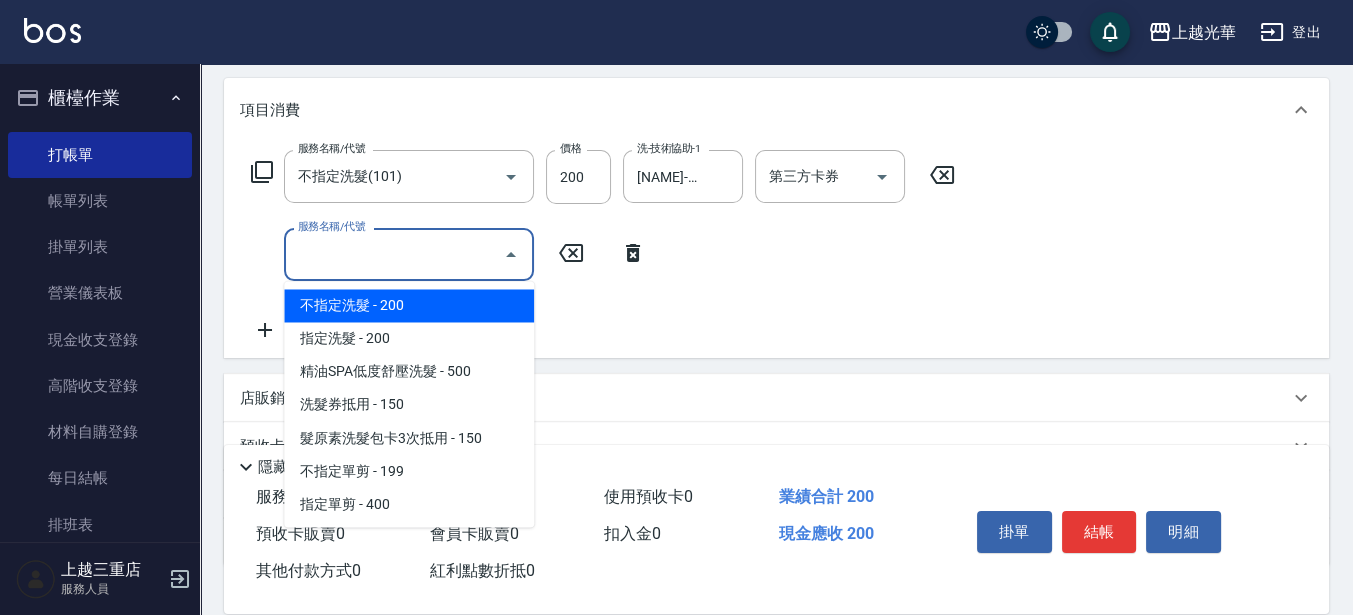 click on "服務名稱/代號 不指定洗髮(101) 服務名稱/代號 價格 200 價格 洗-技術協助-1 [NAME]-[NUMBER] 洗-技術協助-1 第三方卡券 第三方卡券 服務名稱/代號 服務名稱/代號" at bounding box center (603, 246) 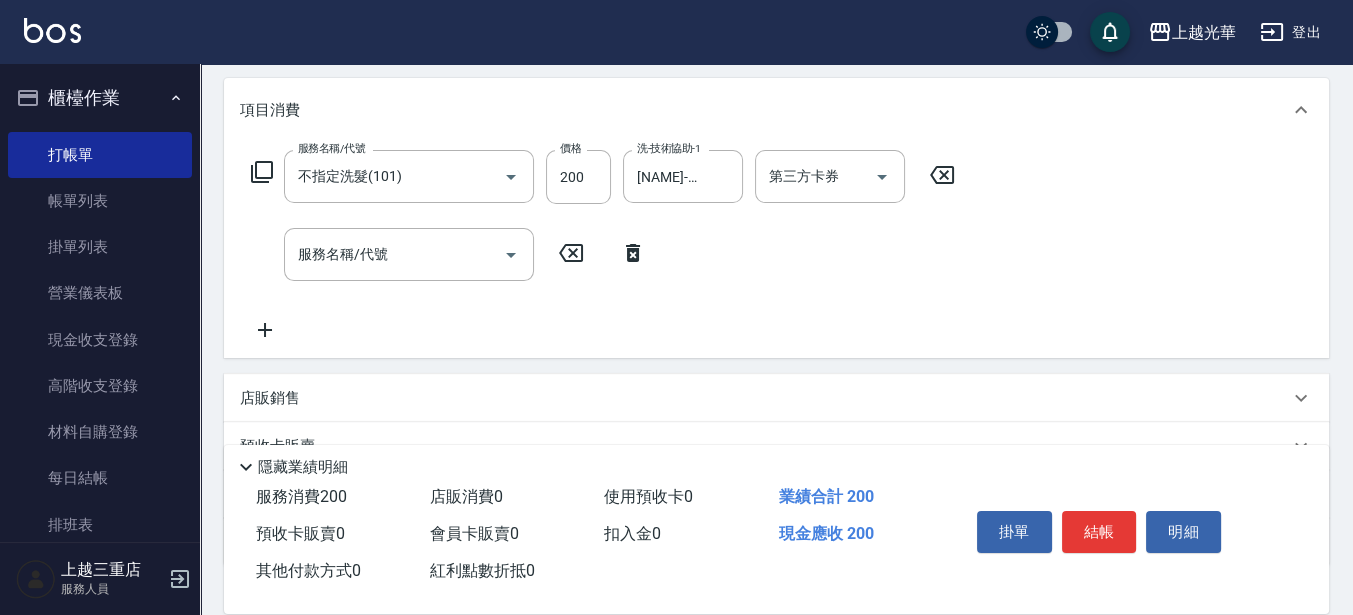 click 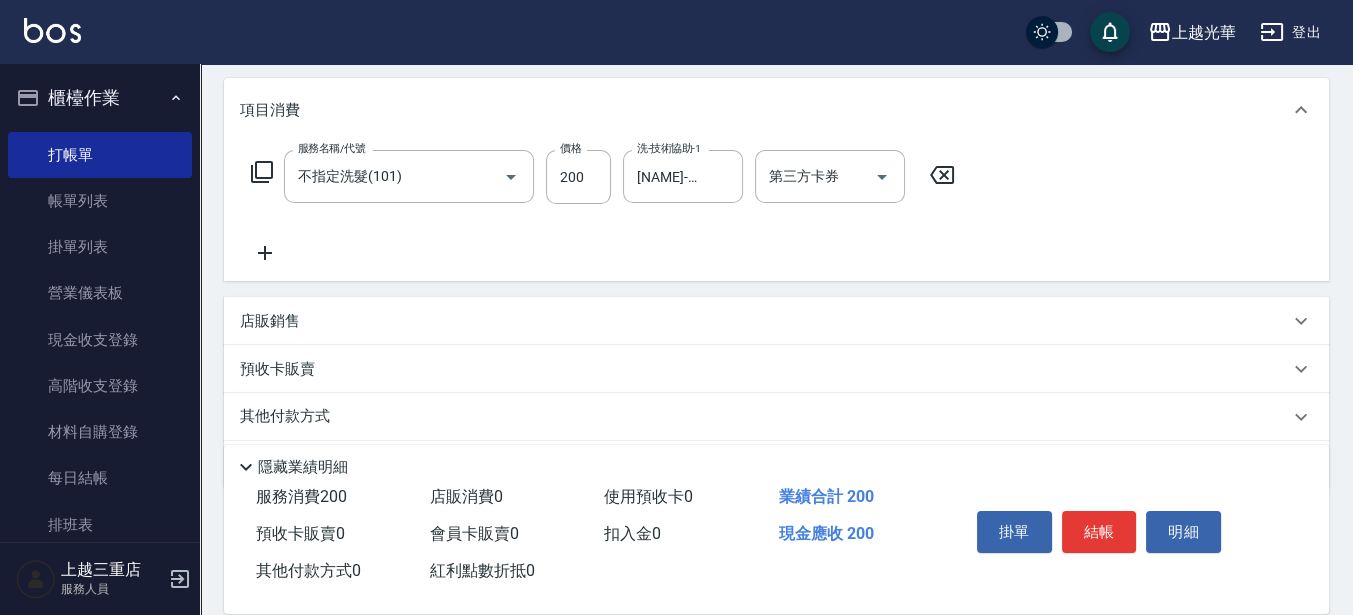 click on "服務名稱/代號 不指定洗髮(101) 服務名稱/代號 價格 200 價格 洗-技術協助-1 [NAME]-[NUMBER] 洗-技術協助-1 第三方卡券 第三方卡券 服務名稱/代號 服務名稱/代號" at bounding box center (603, 177) 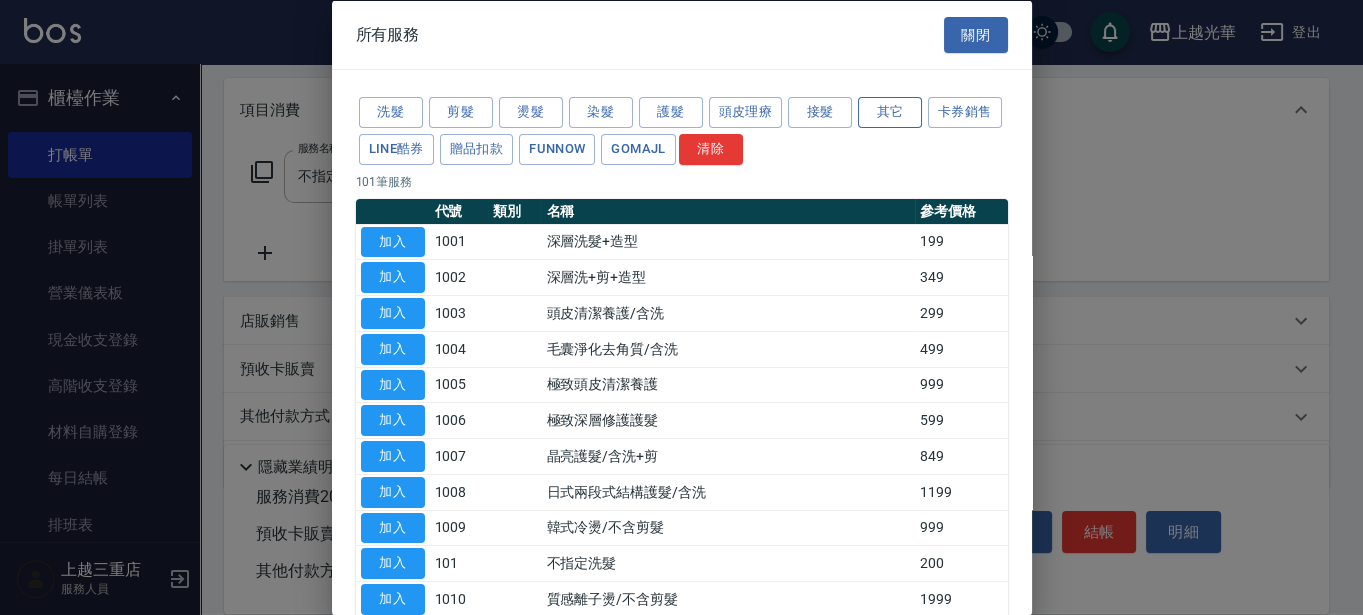 click on "其它" at bounding box center [890, 112] 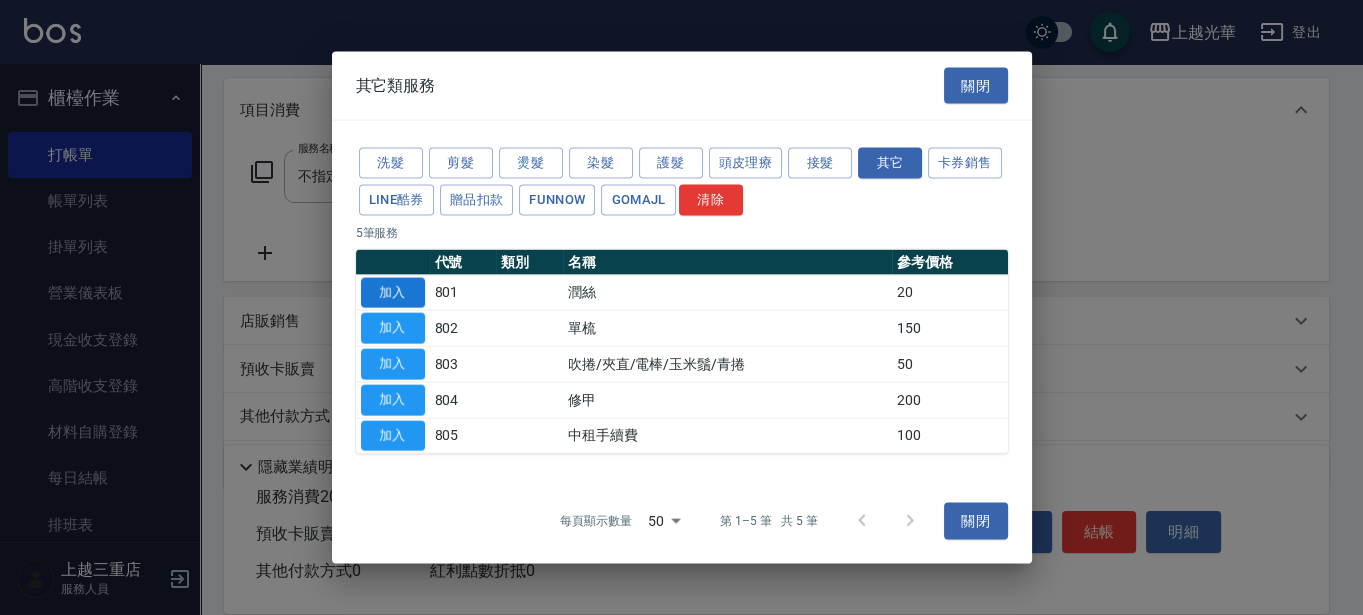 click on "加入" at bounding box center (393, 292) 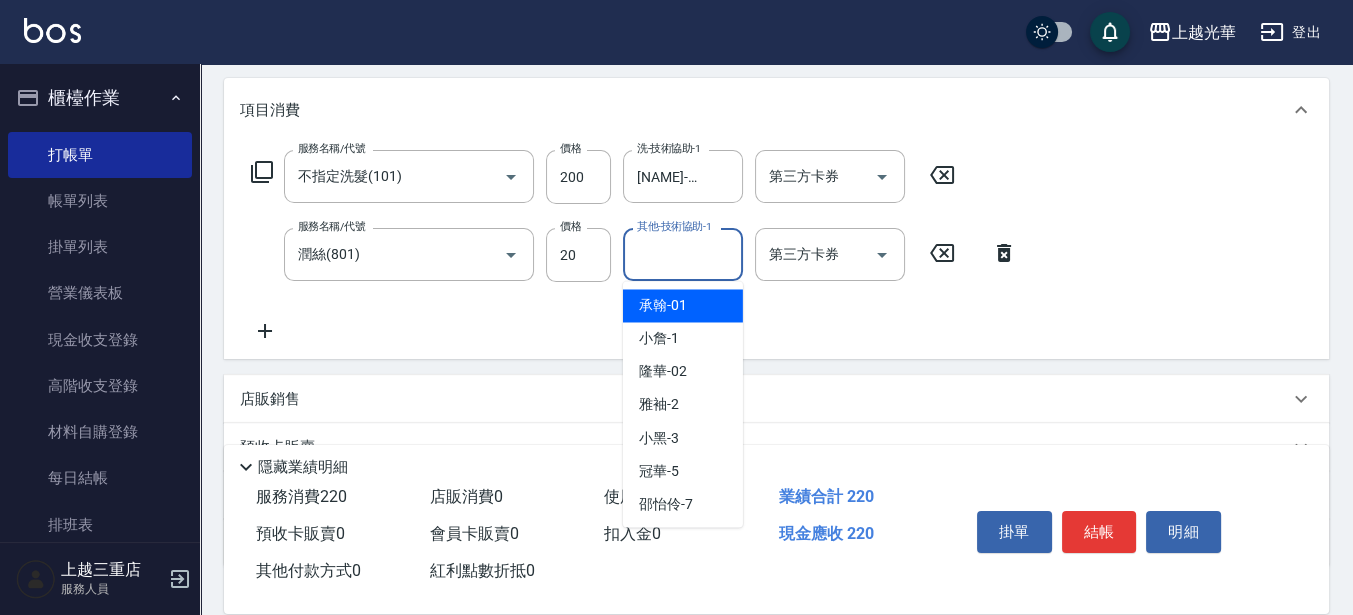 click on "其他-技術協助-1" at bounding box center (683, 254) 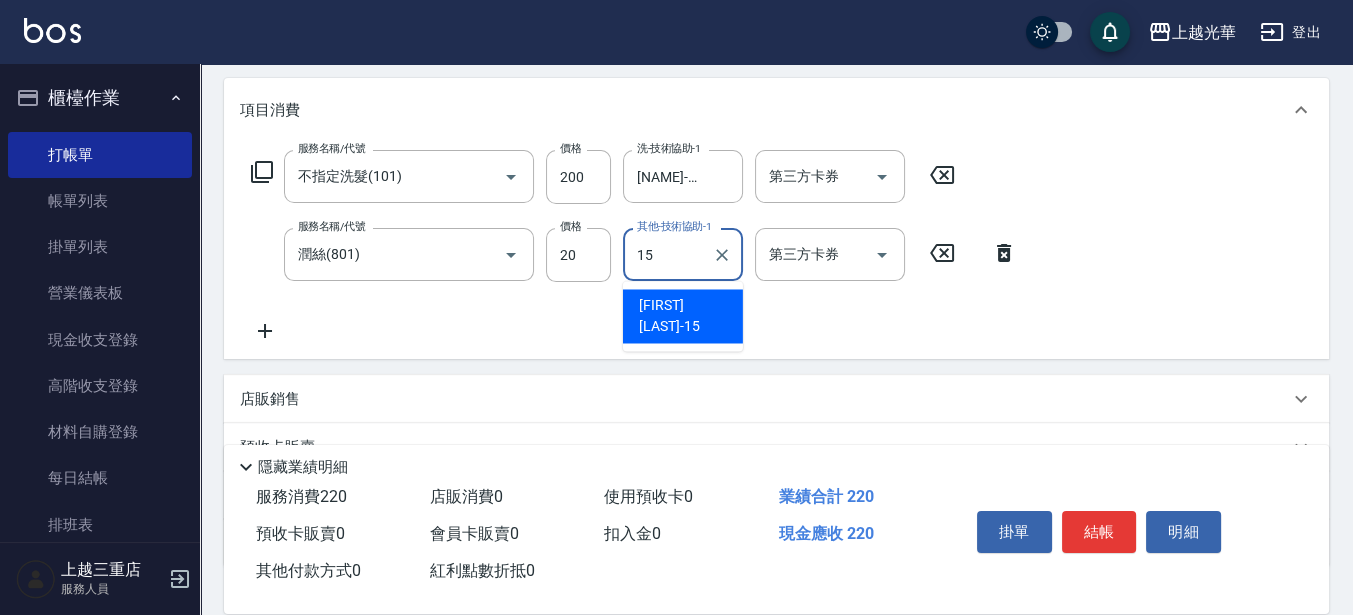 click on "[NAME] -[NUMBER]" at bounding box center [683, 316] 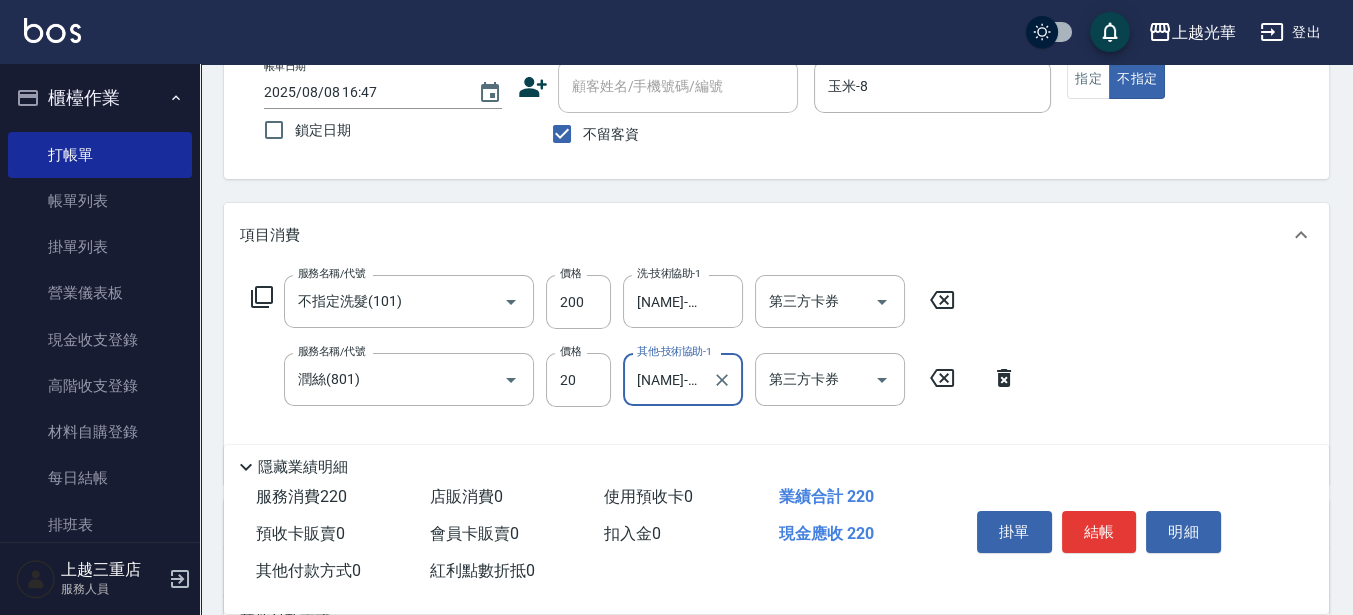 scroll, scrollTop: 0, scrollLeft: 0, axis: both 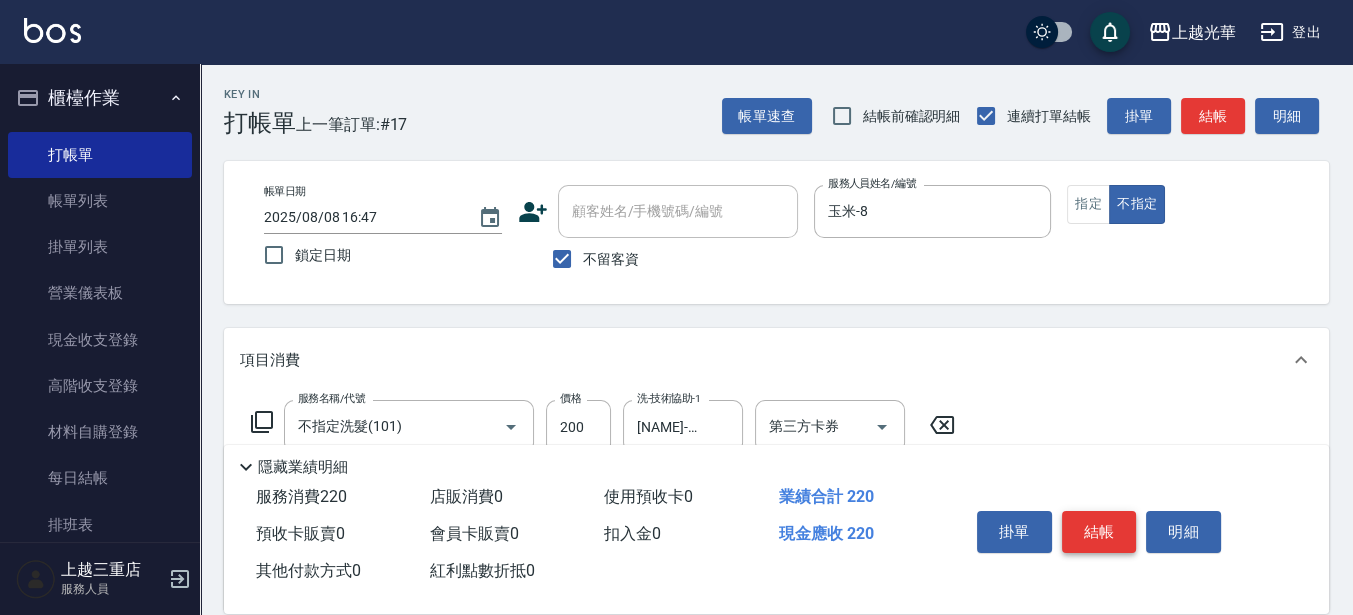 type on "[NAME]-[NUMBER]" 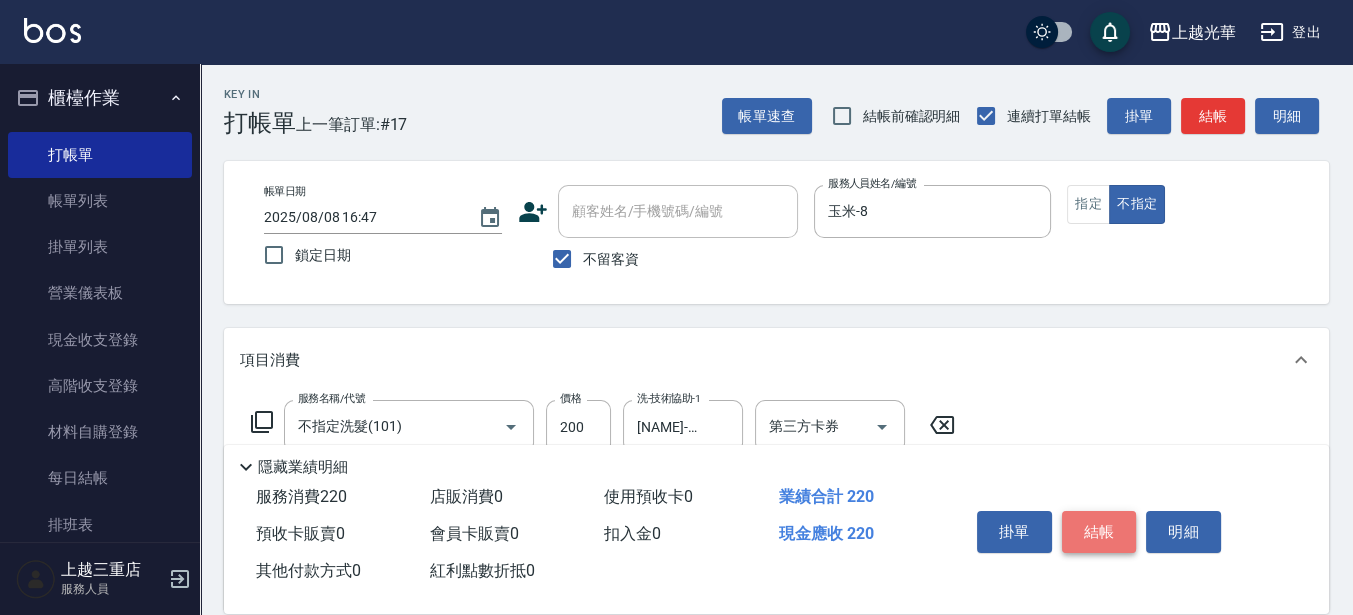 click on "結帳" at bounding box center [1099, 532] 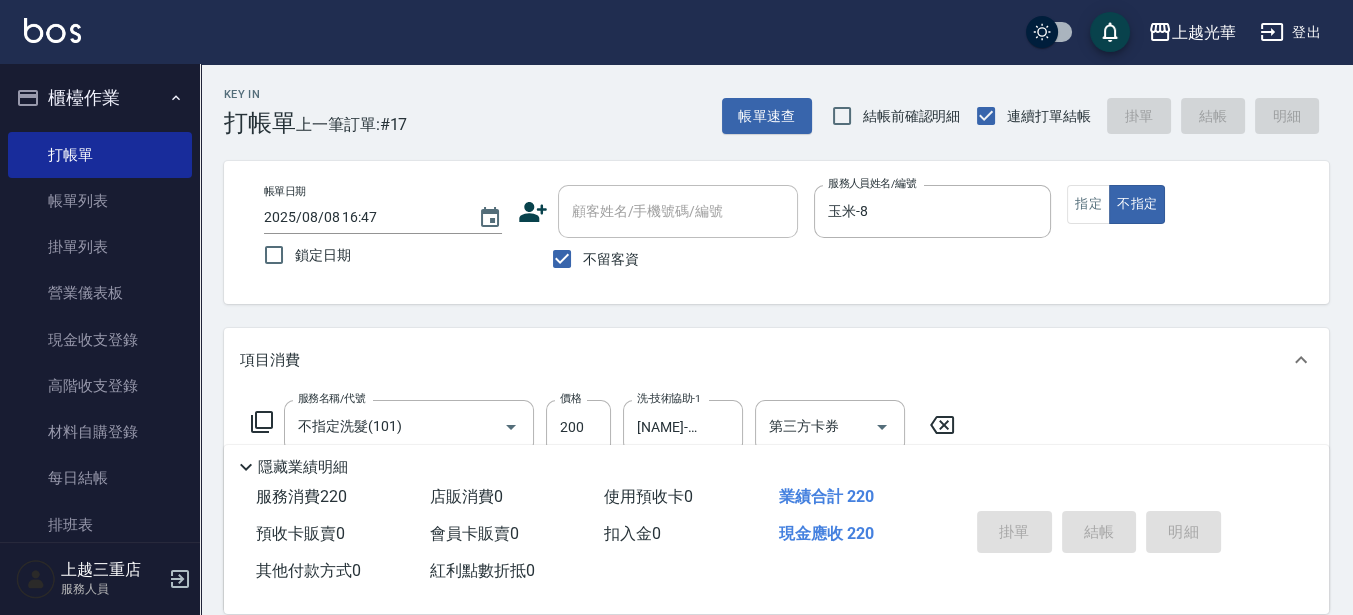 type on "2025/08/08 16:55" 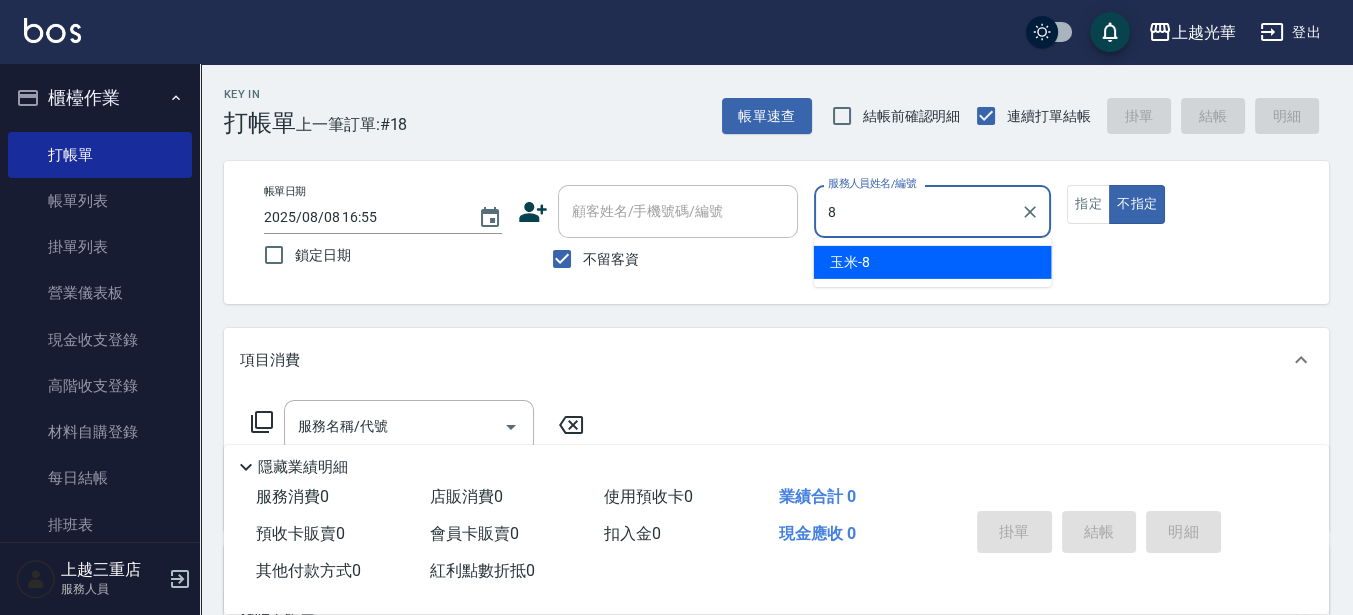 type on "玉米-8" 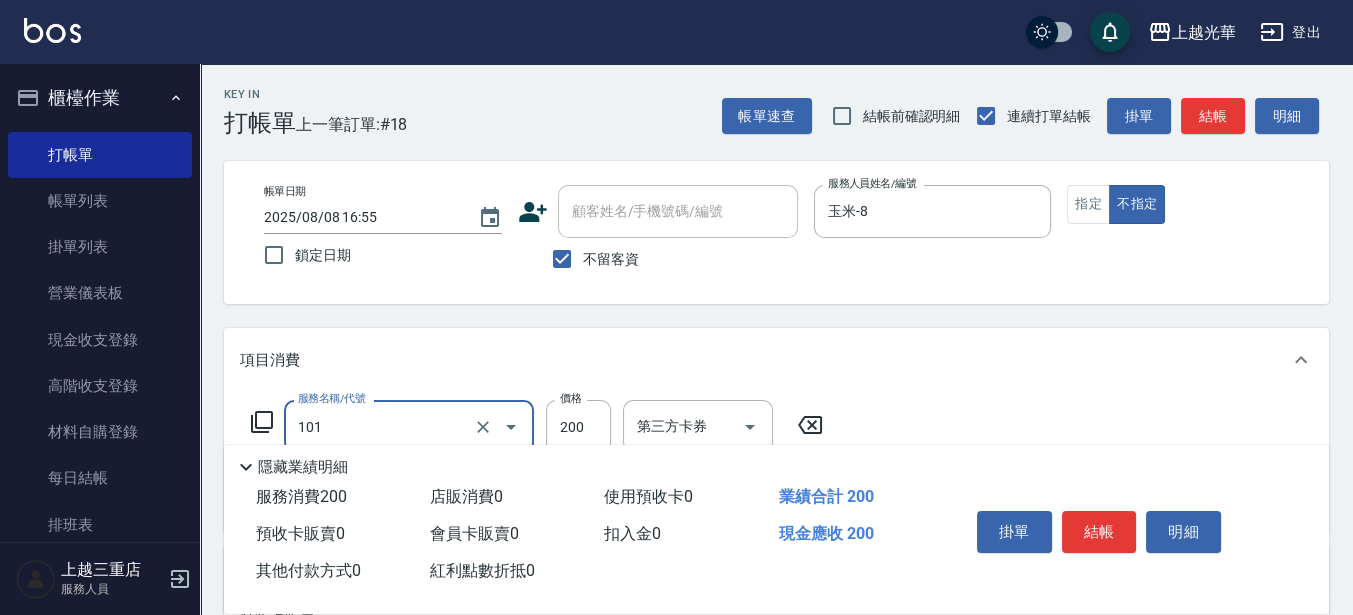 type on "不指定洗髮(101)" 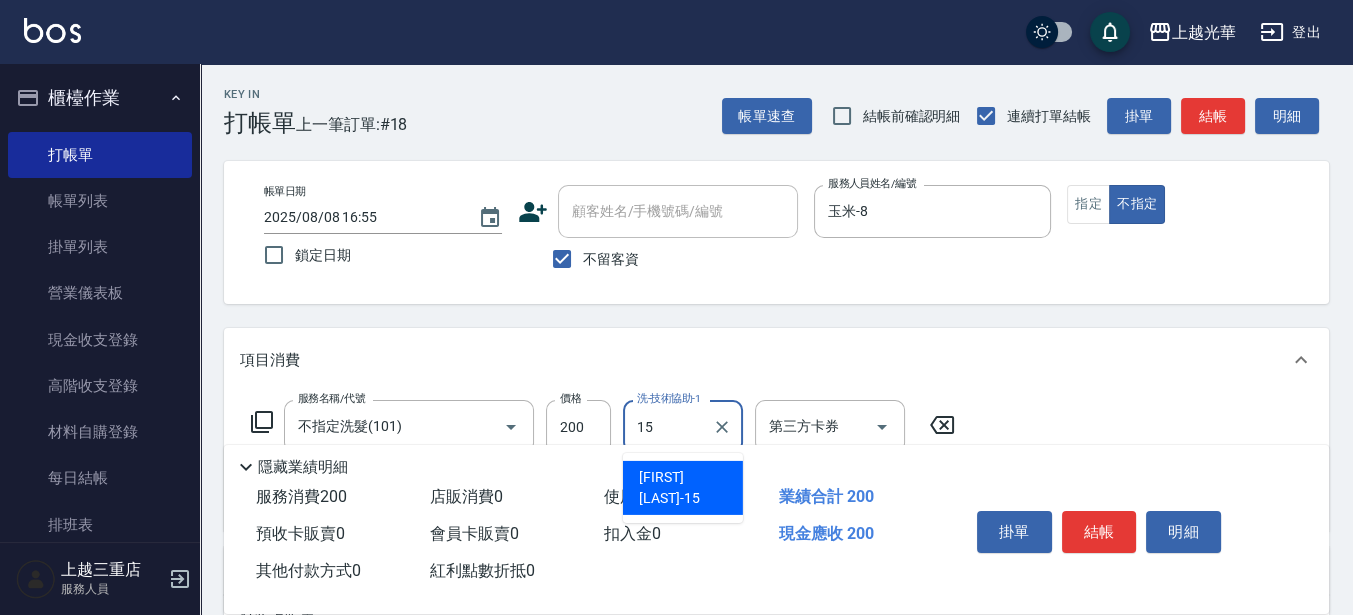 type on "[NAME]-[NUMBER]" 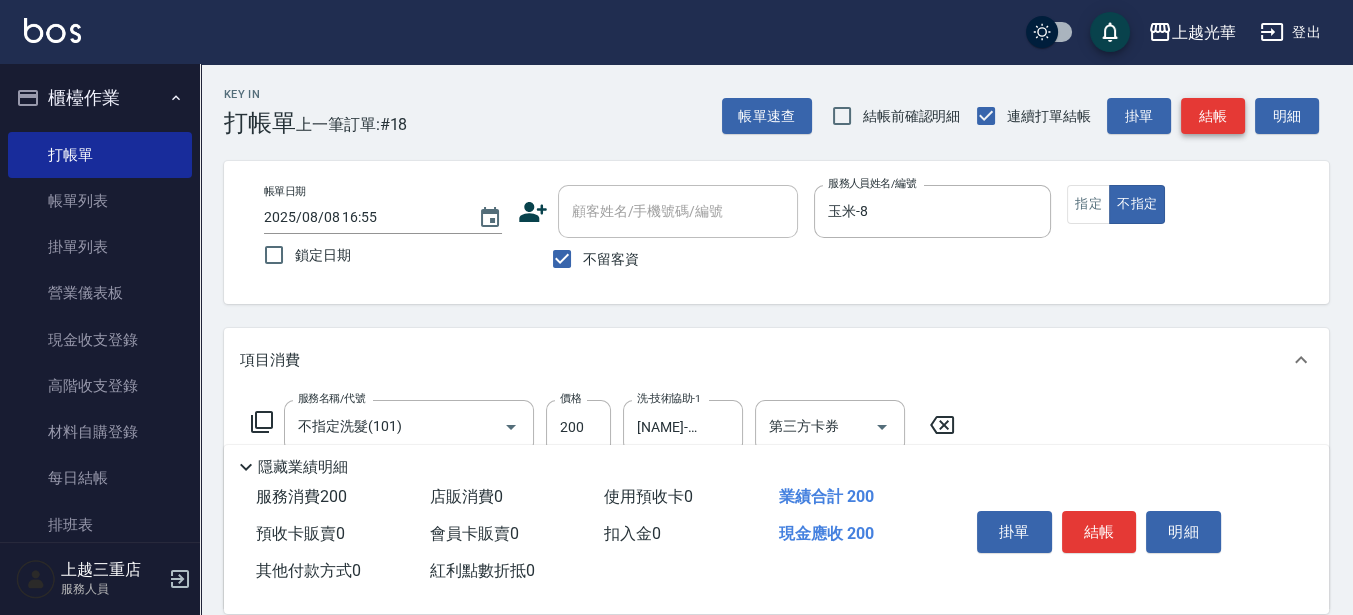 click on "結帳" at bounding box center (1213, 116) 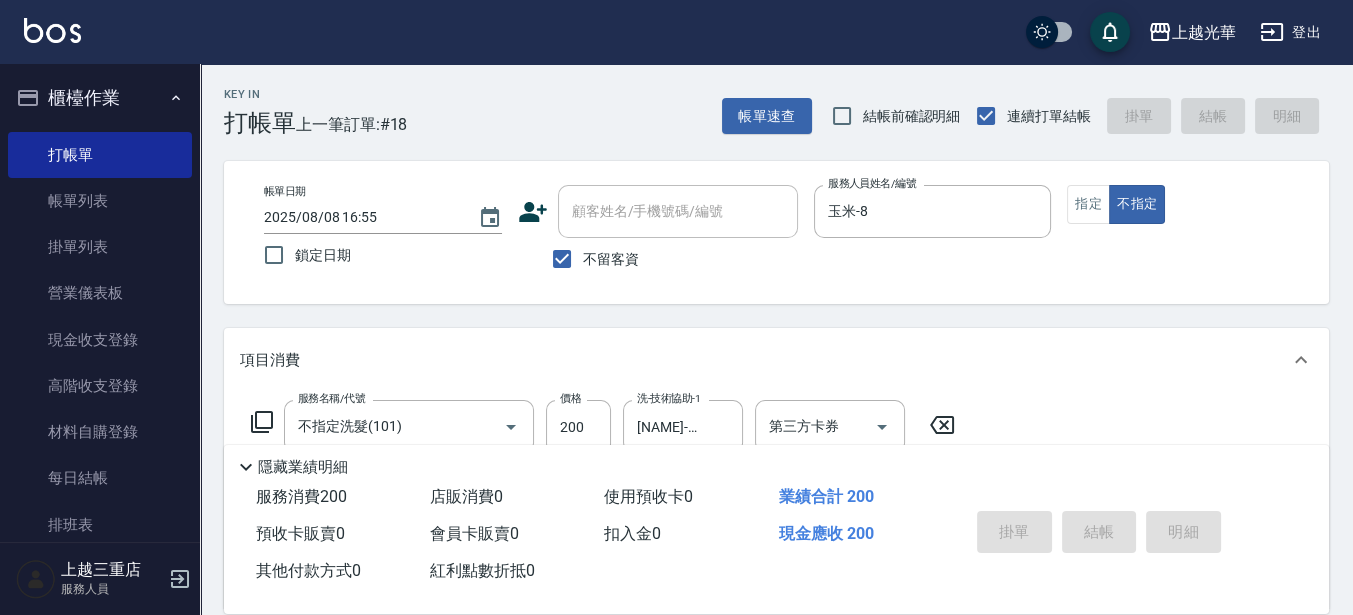 type on "2025/08/08 17:07" 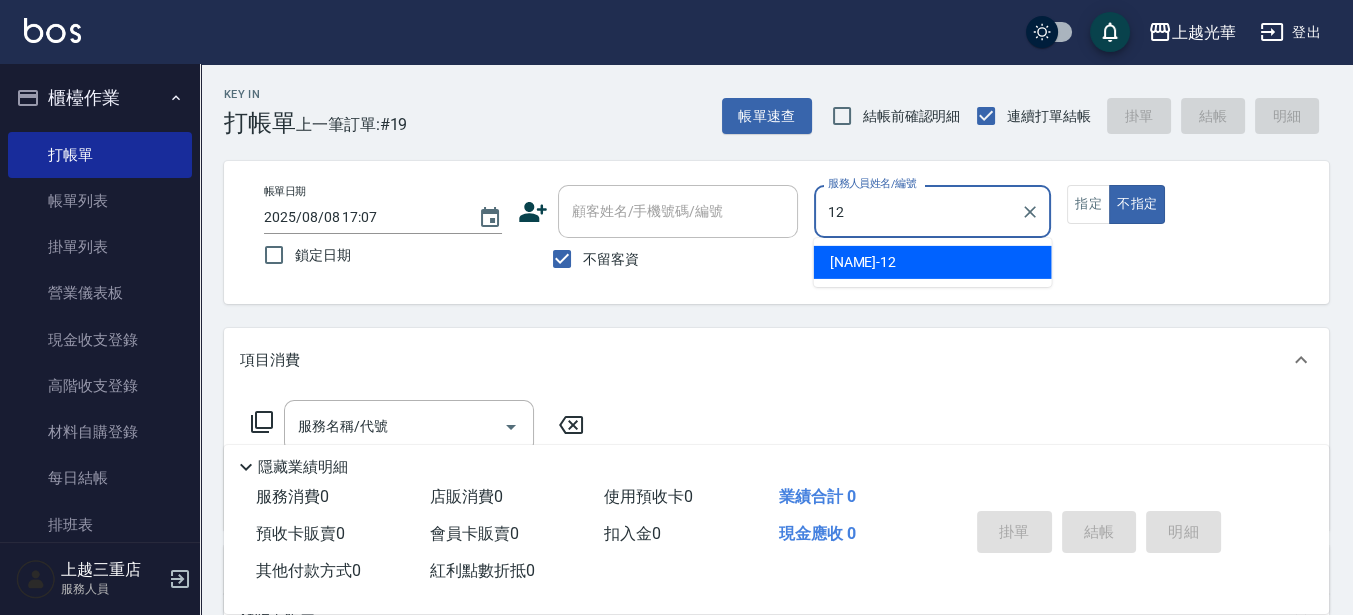 click on "[NAME] -[NUMBER]" at bounding box center [933, 262] 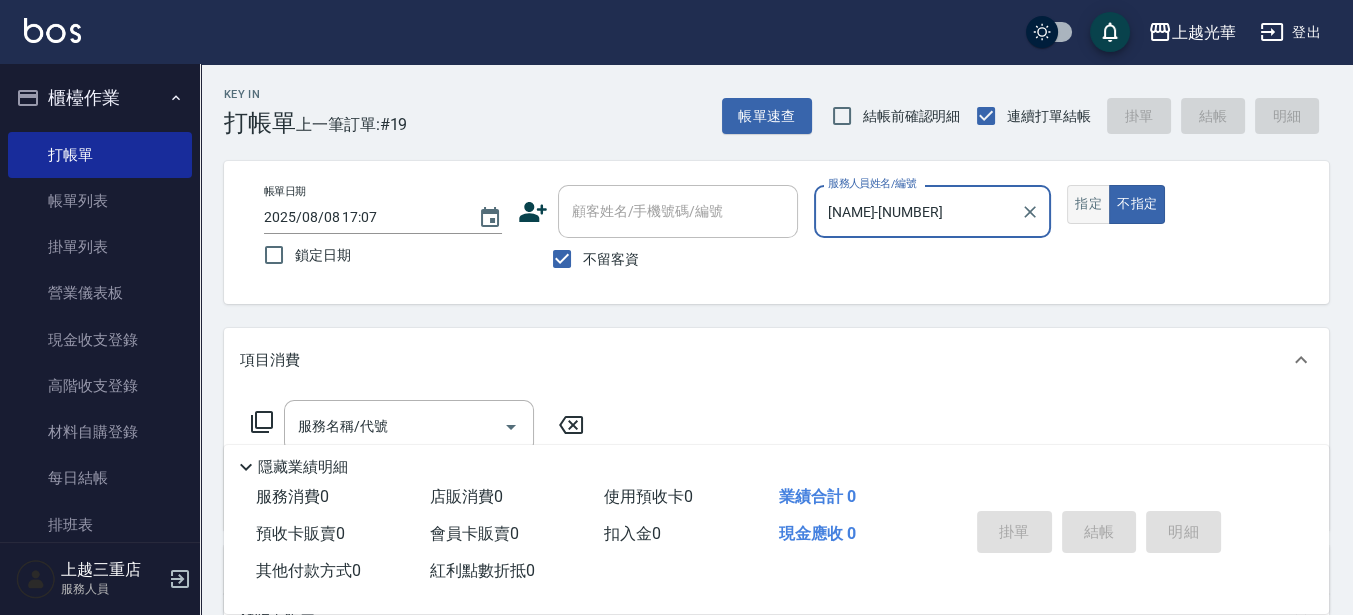 type on "[NAME]-[NUMBER]" 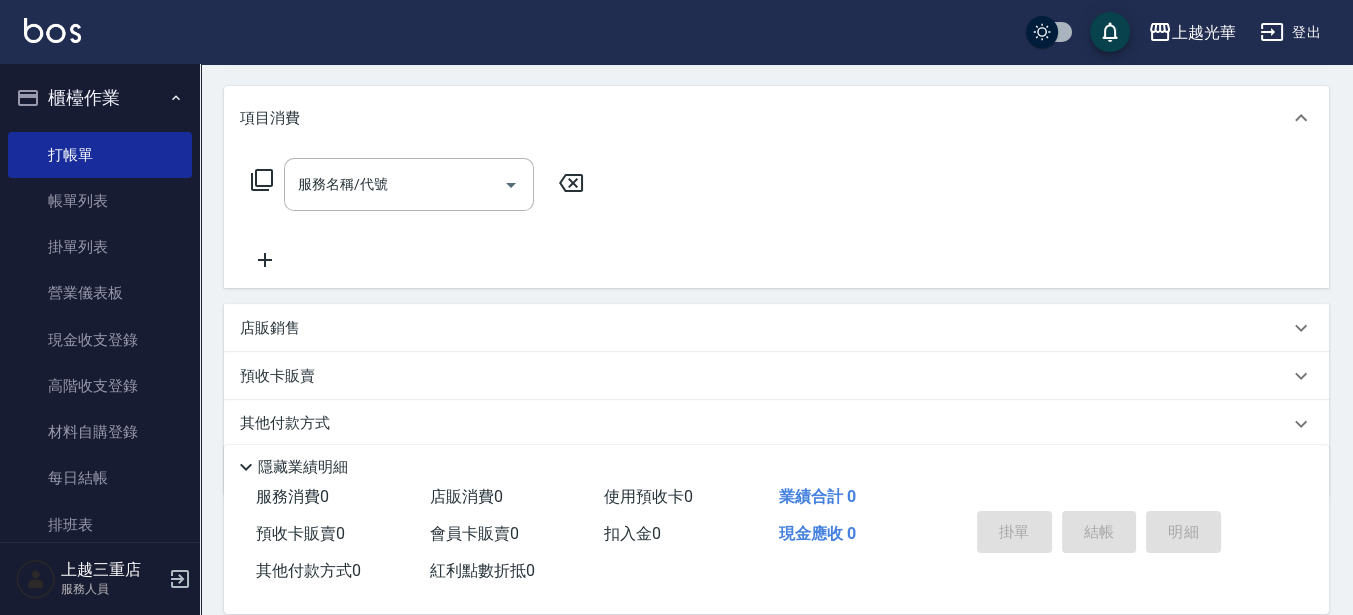 scroll, scrollTop: 125, scrollLeft: 0, axis: vertical 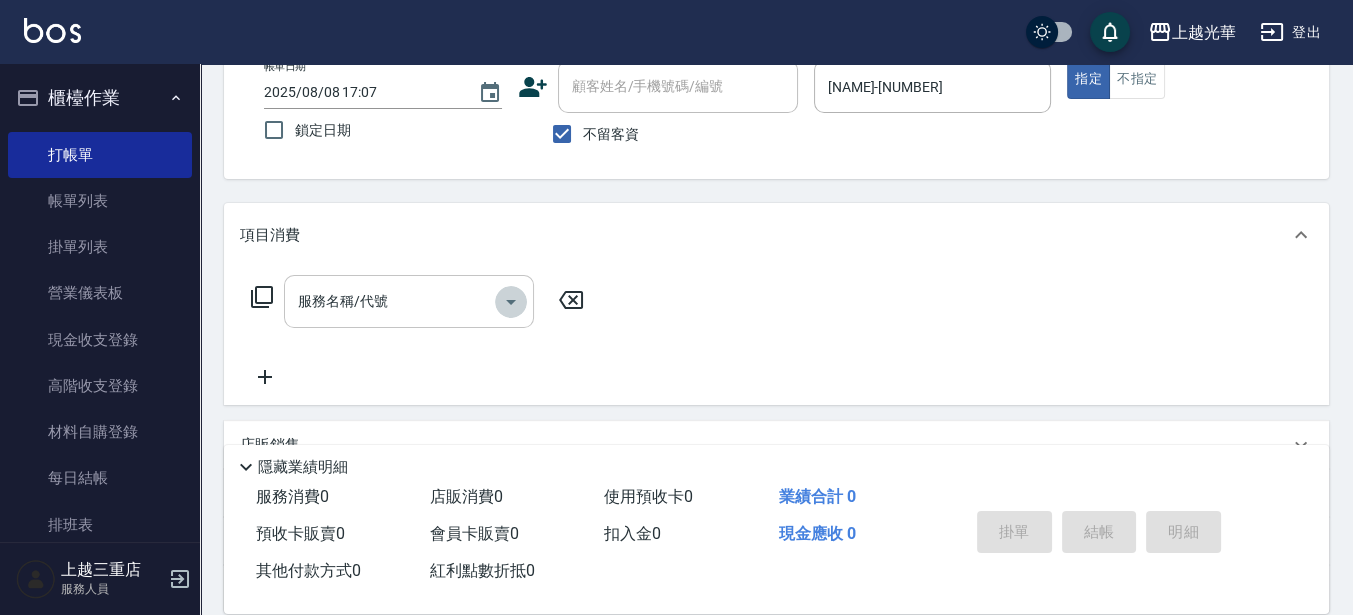 click 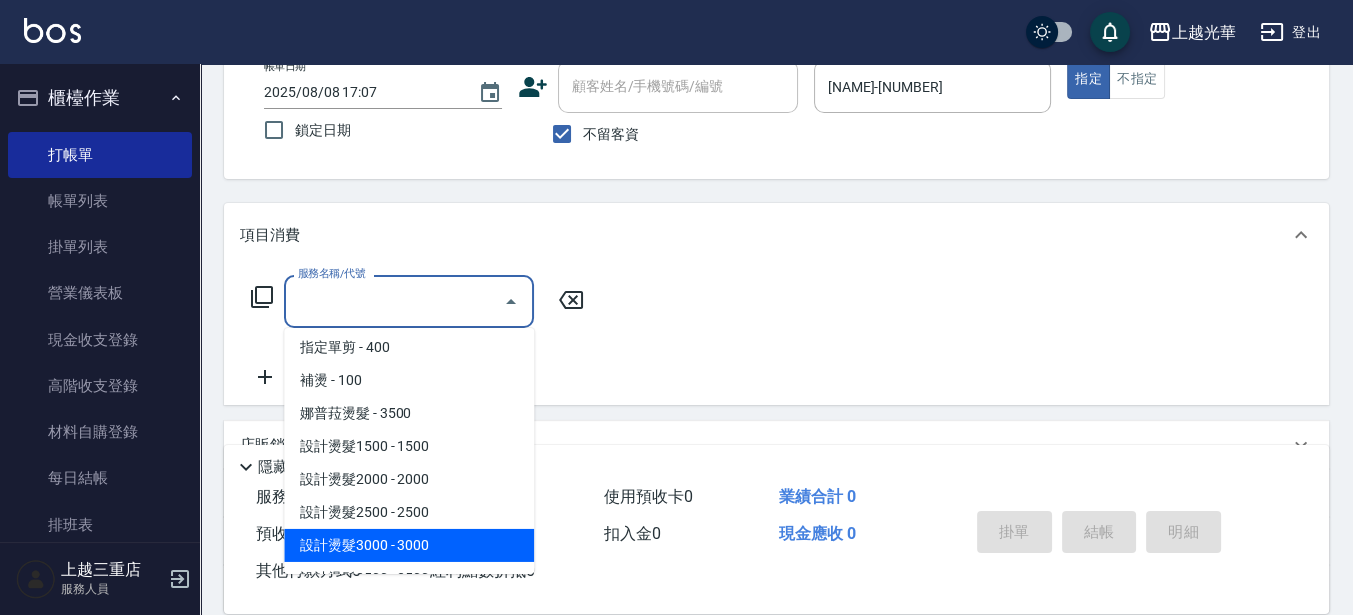 scroll, scrollTop: 250, scrollLeft: 0, axis: vertical 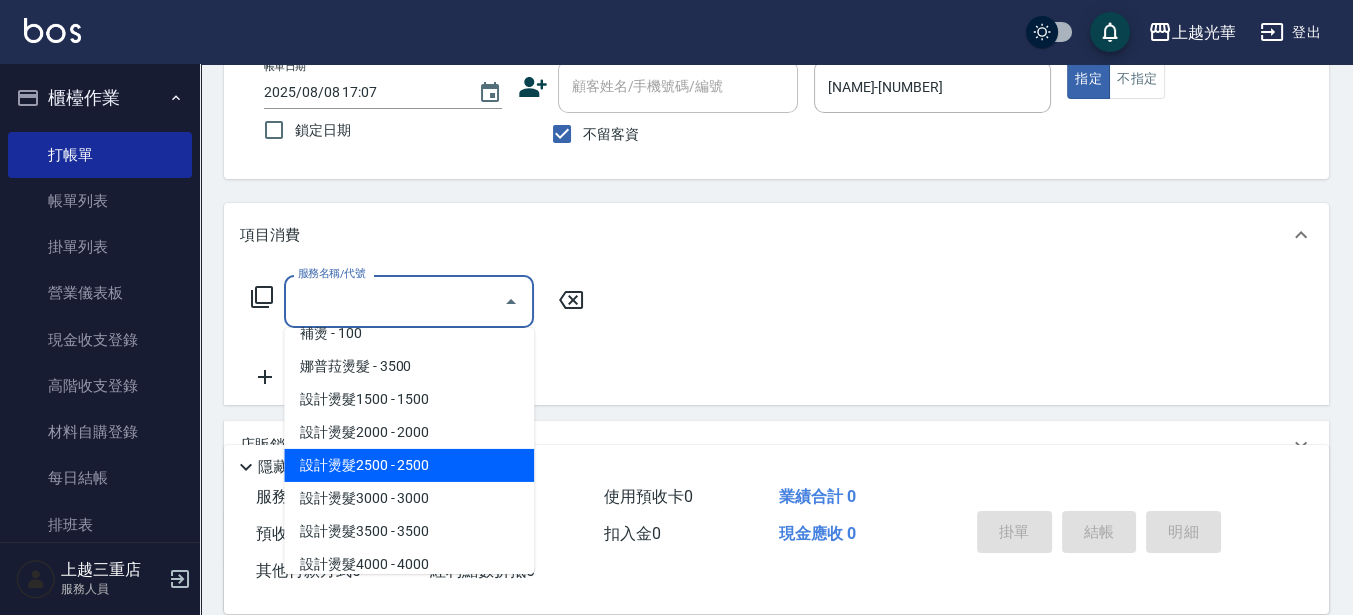 click on "設計燙髮2500 - 2500" at bounding box center [409, 465] 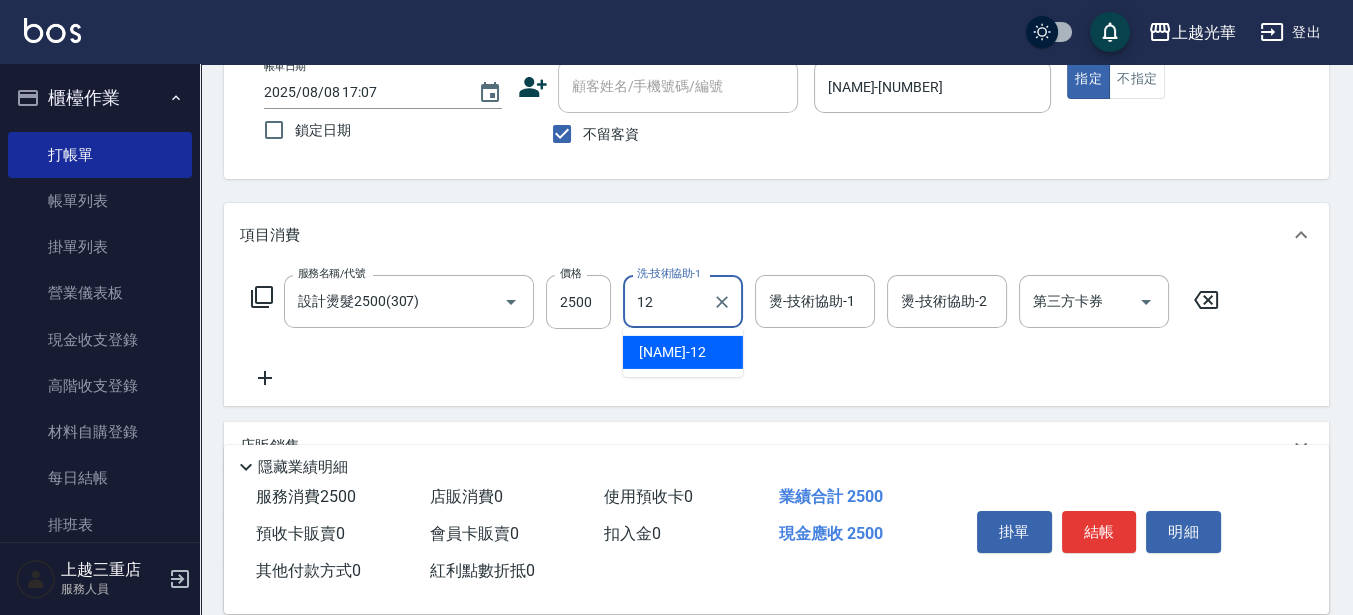 type on "[NAME]-[NUMBER]" 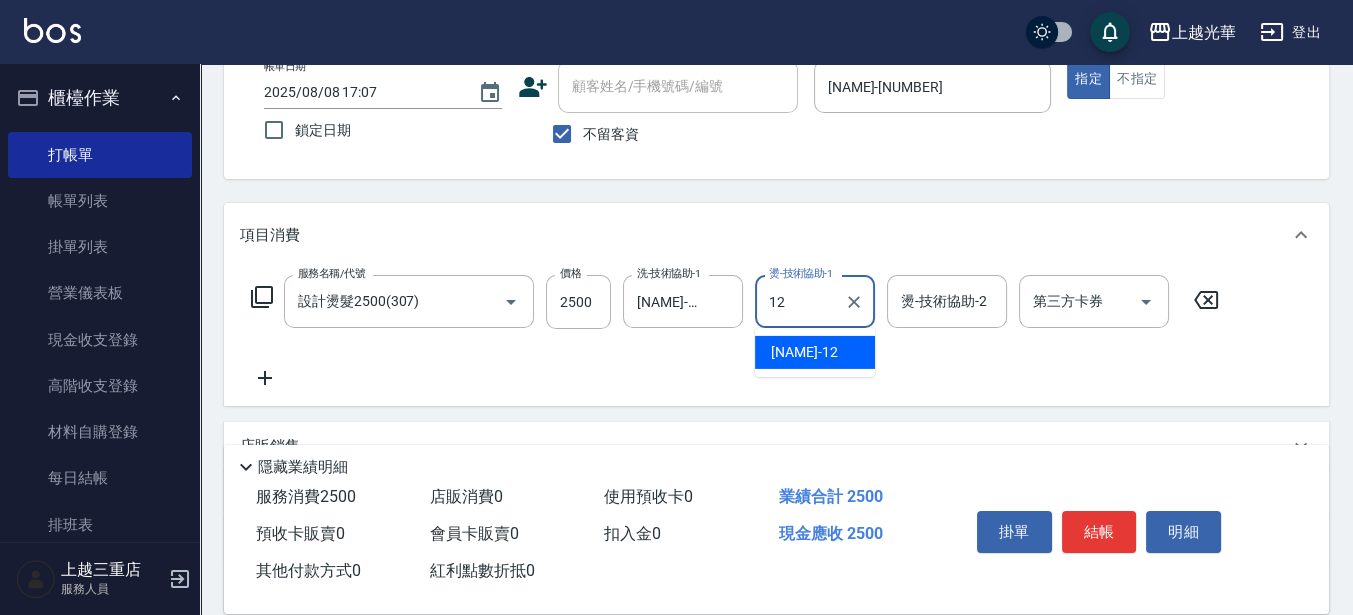 click on "[NAME] -[NUMBER]" at bounding box center [804, 352] 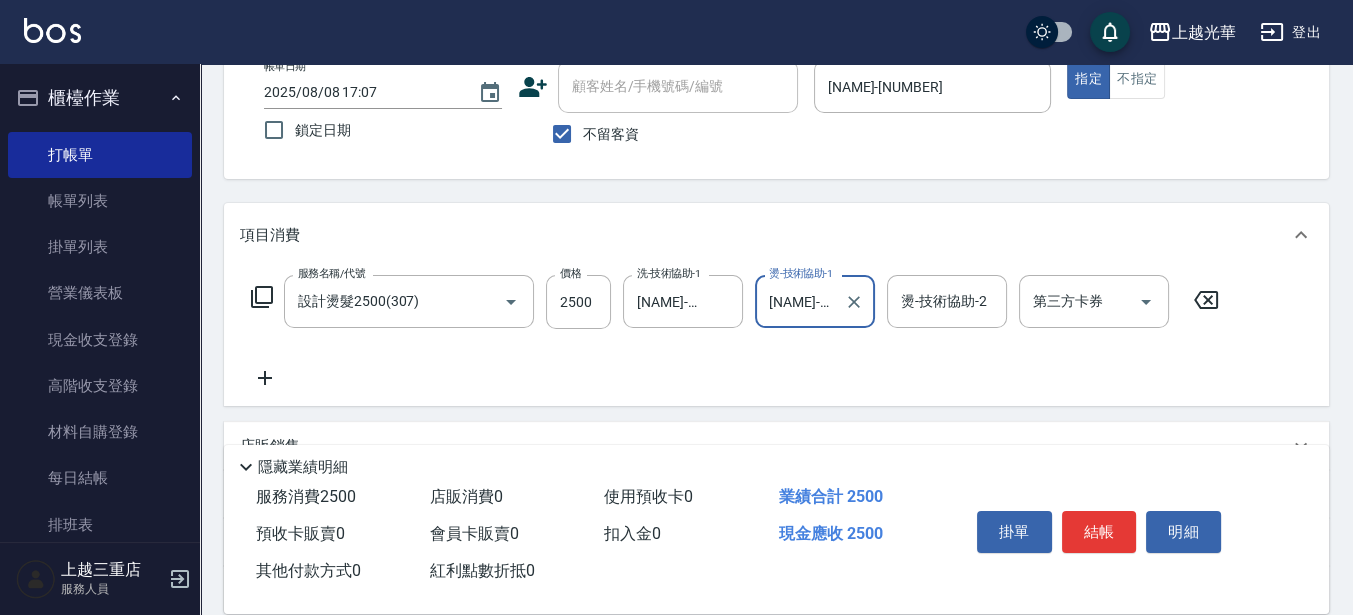 scroll, scrollTop: 125, scrollLeft: 0, axis: vertical 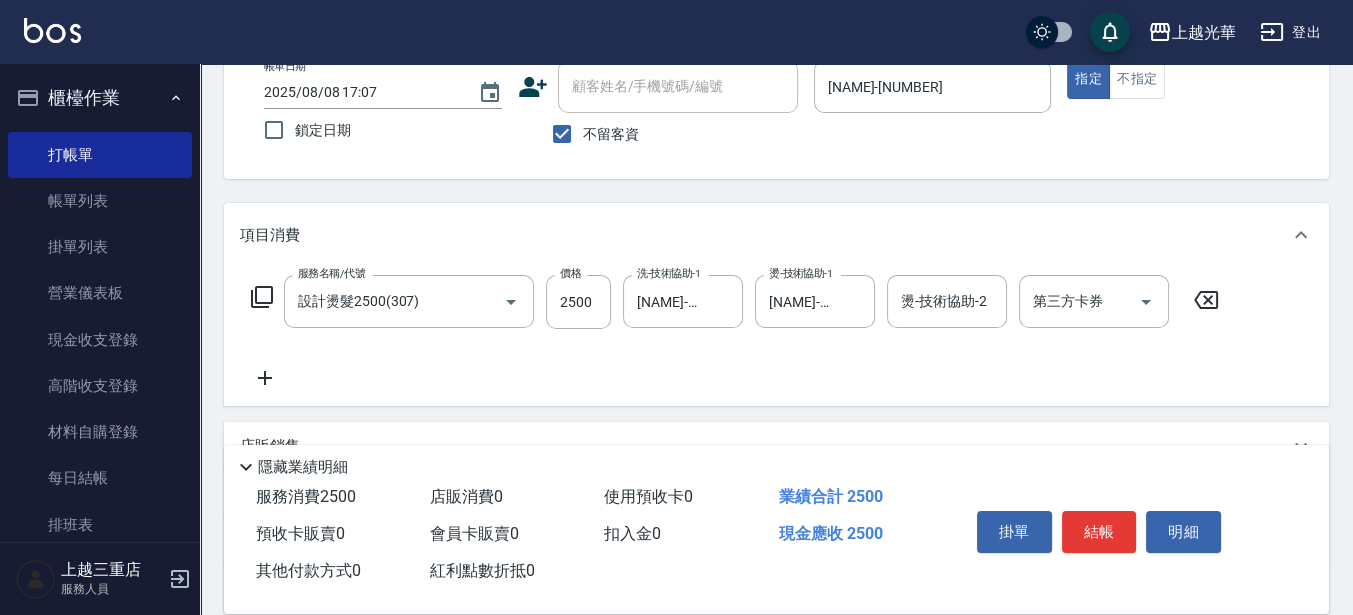 click 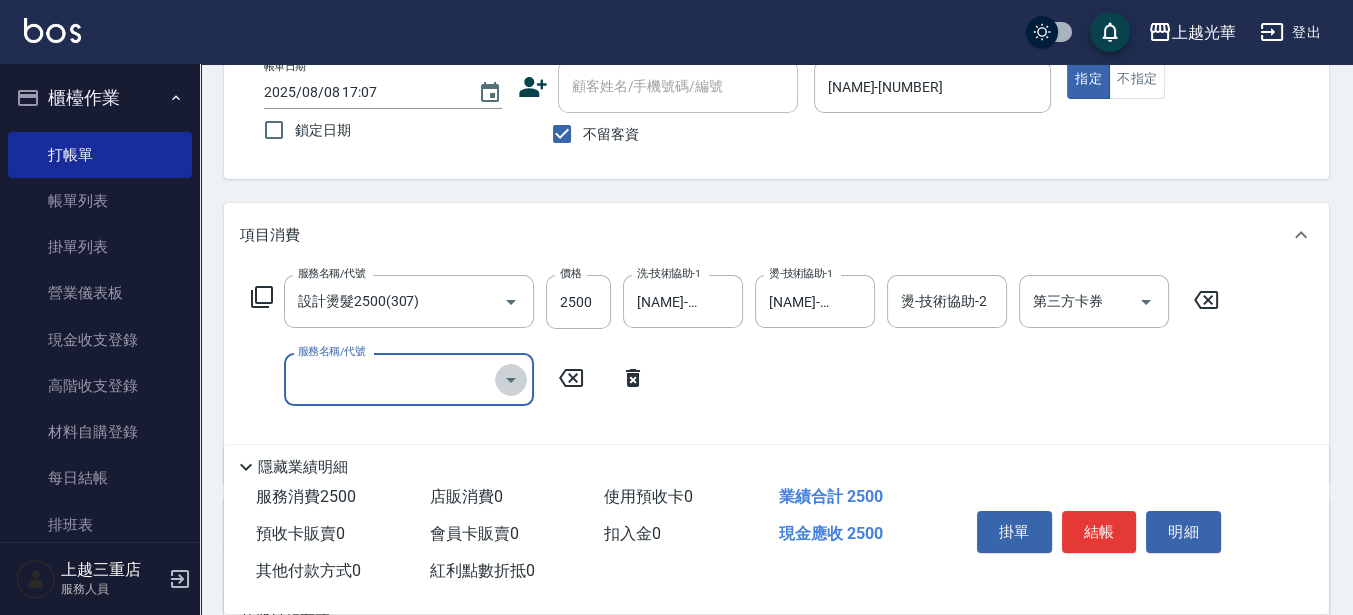 click 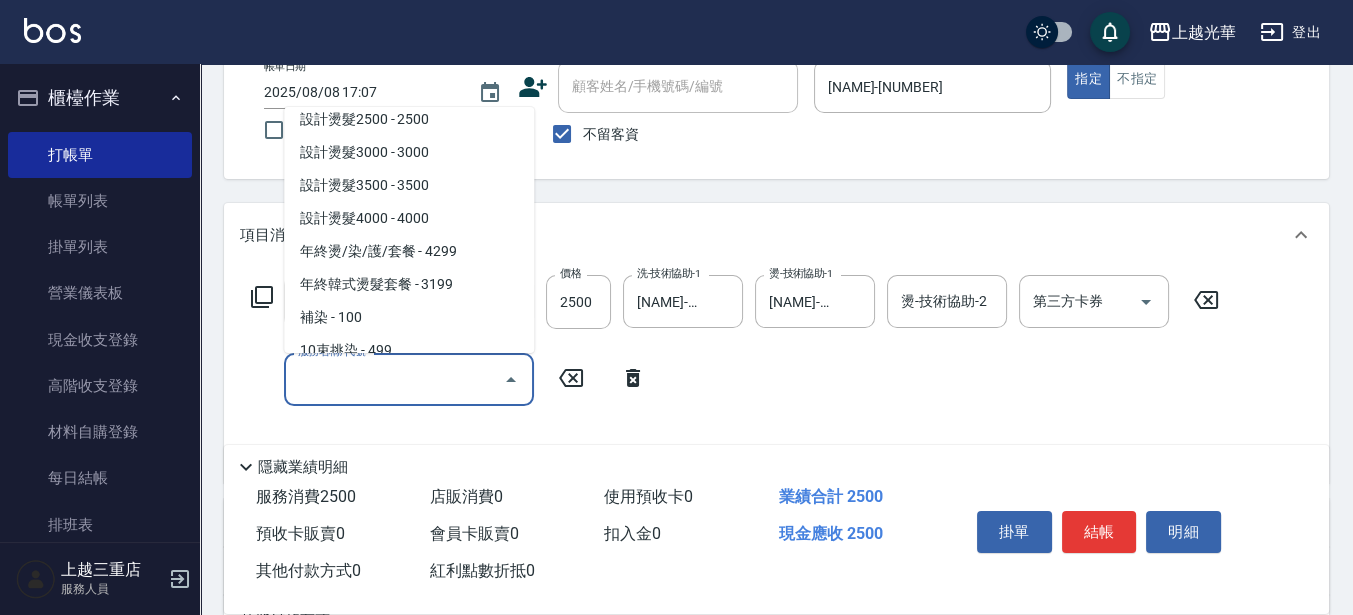 scroll, scrollTop: 625, scrollLeft: 0, axis: vertical 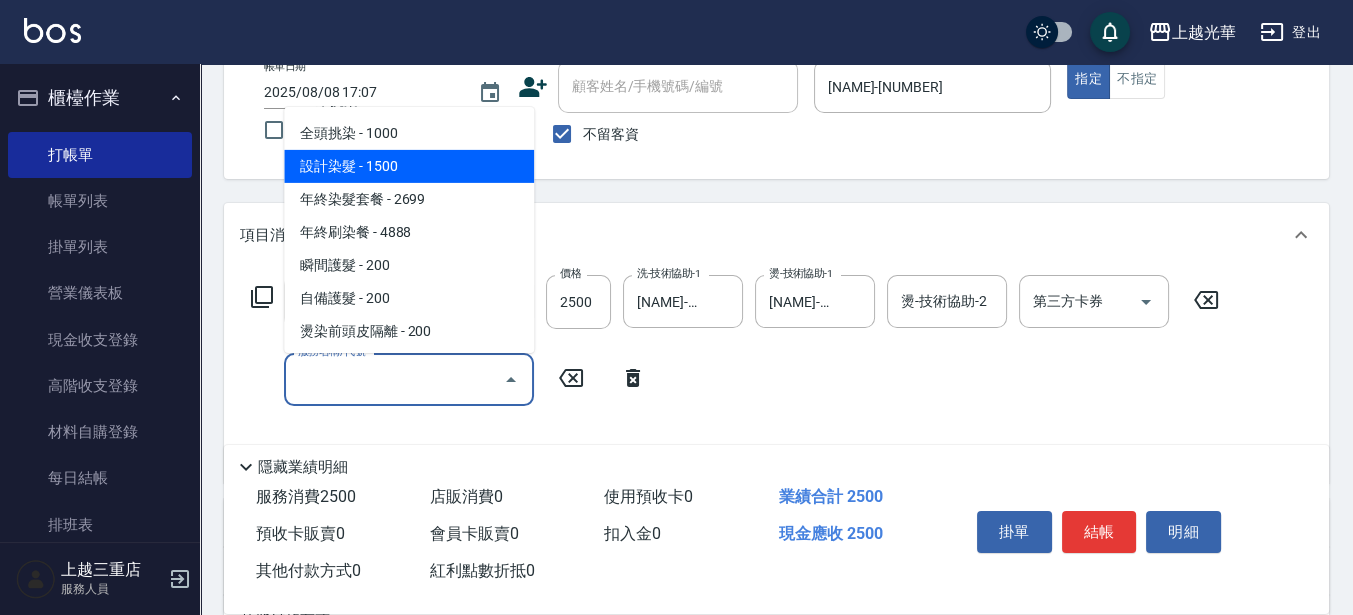 click on "設計染髮 - 1500" at bounding box center [409, 166] 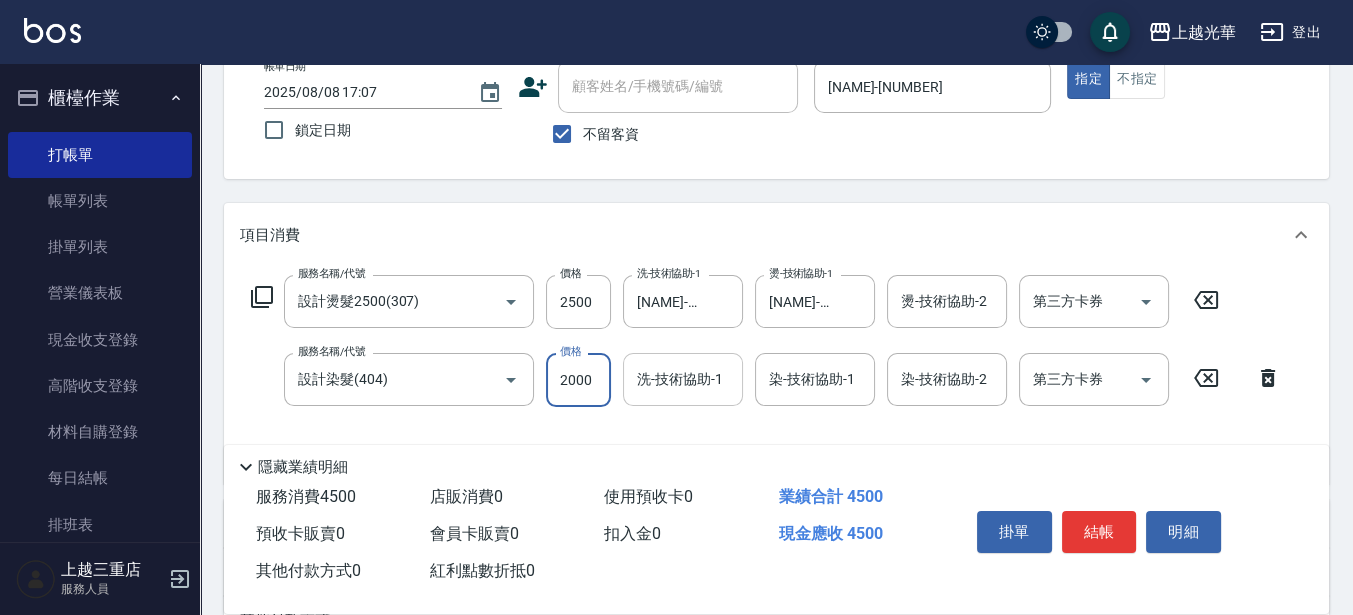 type on "2000" 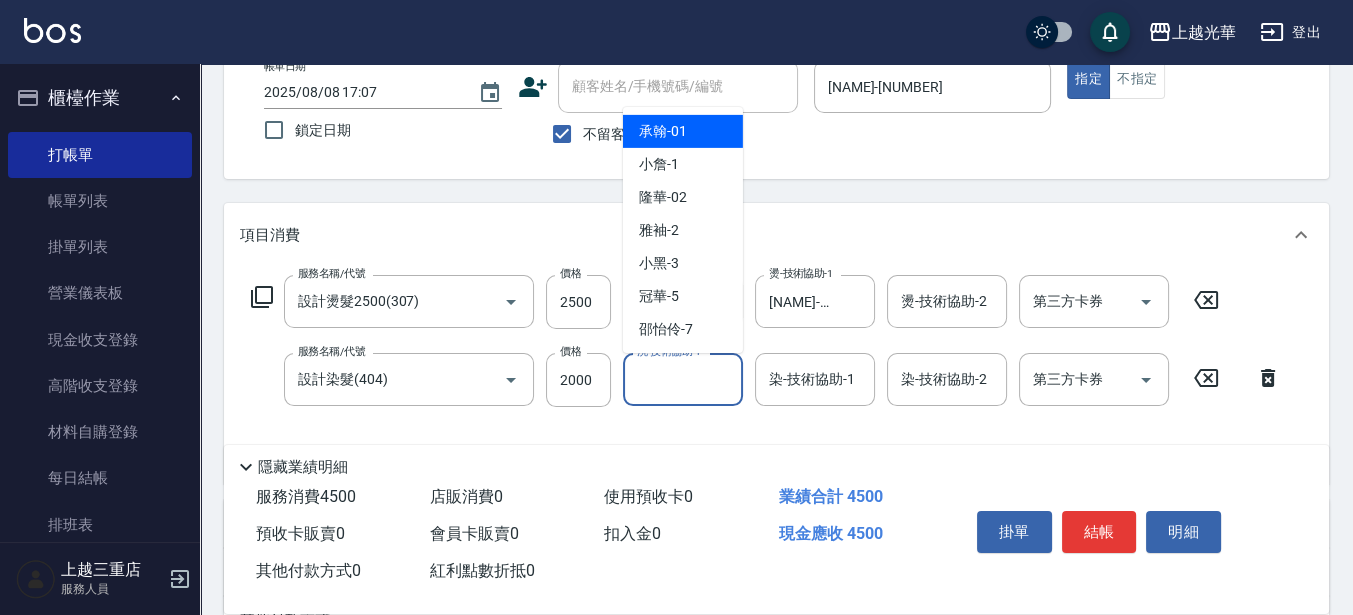 click on "洗-技術協助-1" at bounding box center [683, 379] 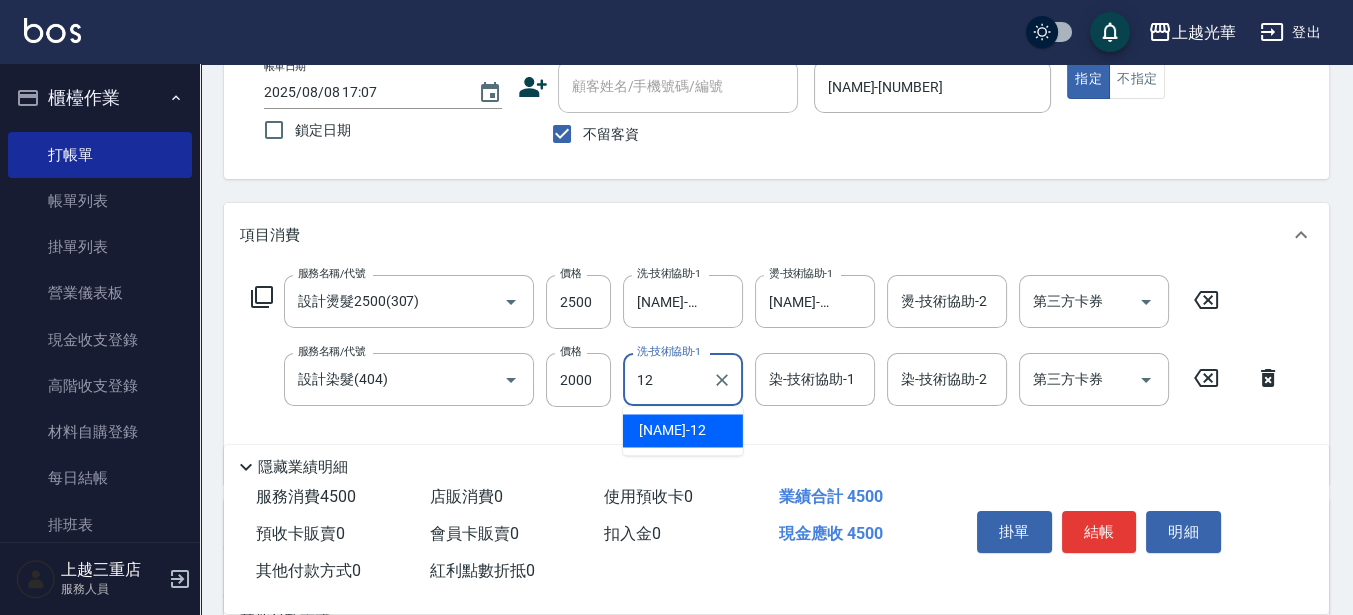 click on "[NAME] -[NUMBER]" at bounding box center (672, 430) 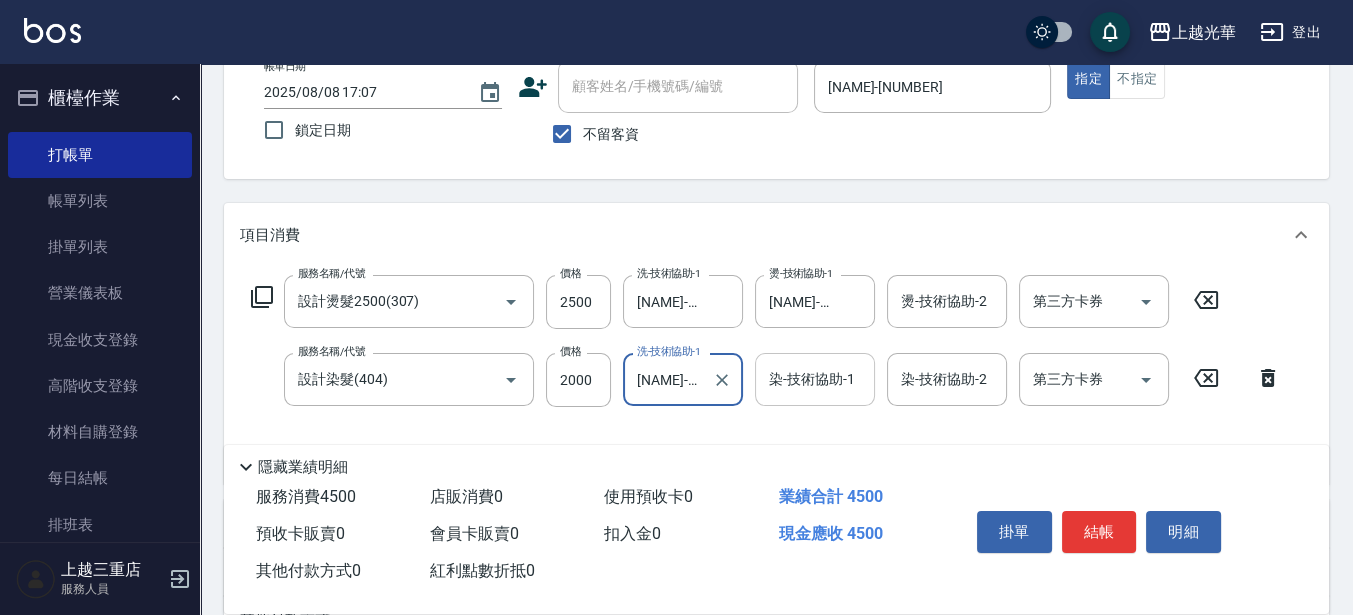 type on "[NAME]-[NUMBER]" 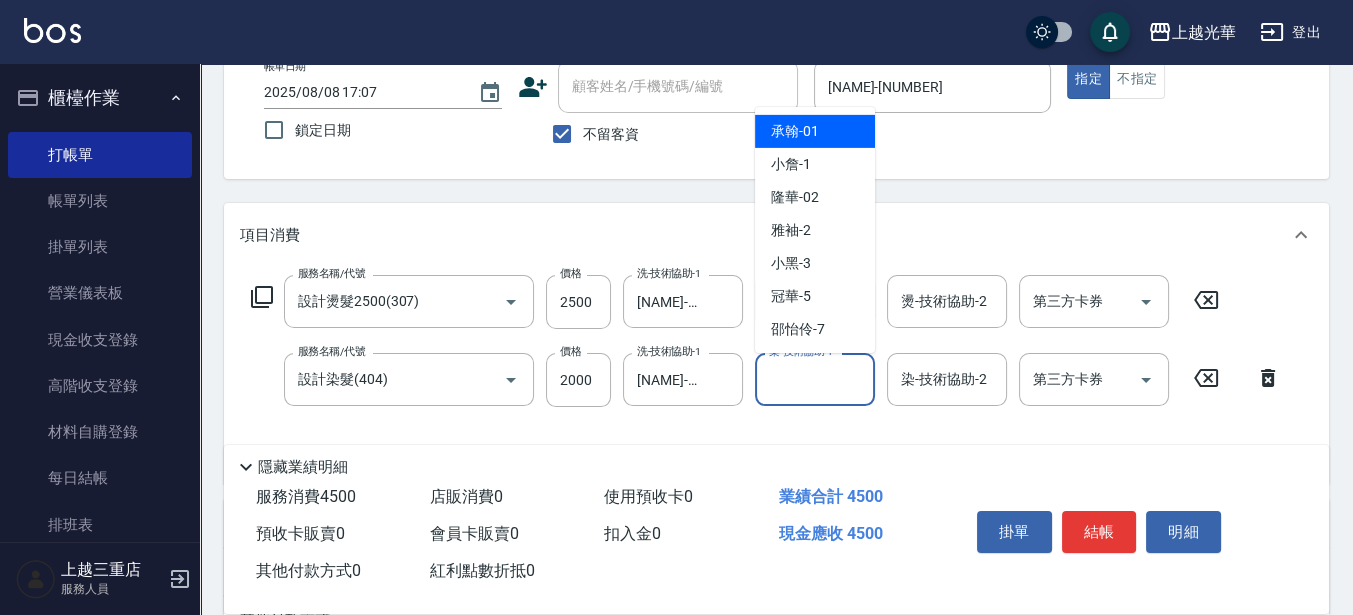 click on "染-技術協助-1" at bounding box center [815, 379] 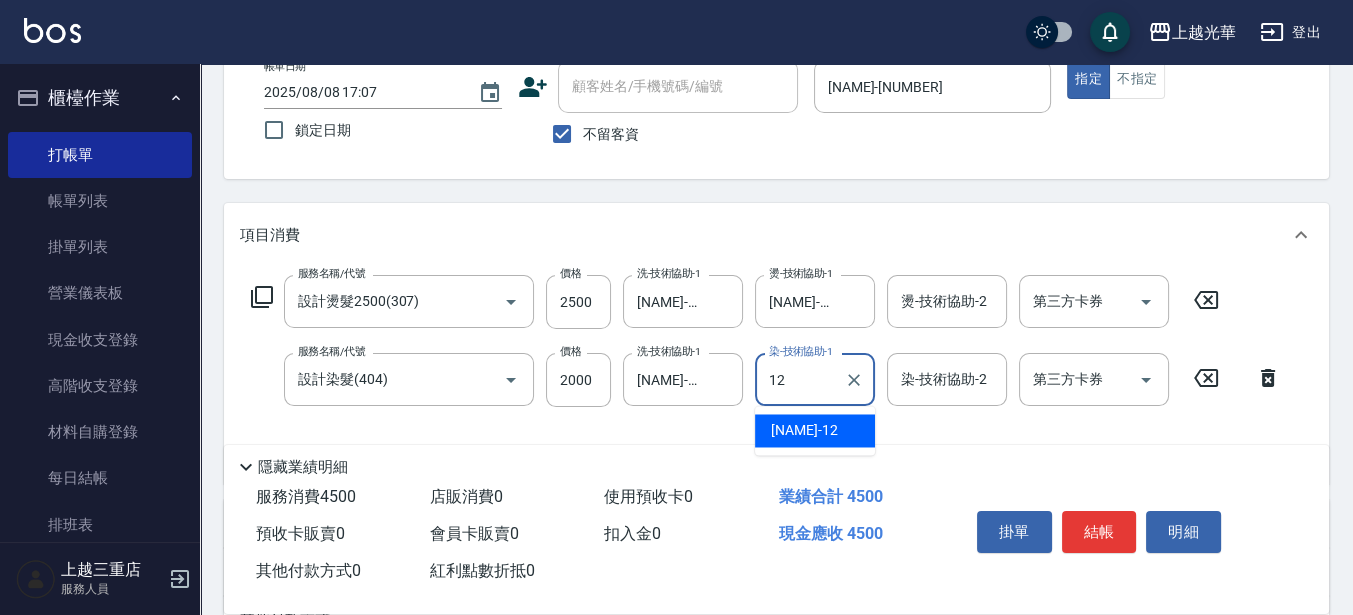 click on "[NAME] -[NUMBER]" at bounding box center [804, 430] 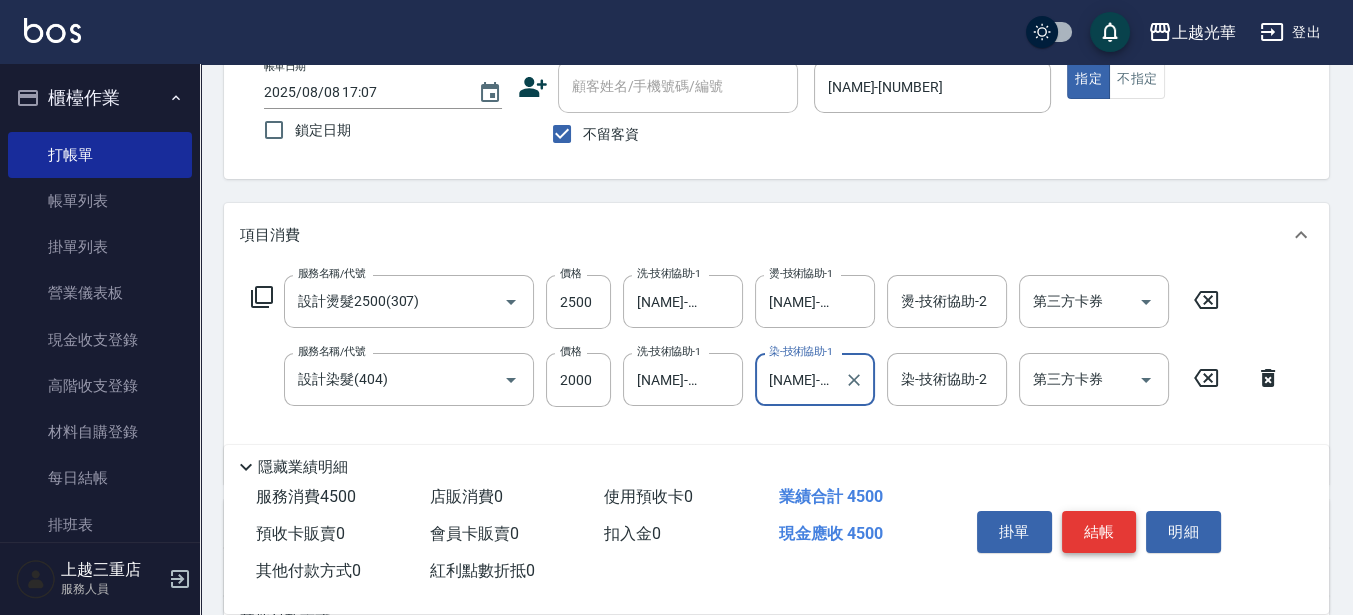 type on "[NAME]-[NUMBER]" 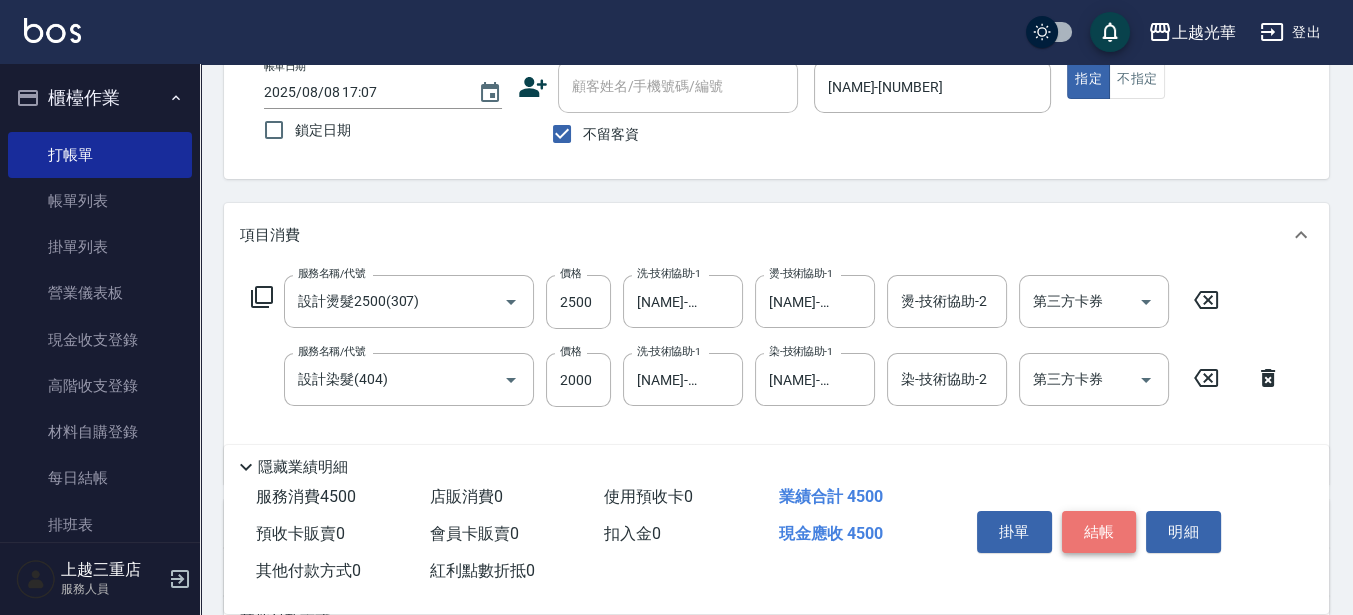 click on "結帳" at bounding box center [1099, 532] 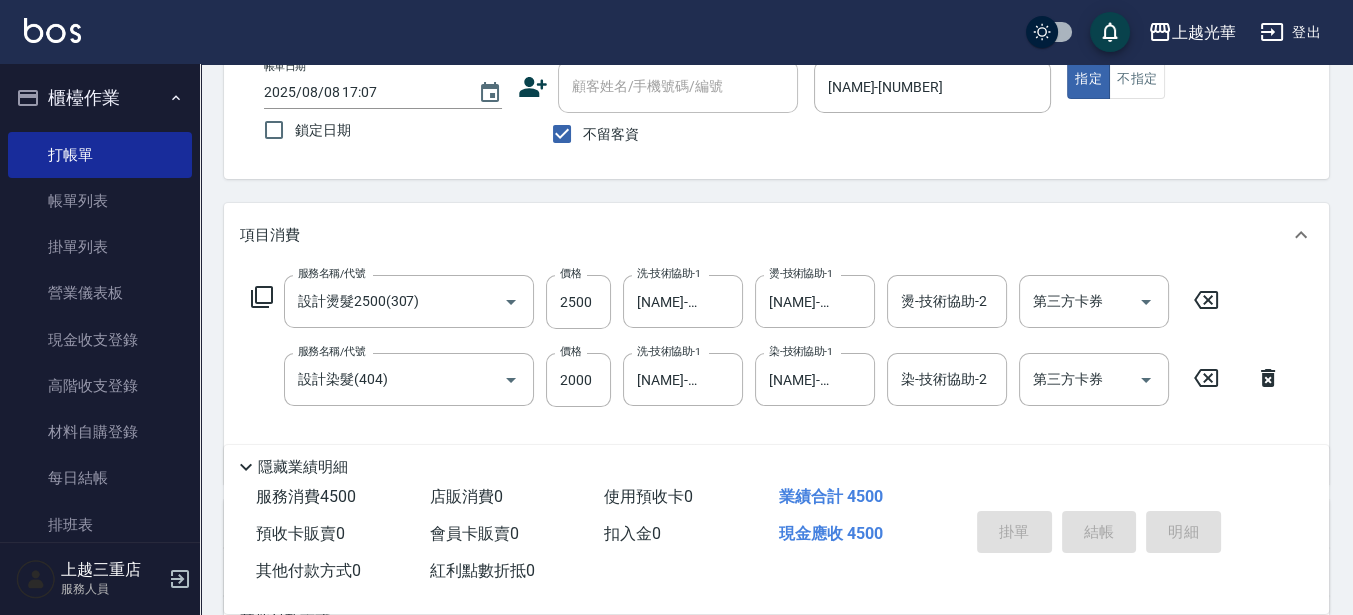 type on "2025/08/08 17:09" 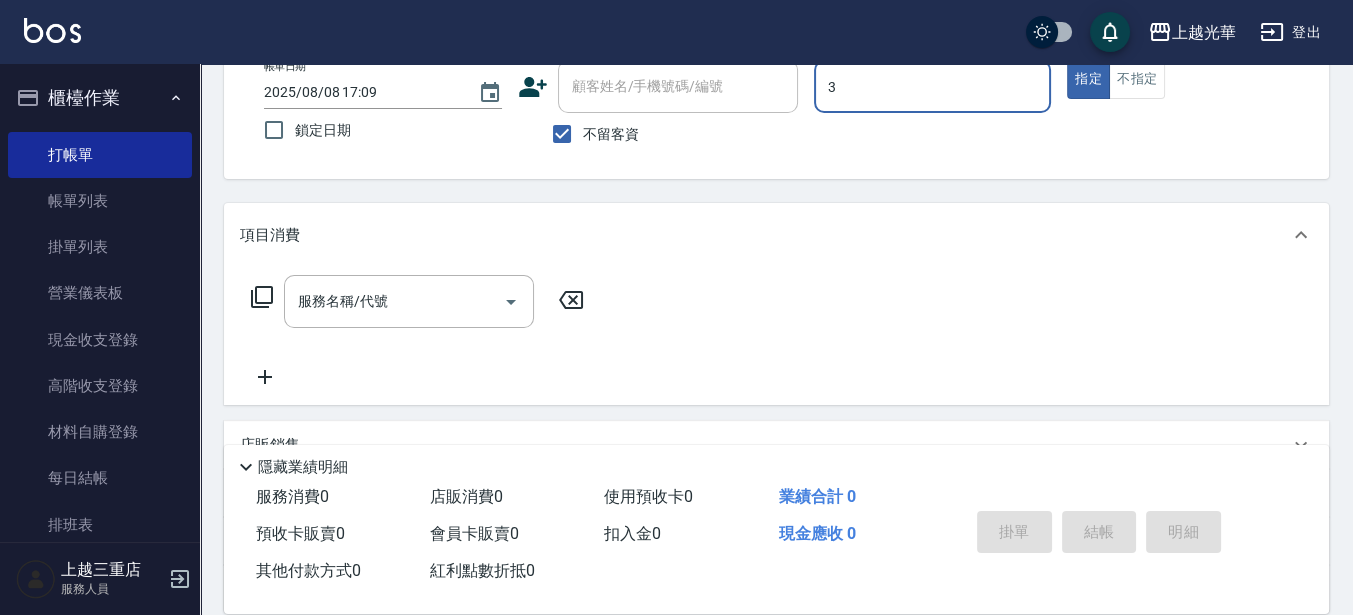 type on "小黑-3" 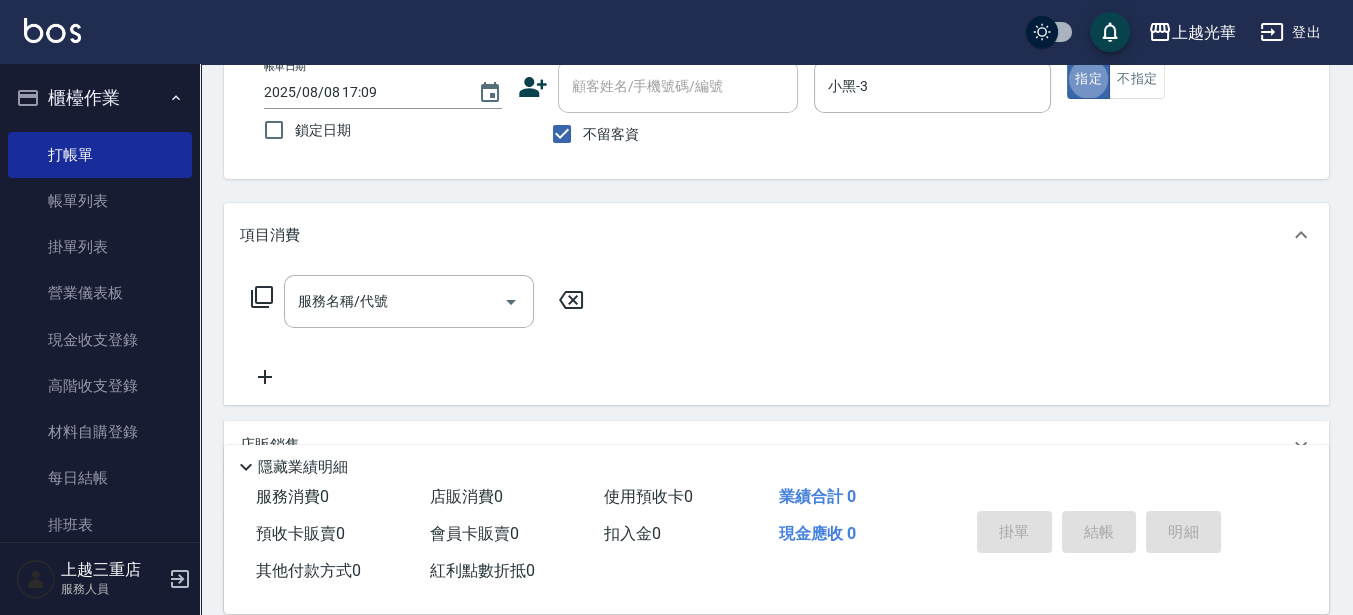 type on "true" 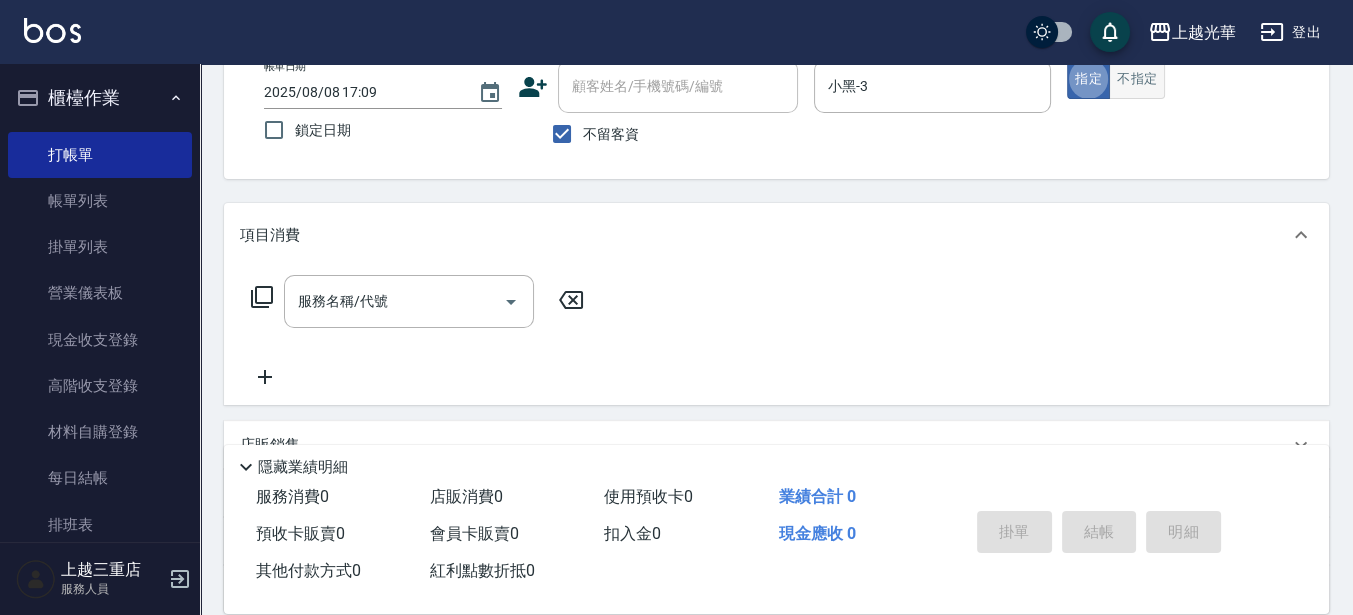 click on "不指定" at bounding box center [1137, 79] 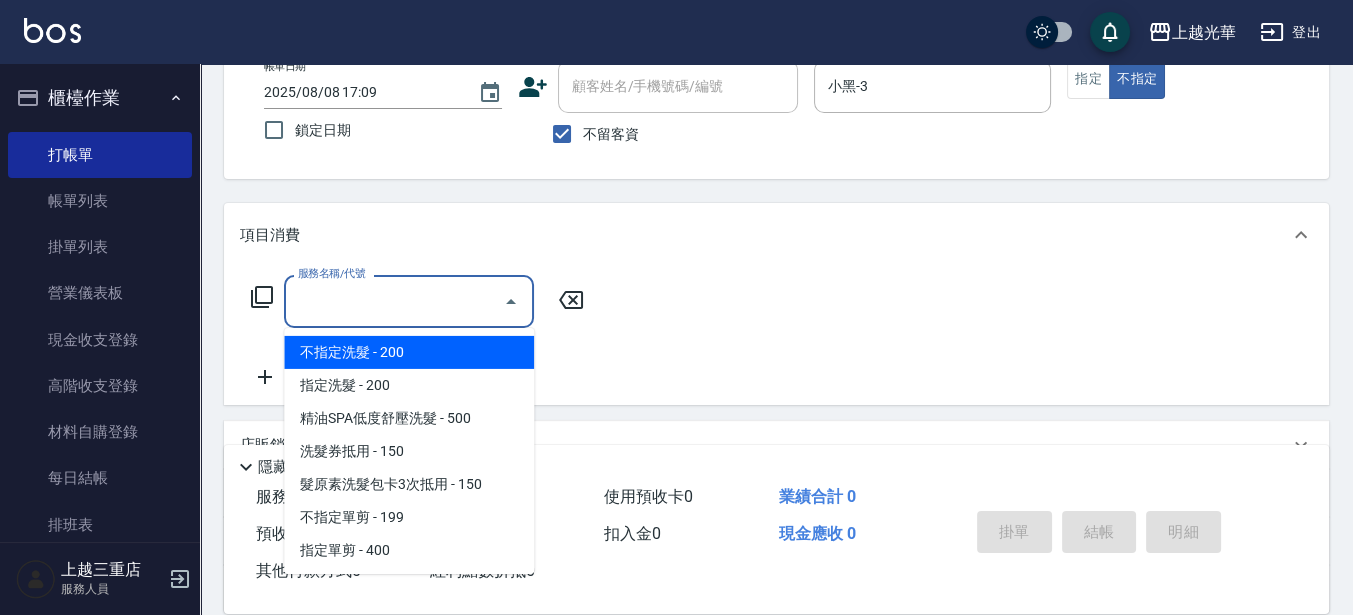click on "服務名稱/代號" at bounding box center (394, 301) 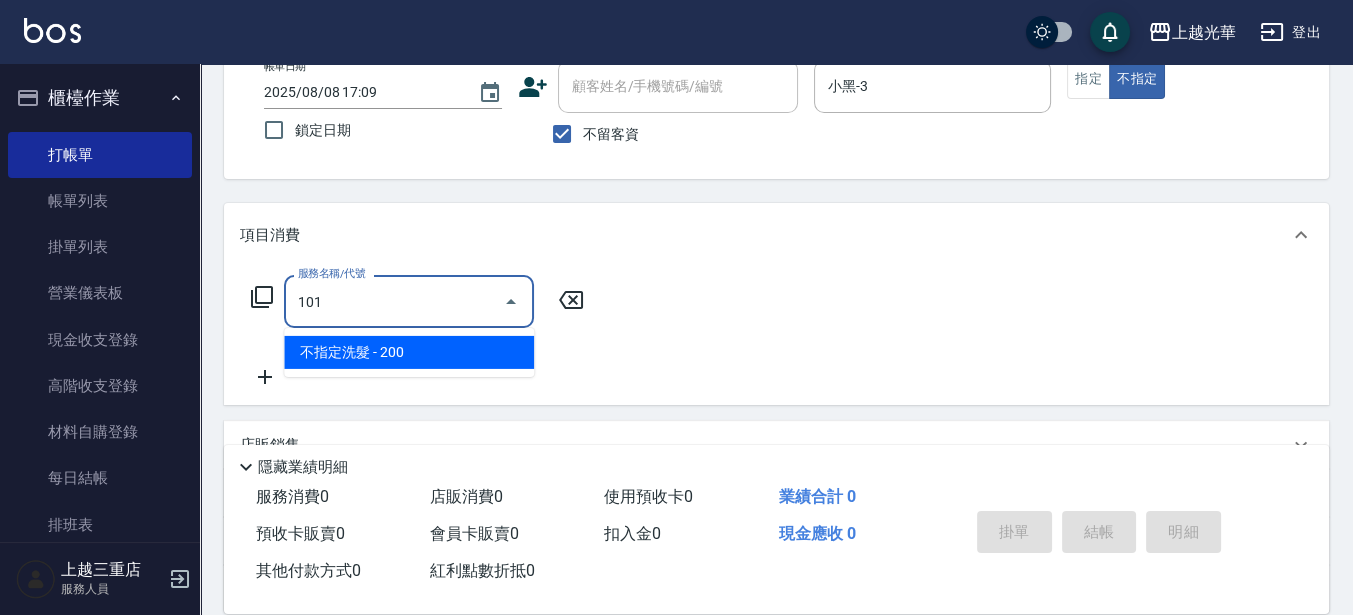 type on "不指定洗髮(101)" 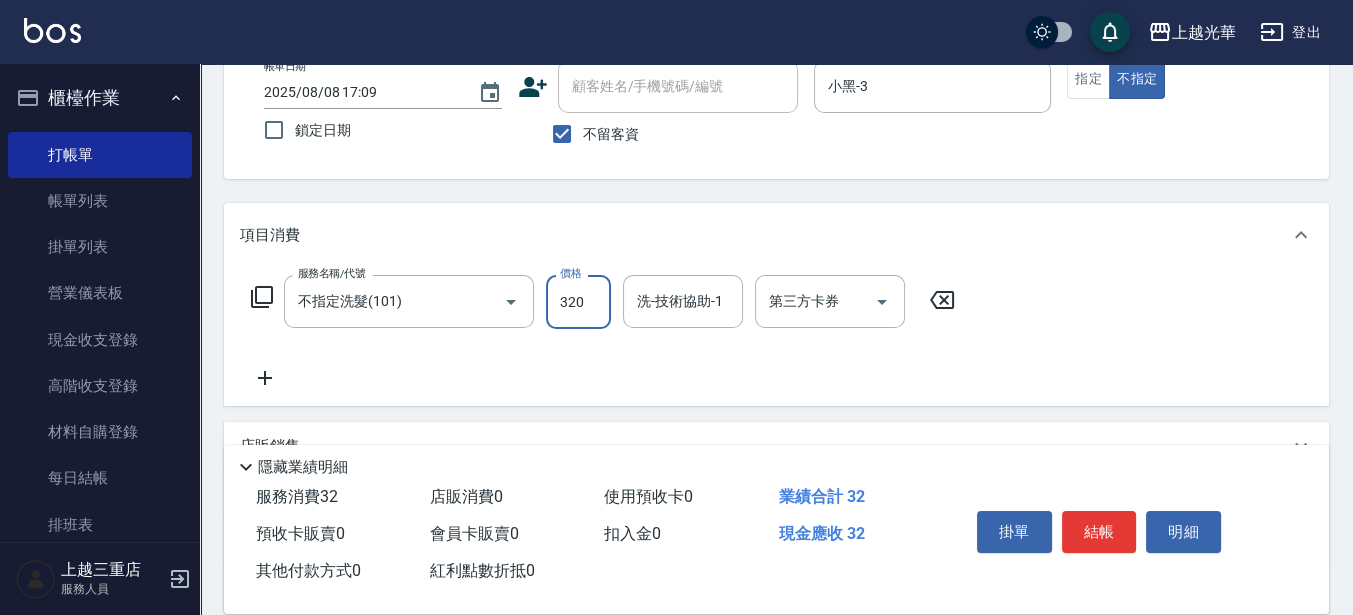 type on "320" 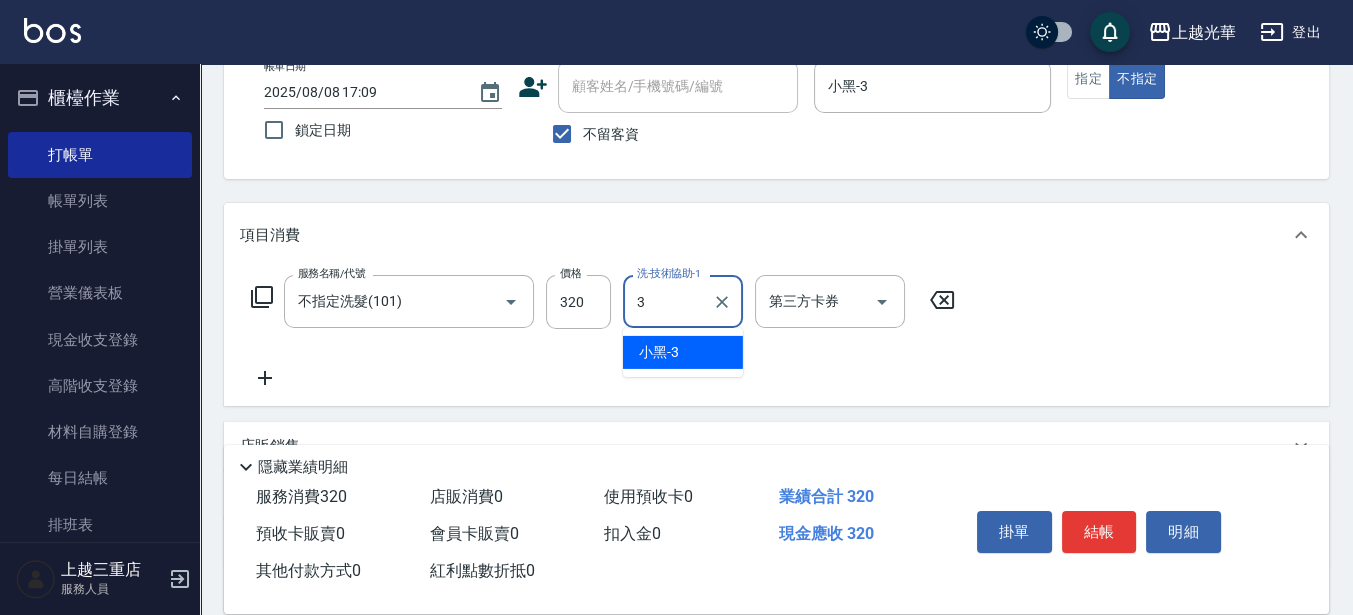 type on "小黑-3" 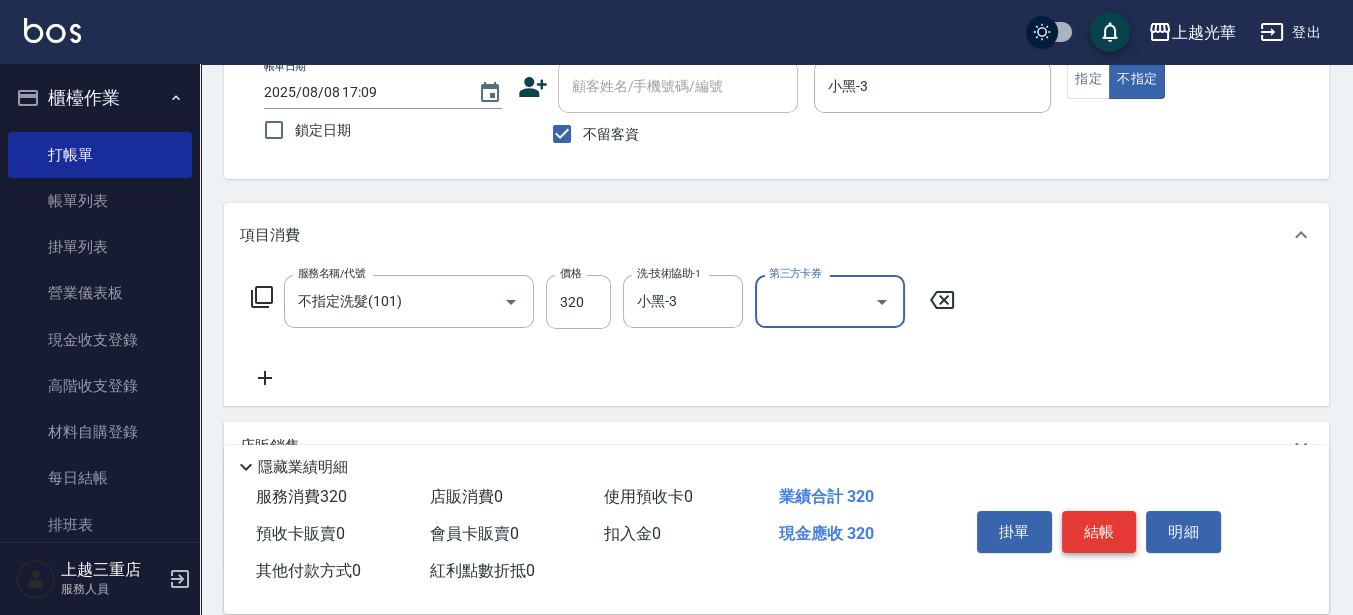 click on "結帳" at bounding box center (1099, 532) 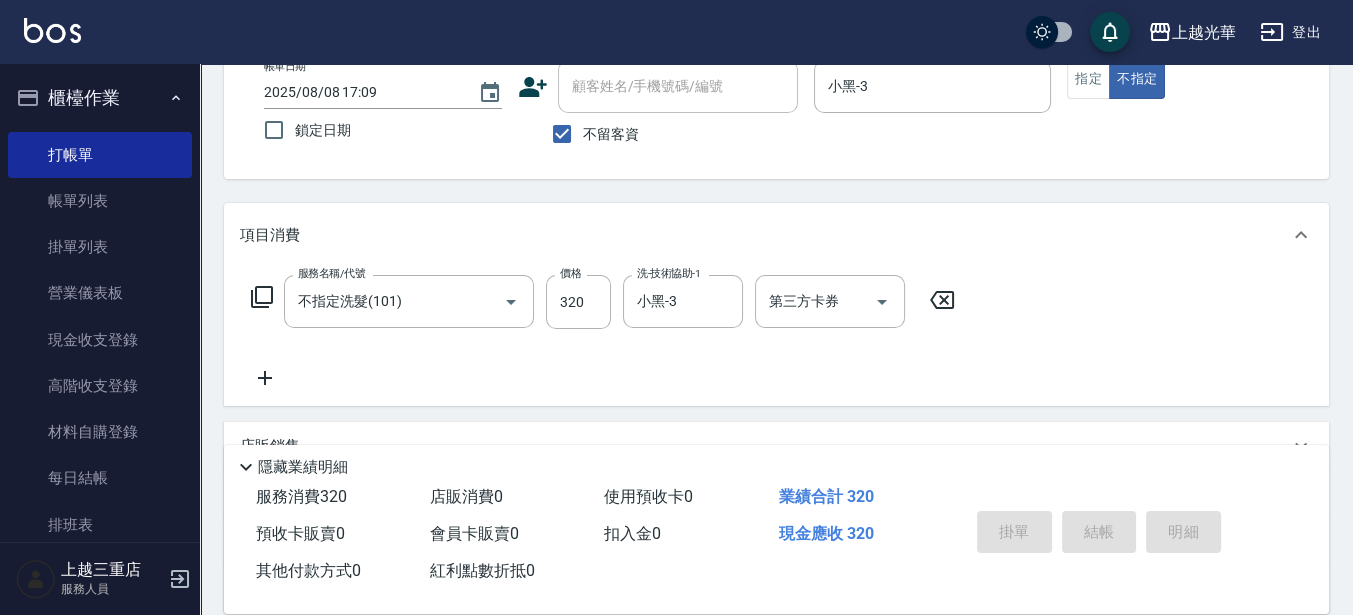 type on "[DATE] [TIME]" 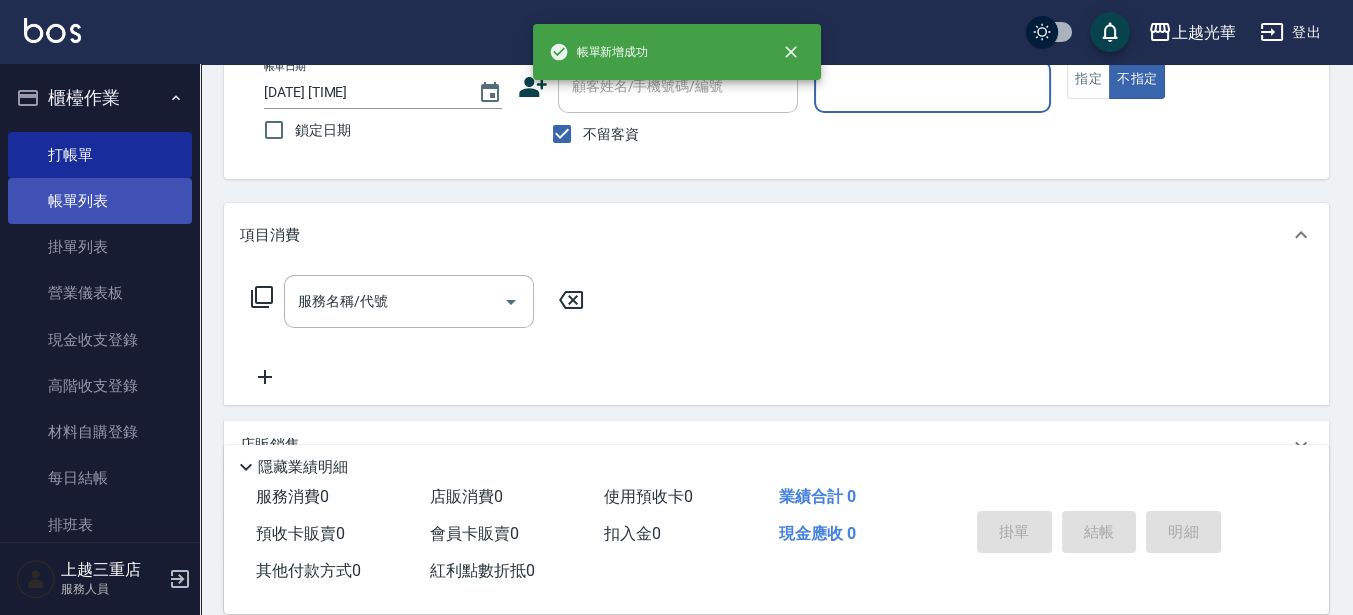 click on "帳單列表" at bounding box center [100, 201] 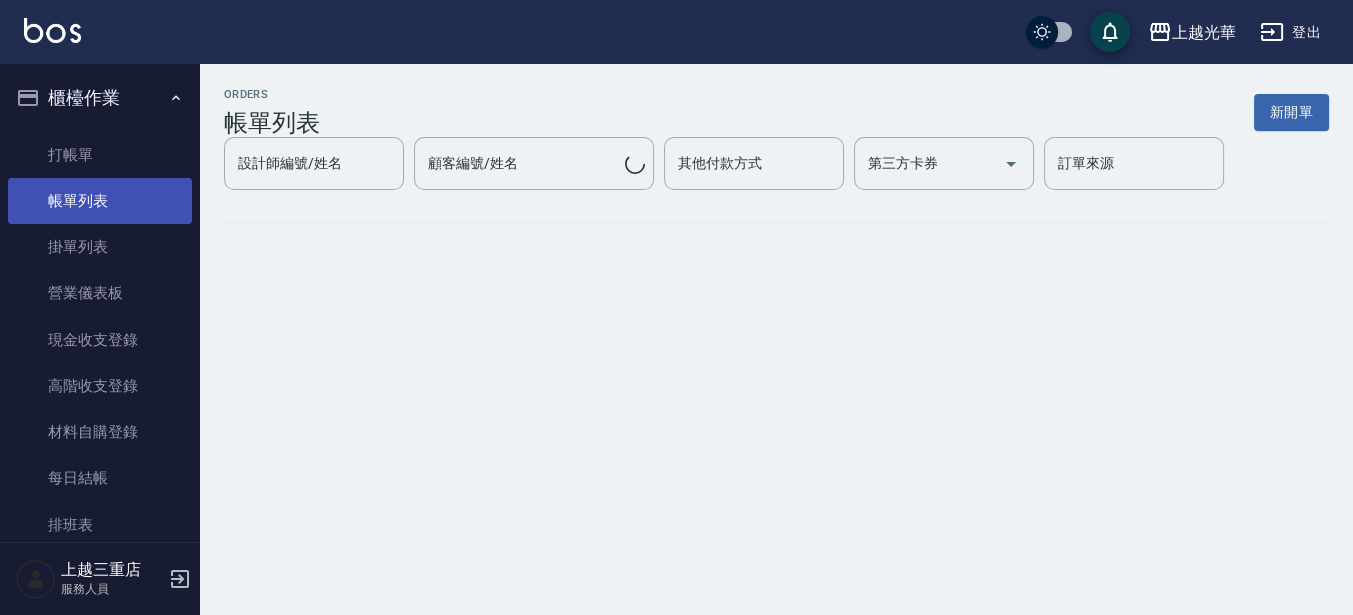 scroll, scrollTop: 0, scrollLeft: 0, axis: both 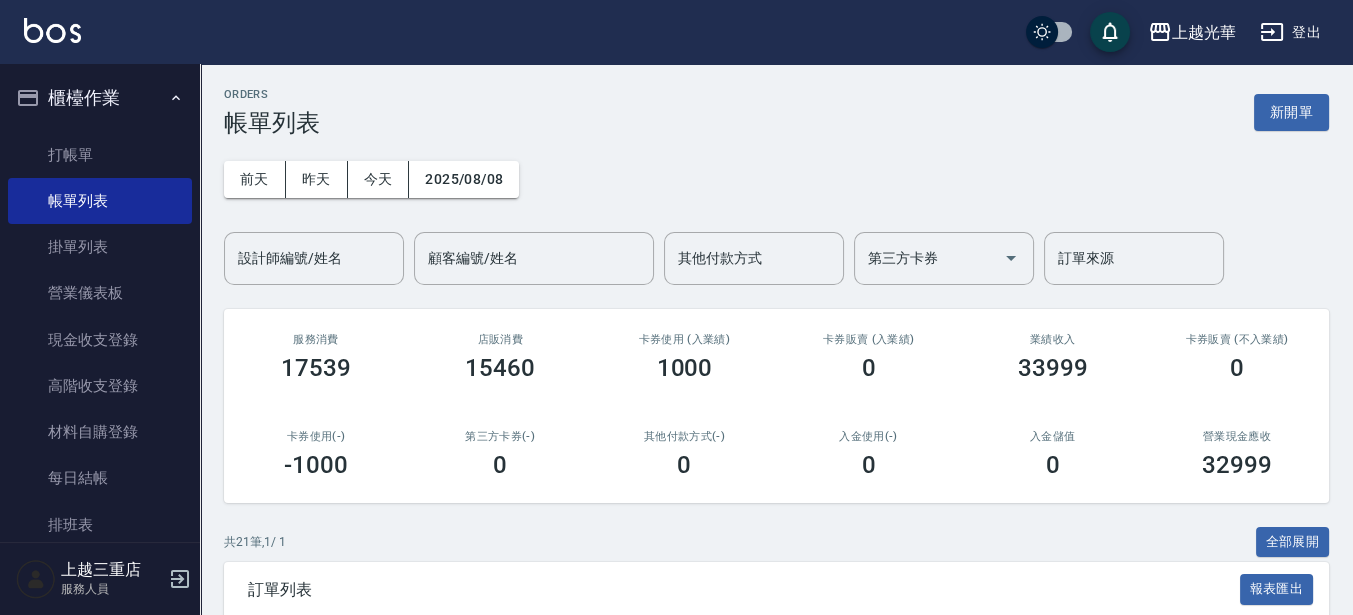 click on "設計師編號/姓名" at bounding box center [314, 258] 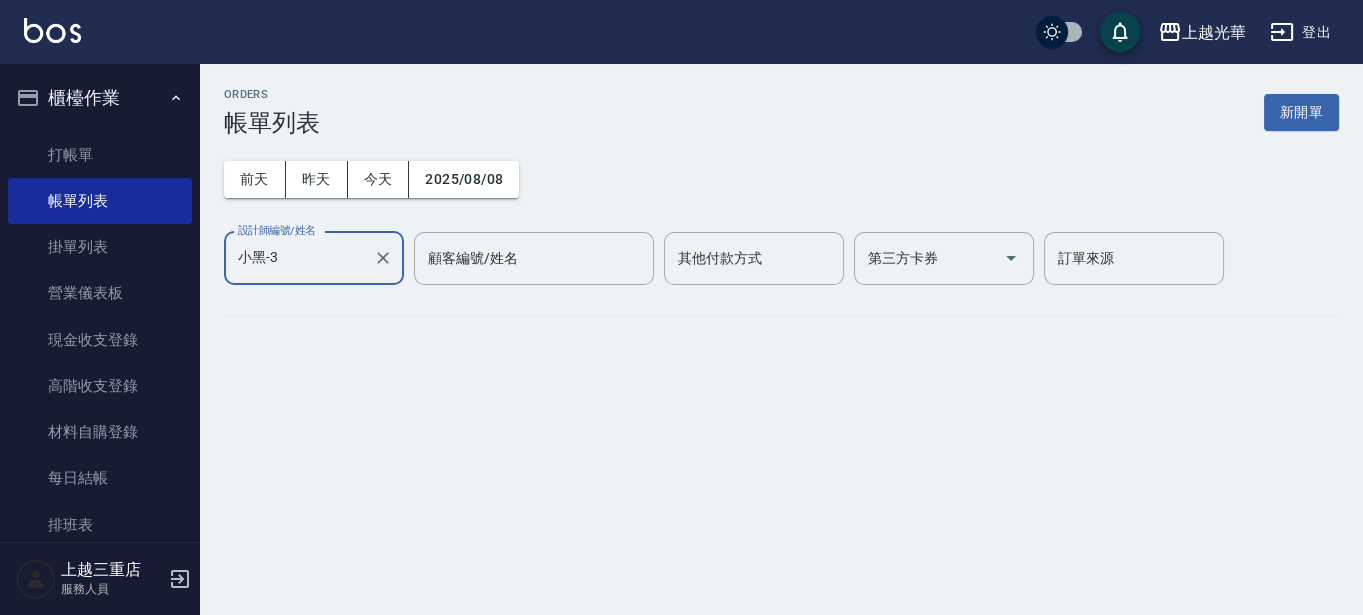 type on "小黑-3" 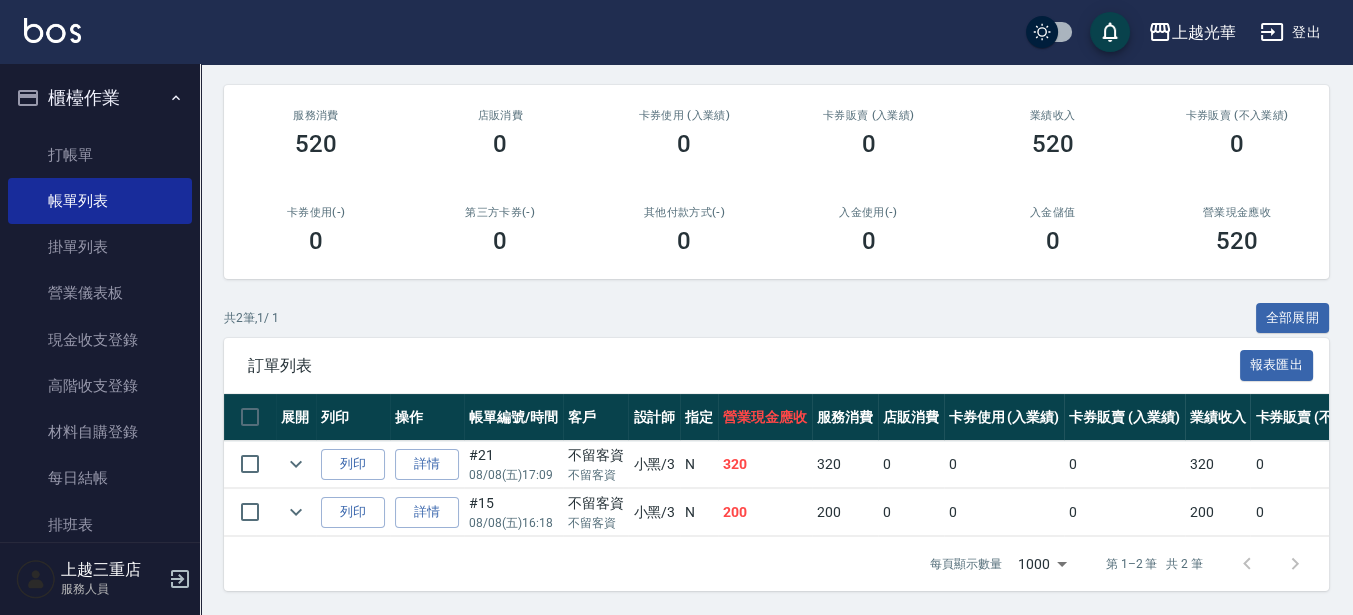 scroll, scrollTop: 240, scrollLeft: 0, axis: vertical 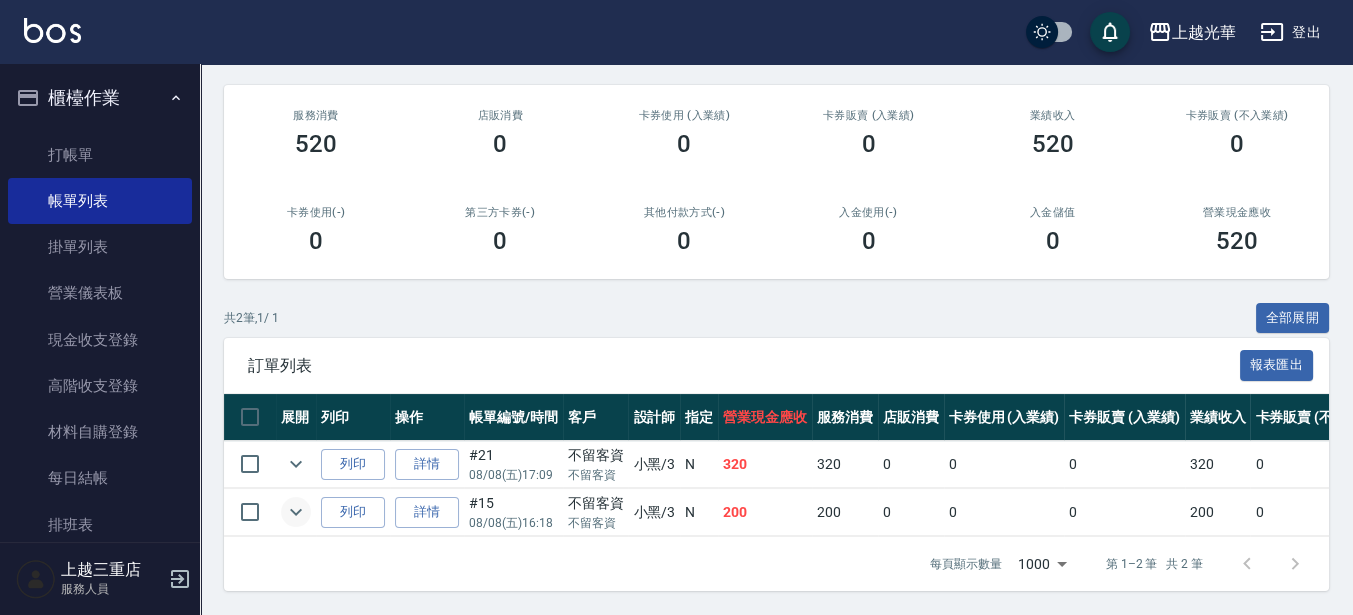 click 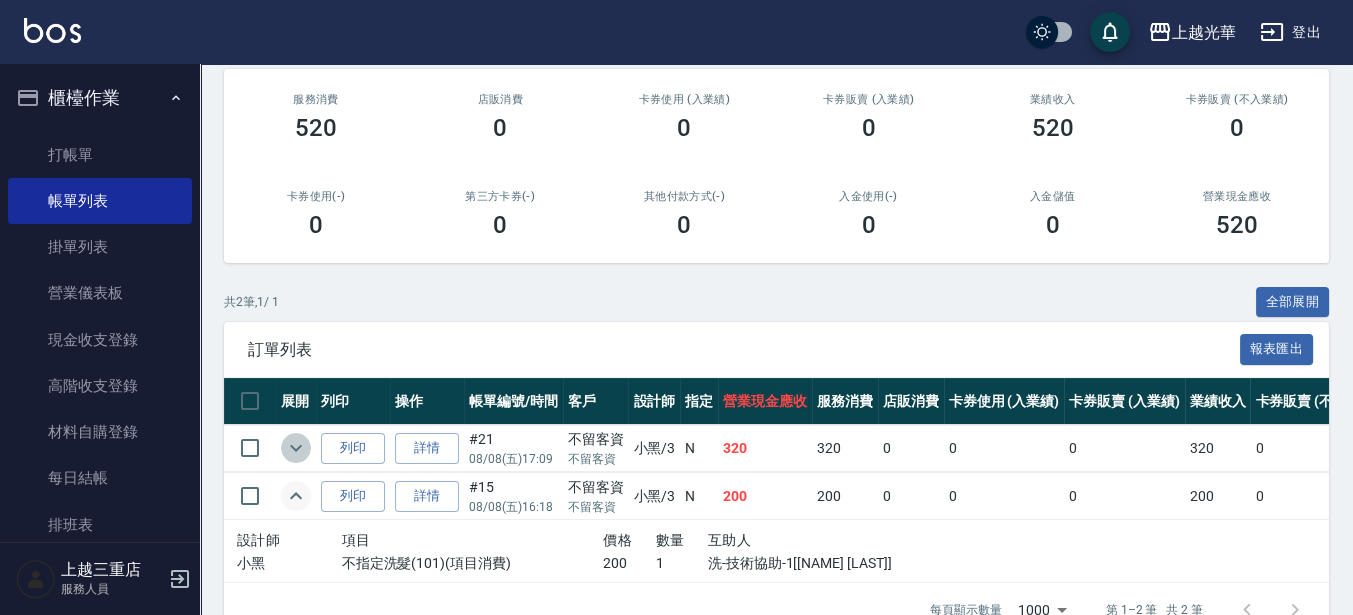 click 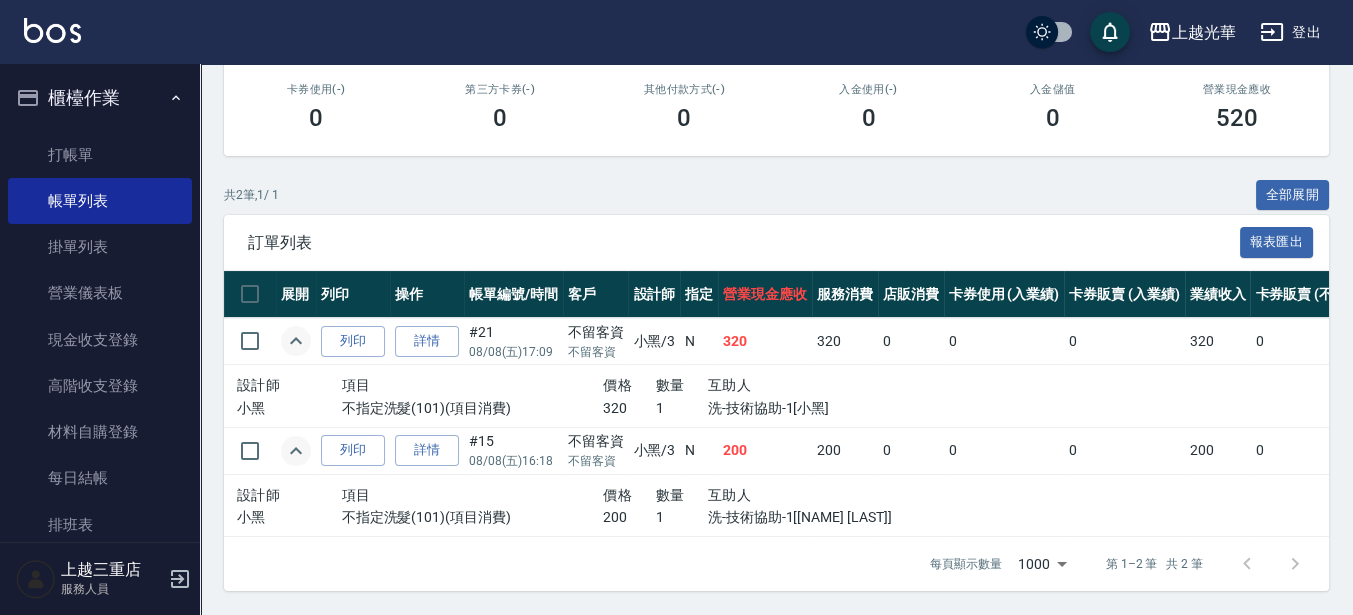 scroll, scrollTop: 0, scrollLeft: 0, axis: both 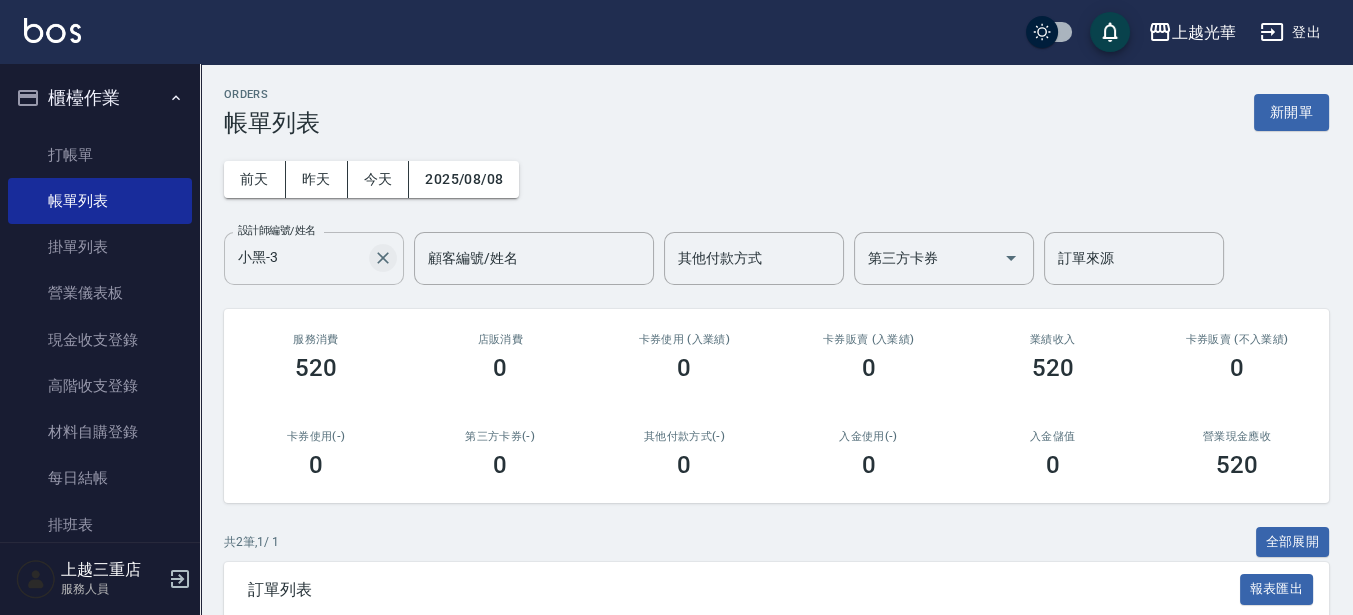 click 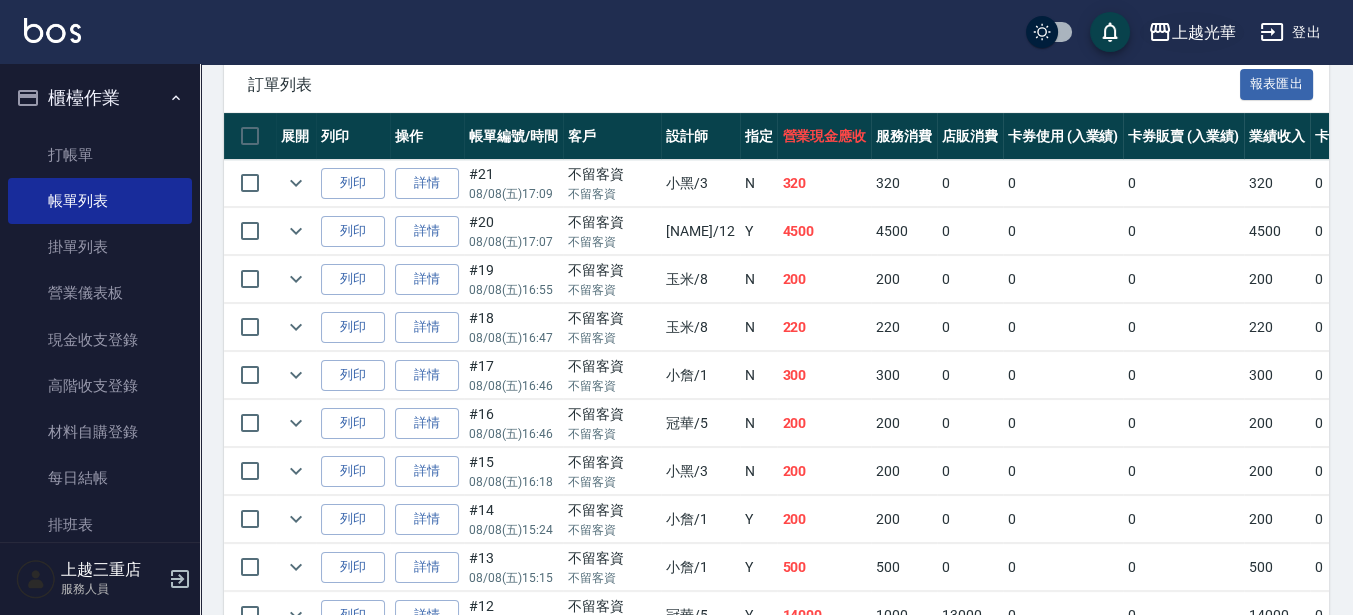 scroll, scrollTop: 500, scrollLeft: 0, axis: vertical 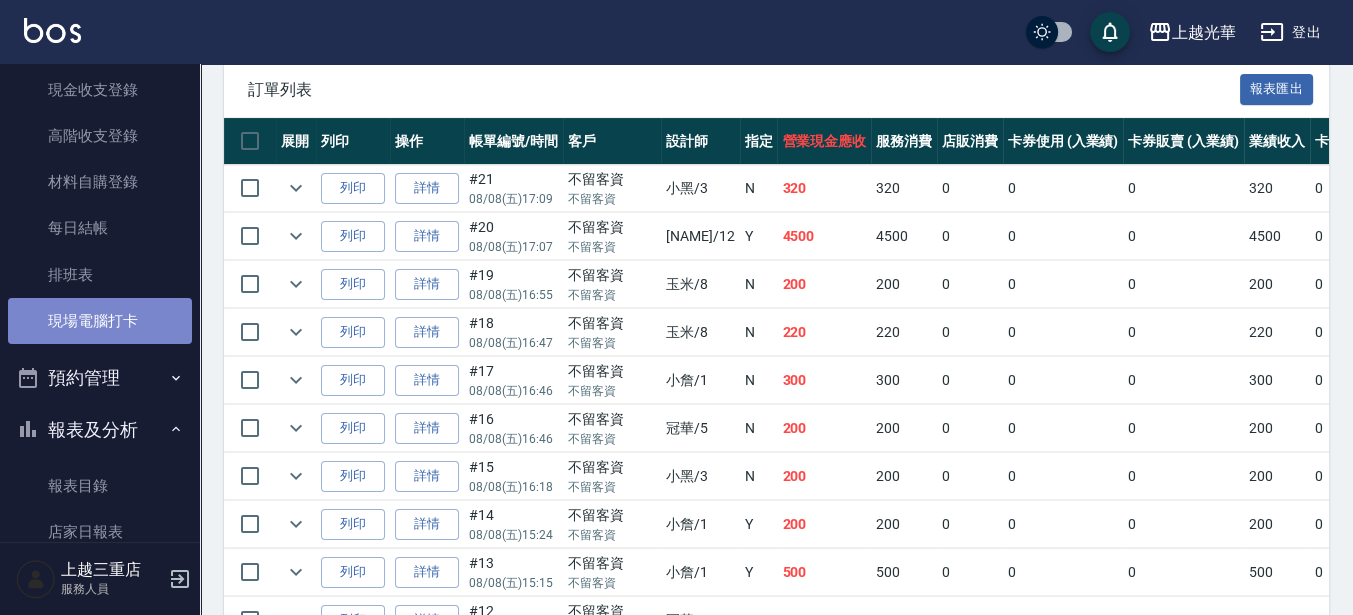 click on "現場電腦打卡" at bounding box center [100, 321] 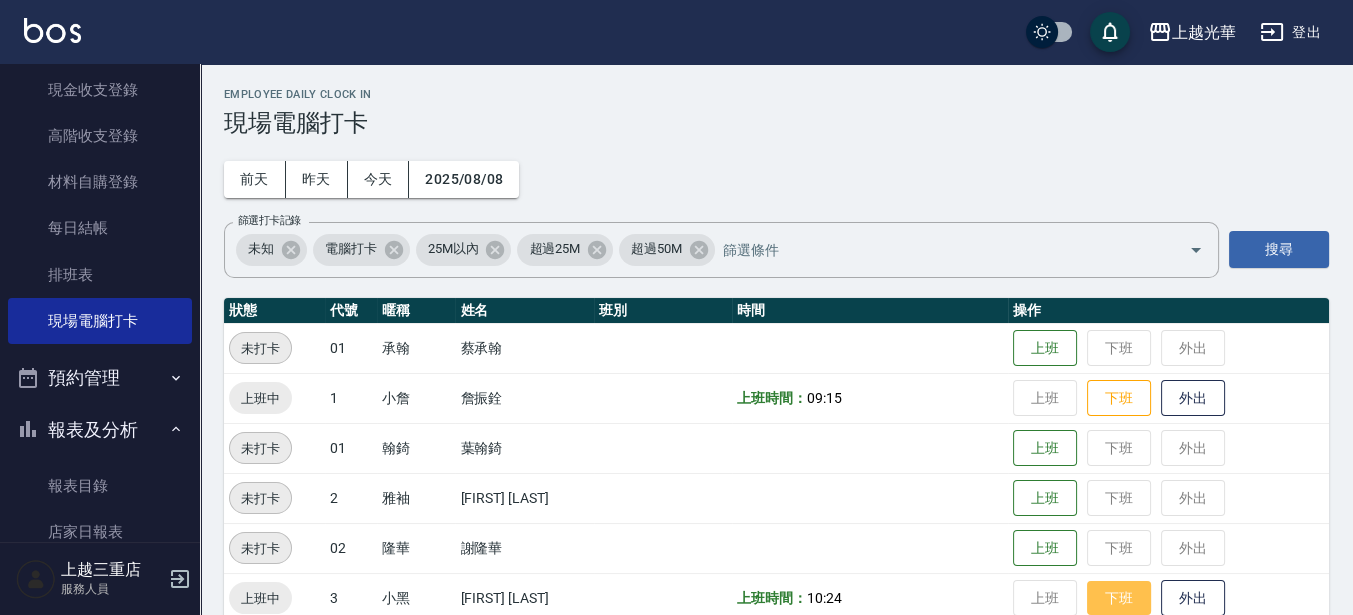 click on "下班" at bounding box center [1119, 598] 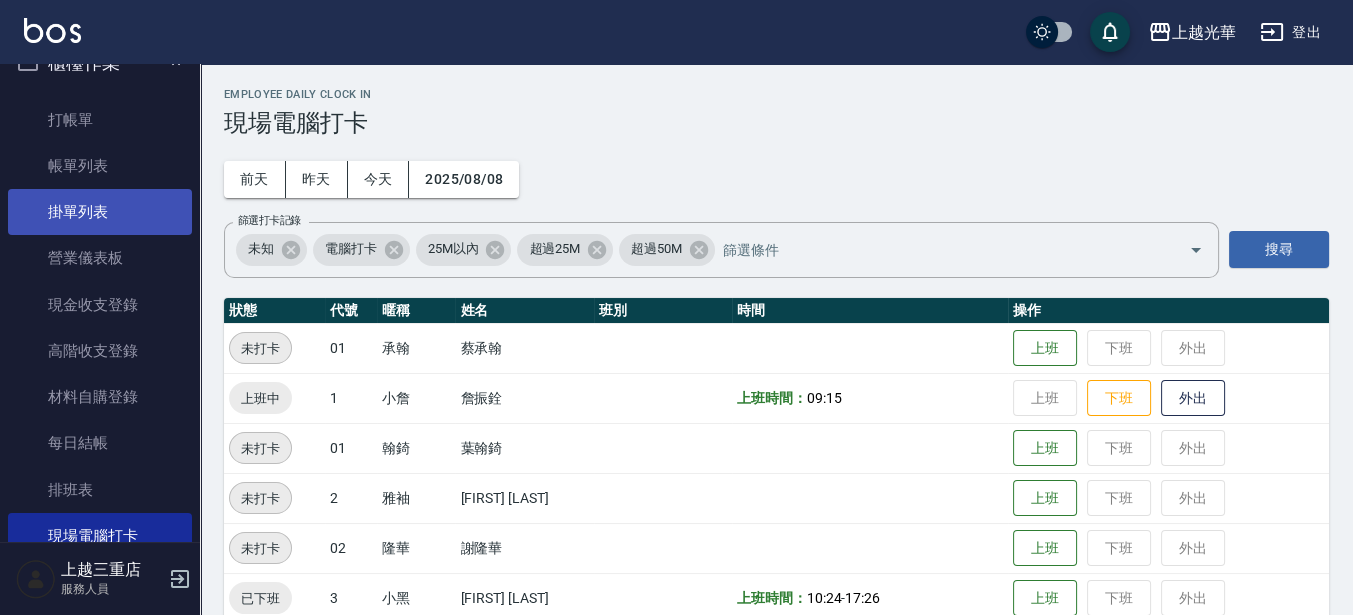 scroll, scrollTop: 0, scrollLeft: 0, axis: both 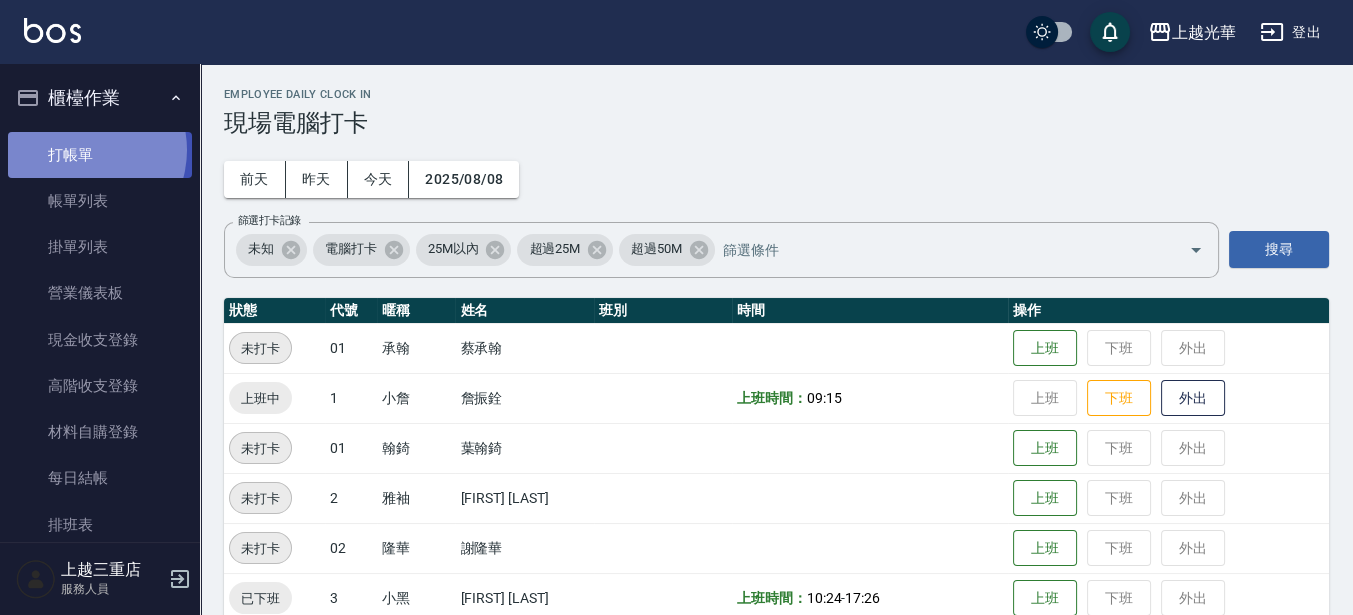 click on "打帳單" at bounding box center [100, 155] 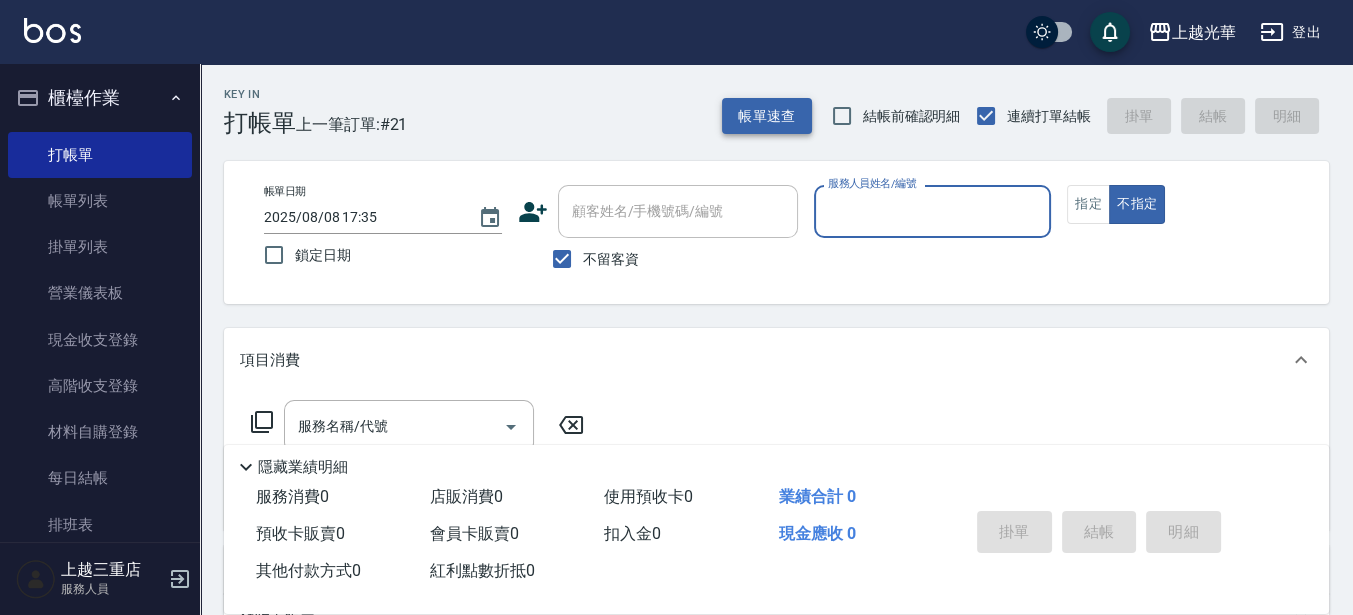 click on "帳單速查" at bounding box center [767, 116] 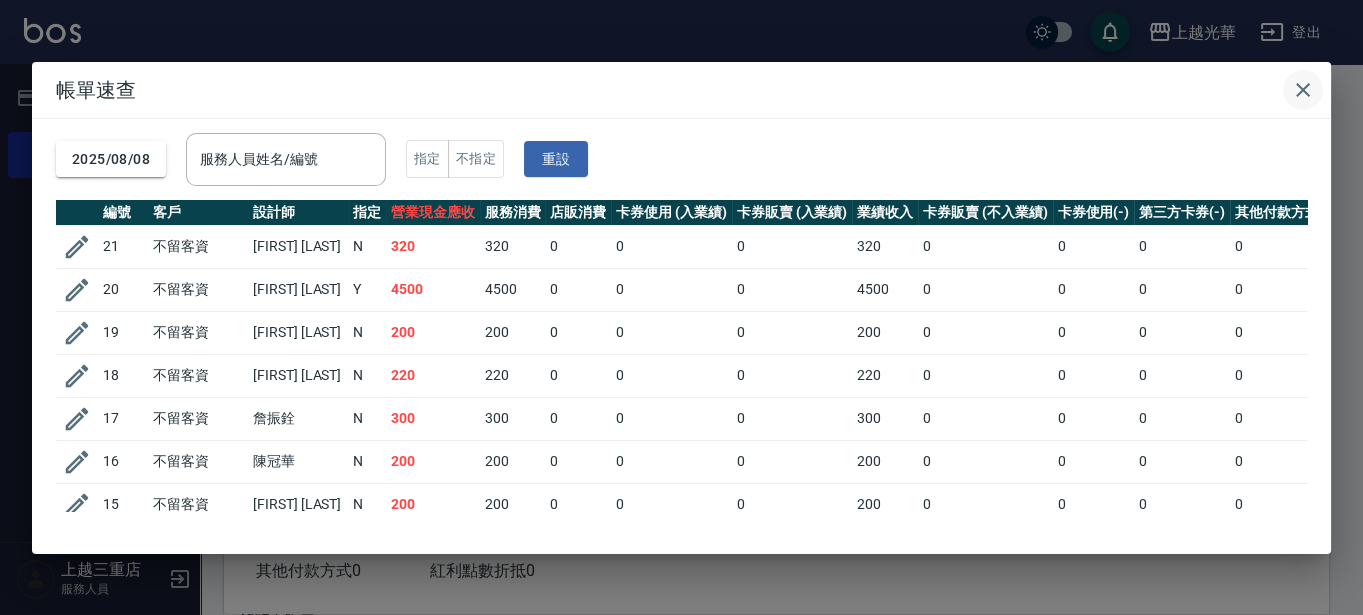 click 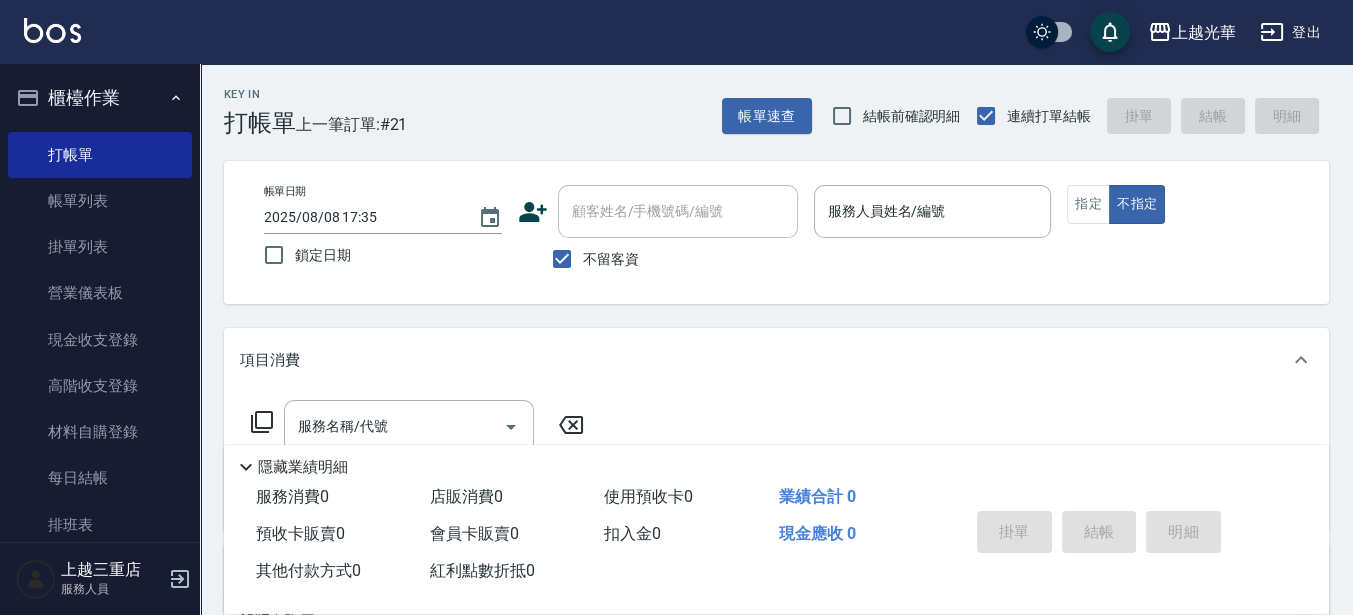 click 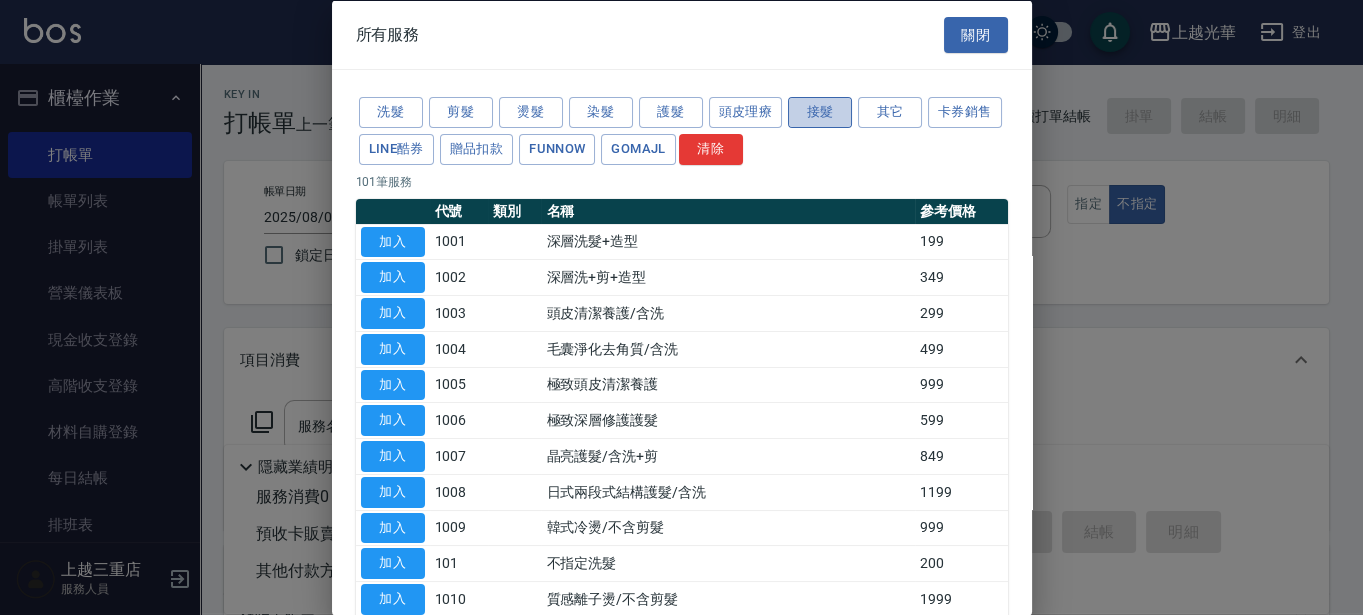 click on "接髮" at bounding box center (820, 112) 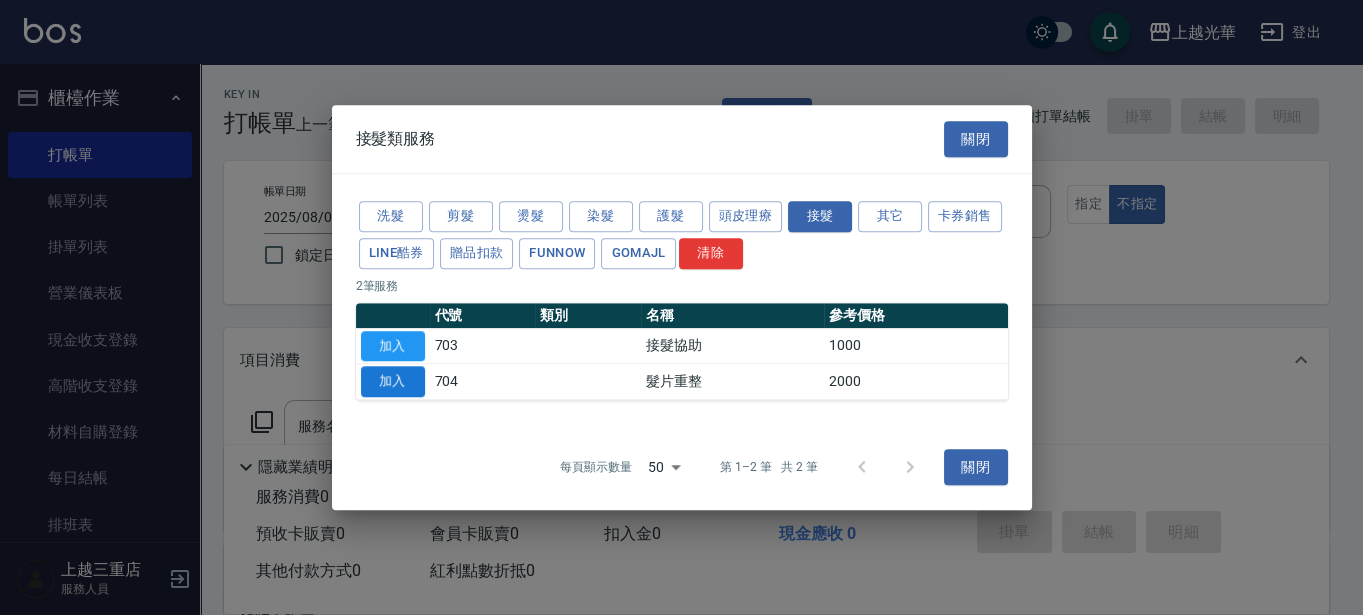 click on "加入" at bounding box center (393, 381) 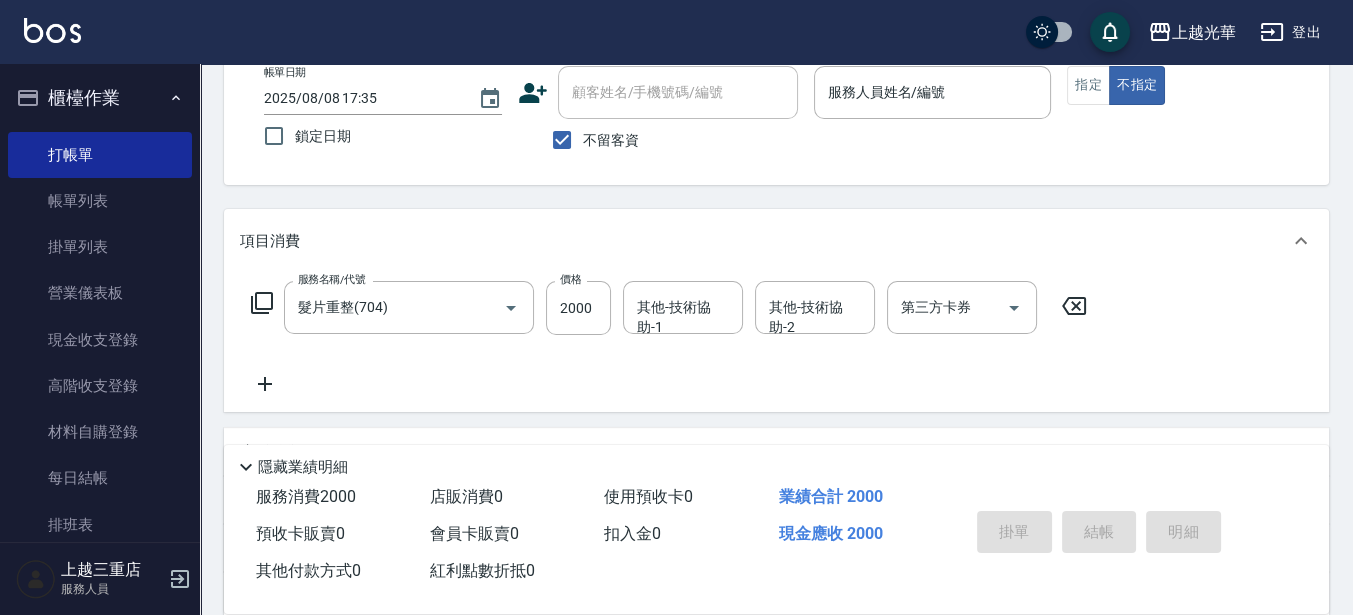 scroll, scrollTop: 250, scrollLeft: 0, axis: vertical 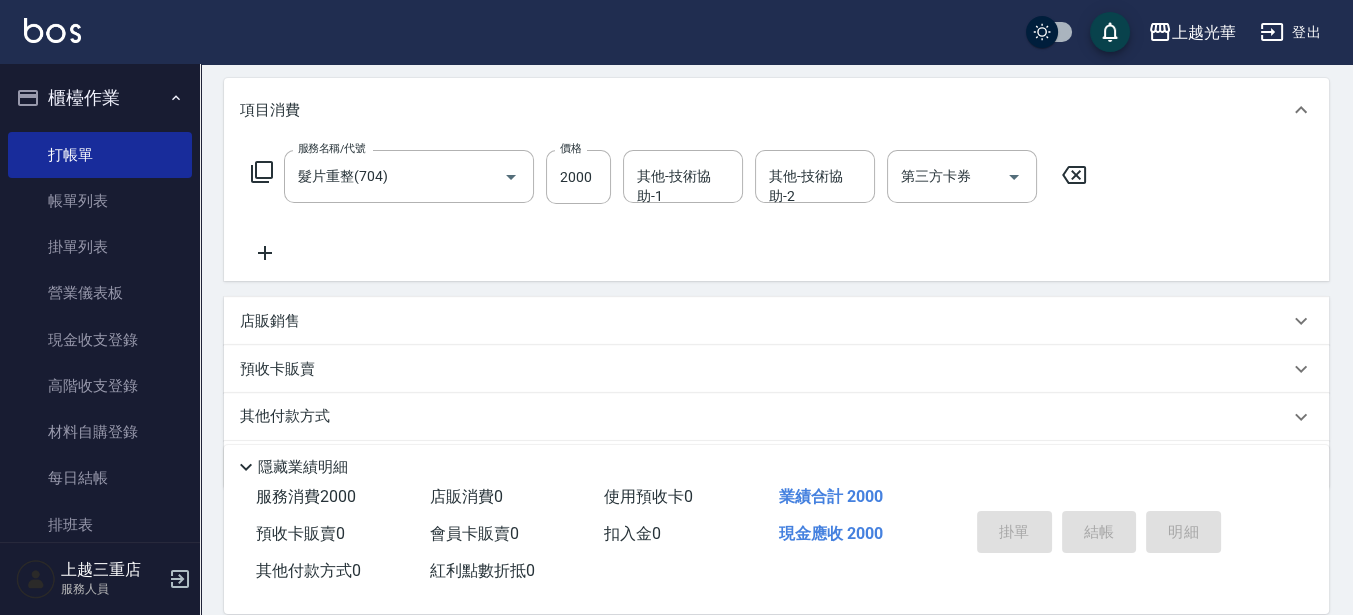 click 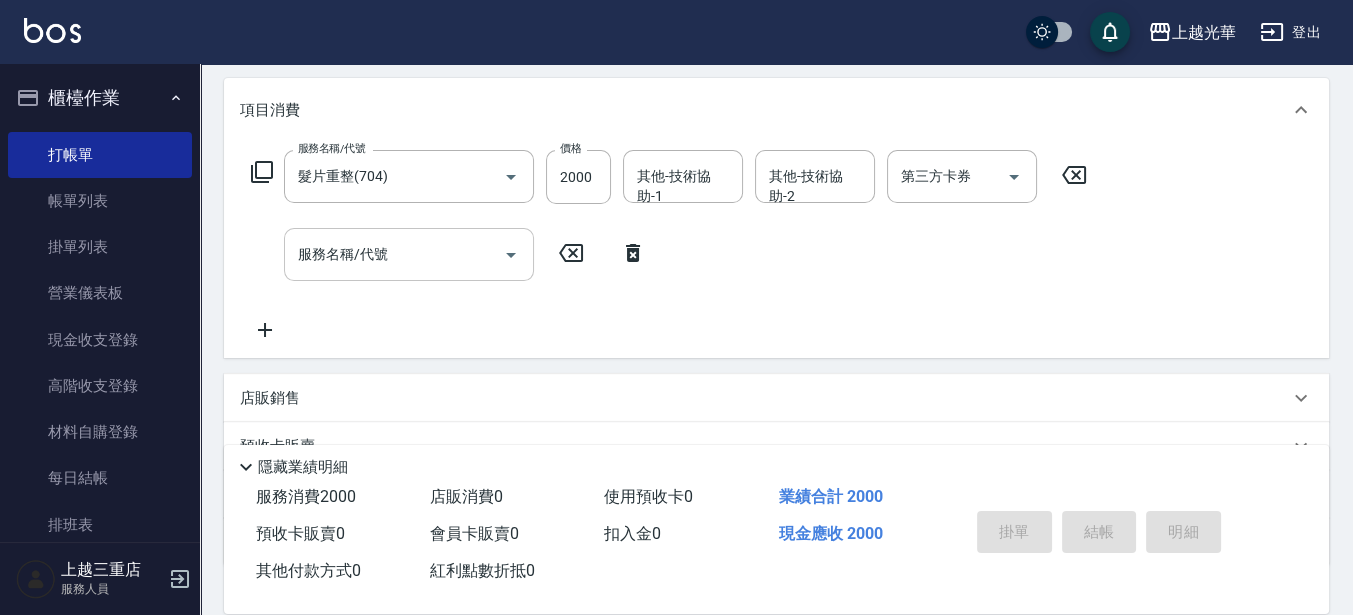 click on "服務名稱/代號" at bounding box center [394, 254] 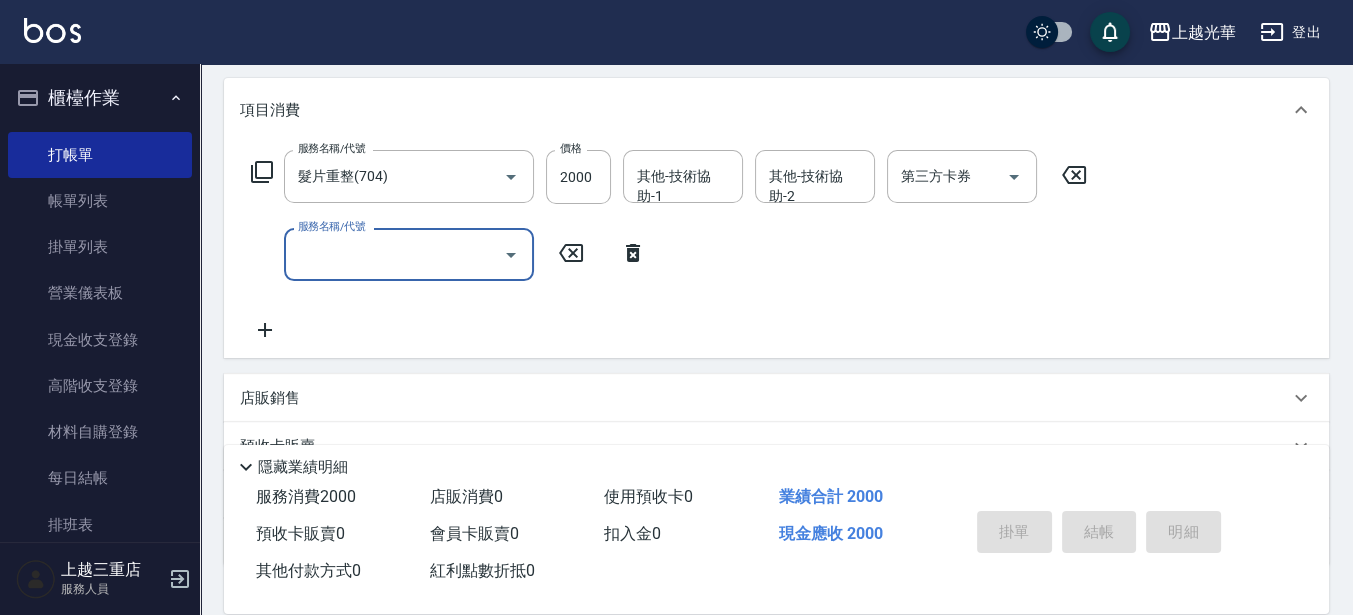 click 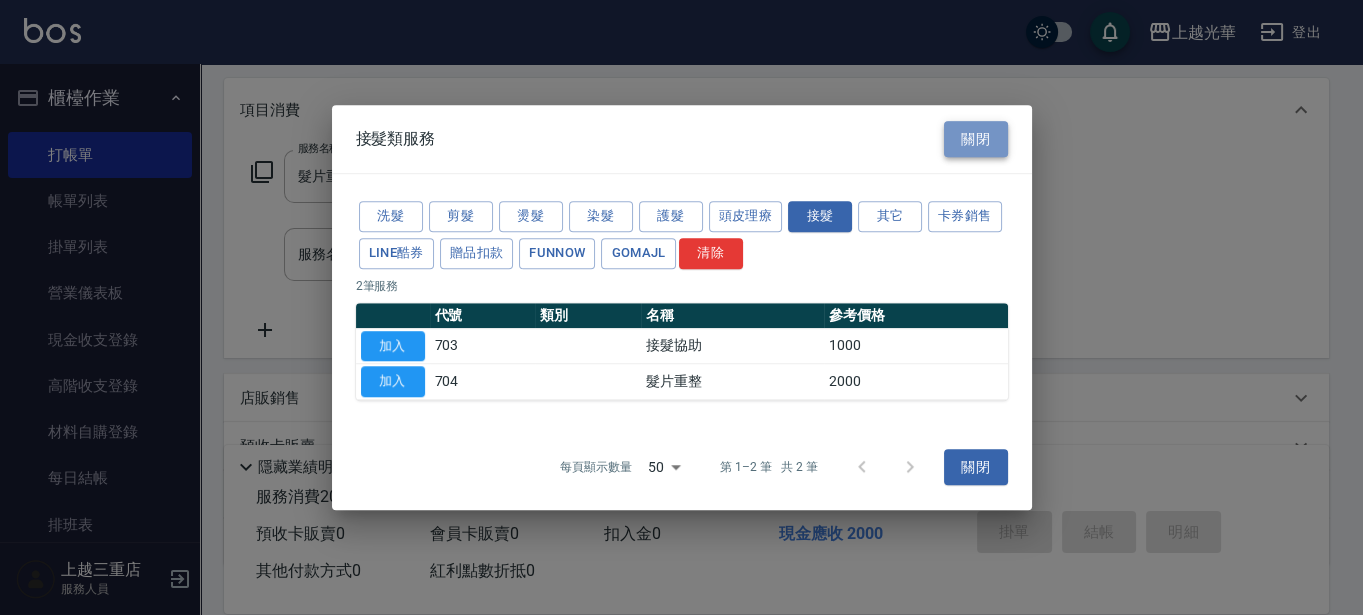 click on "關閉" at bounding box center [976, 139] 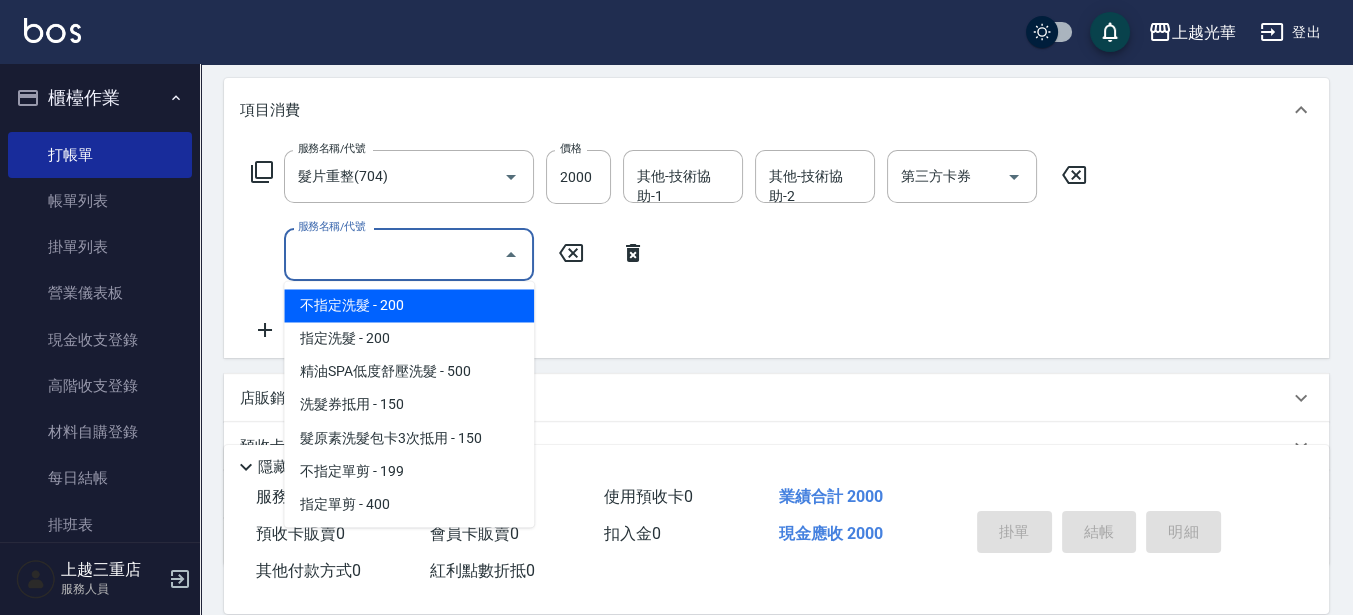 click on "服務名稱/代號" at bounding box center (394, 254) 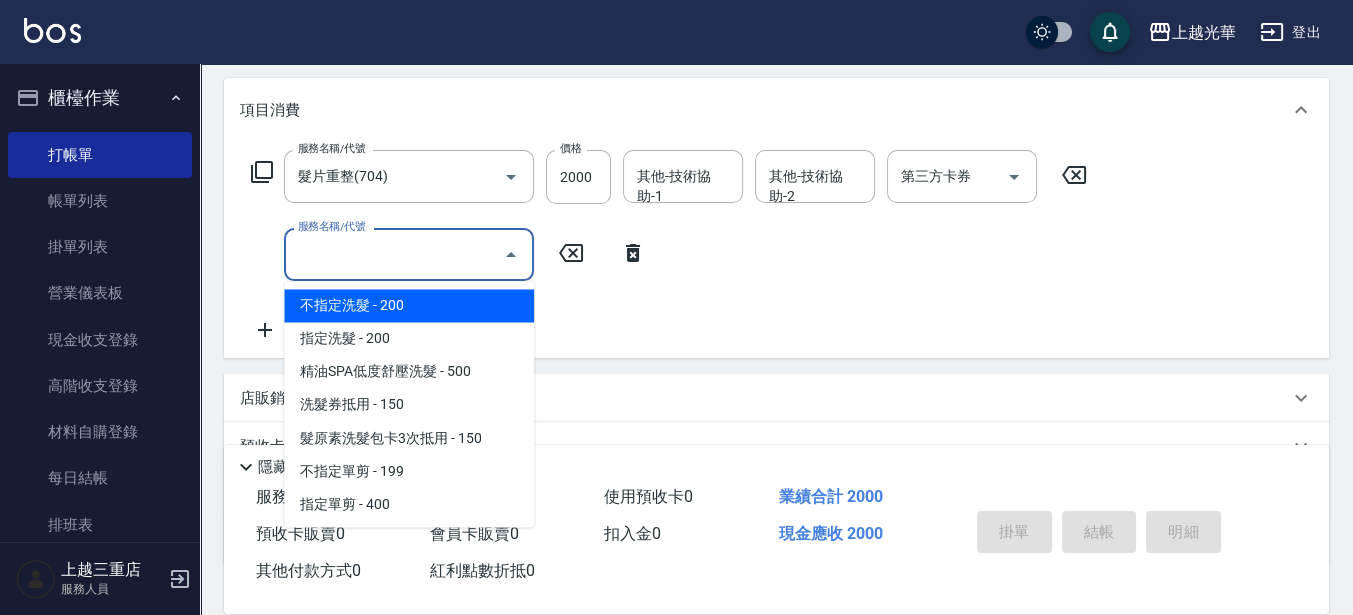 type on "1" 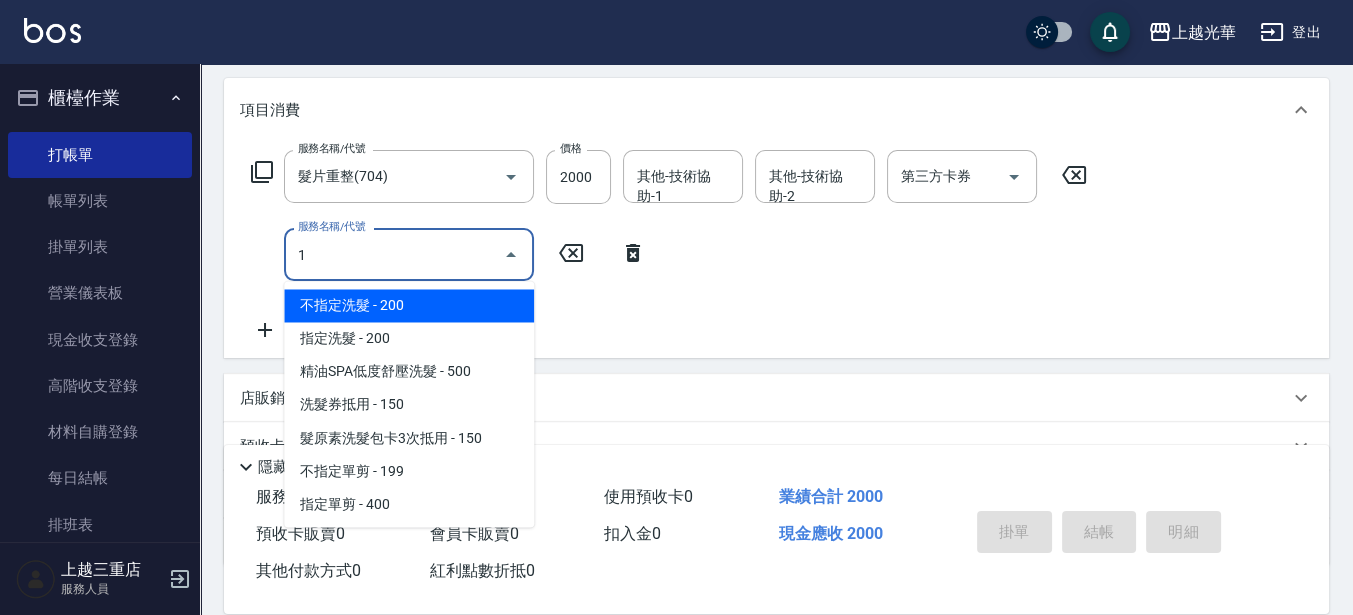 type 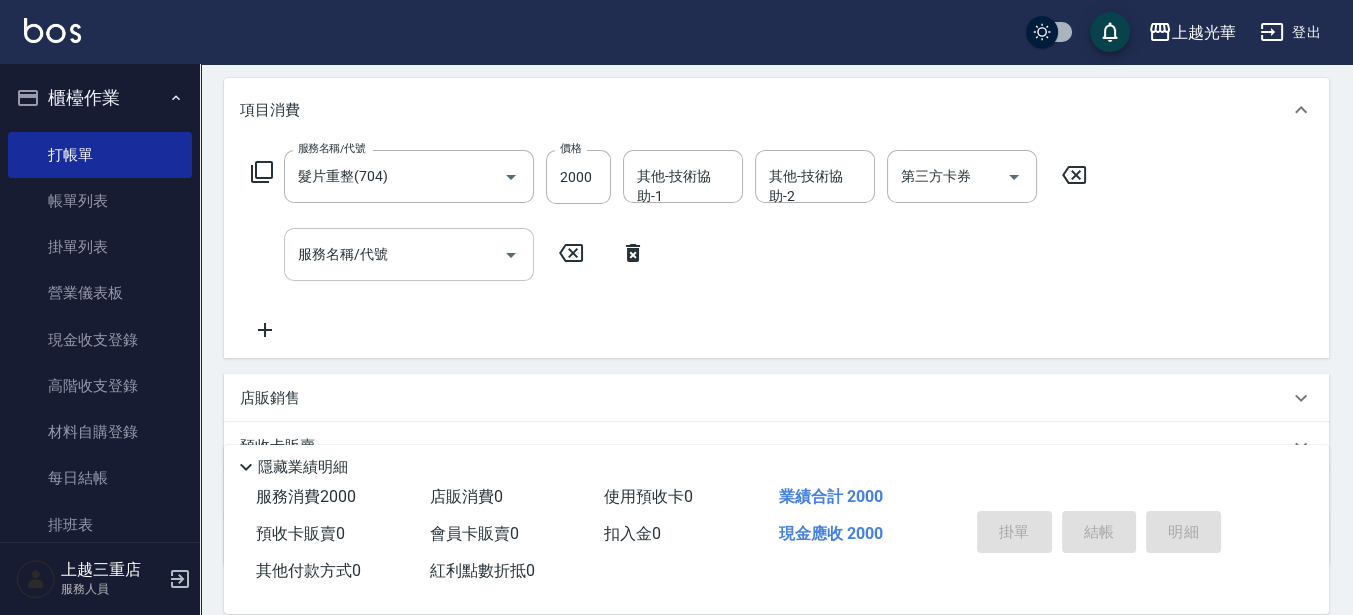 type on "0" 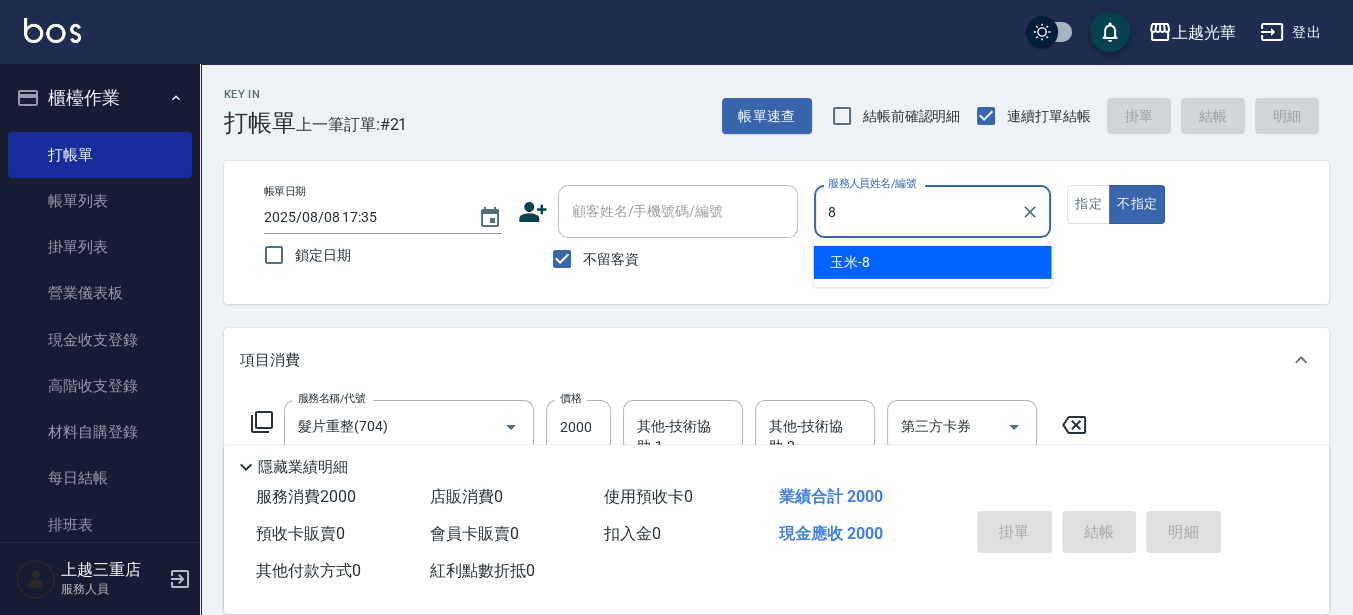 type on "玉米-8" 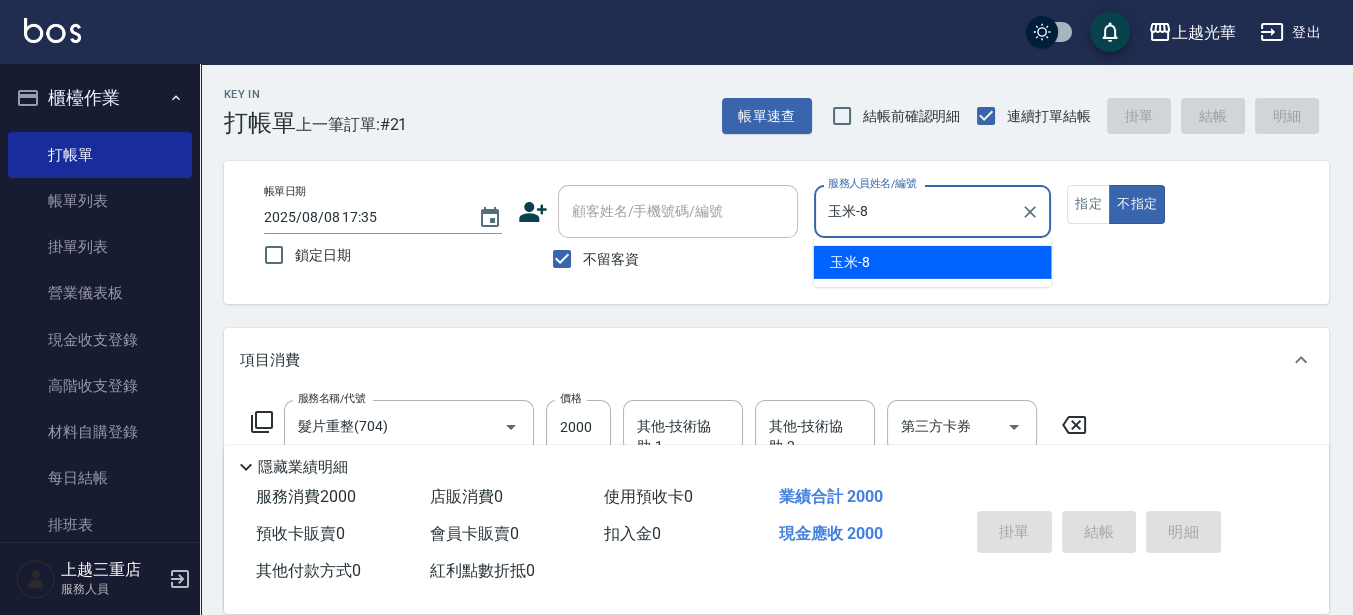 type on "false" 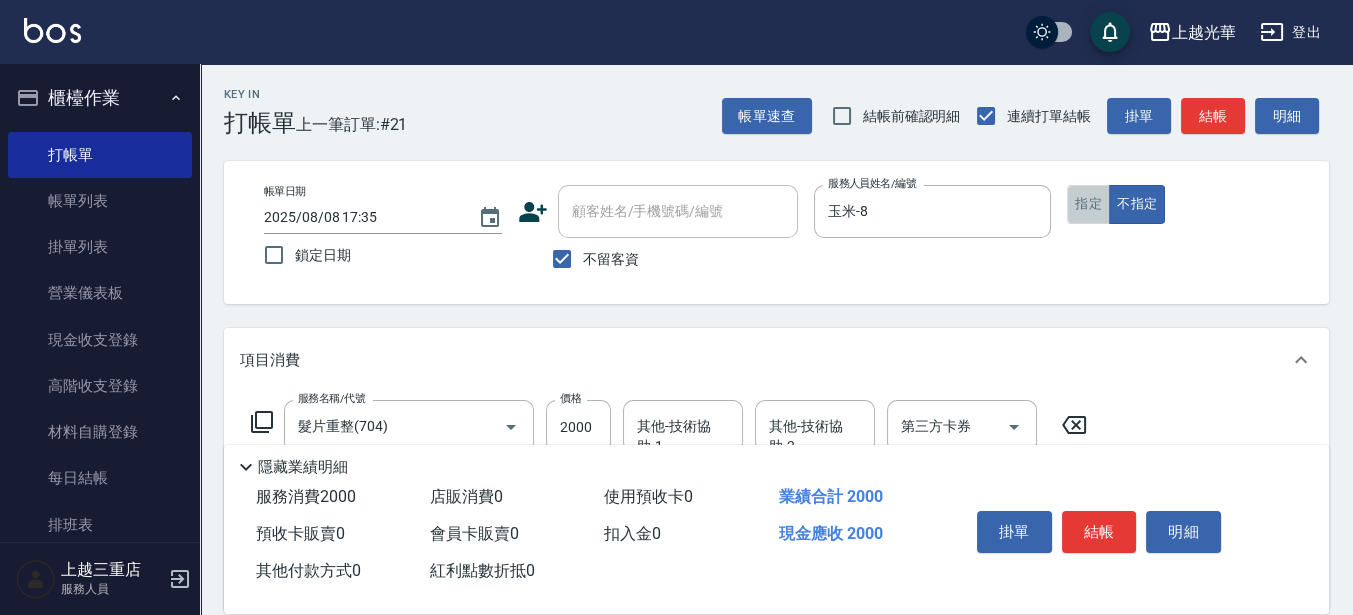 click on "指定" at bounding box center [1088, 204] 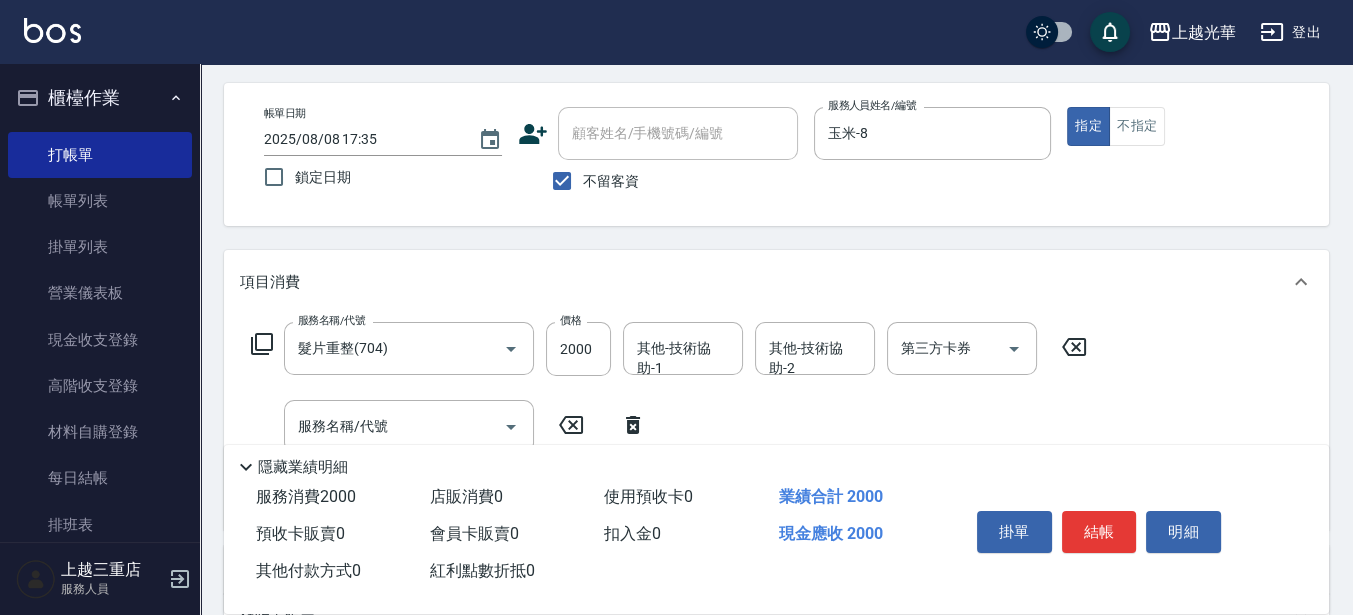 scroll, scrollTop: 125, scrollLeft: 0, axis: vertical 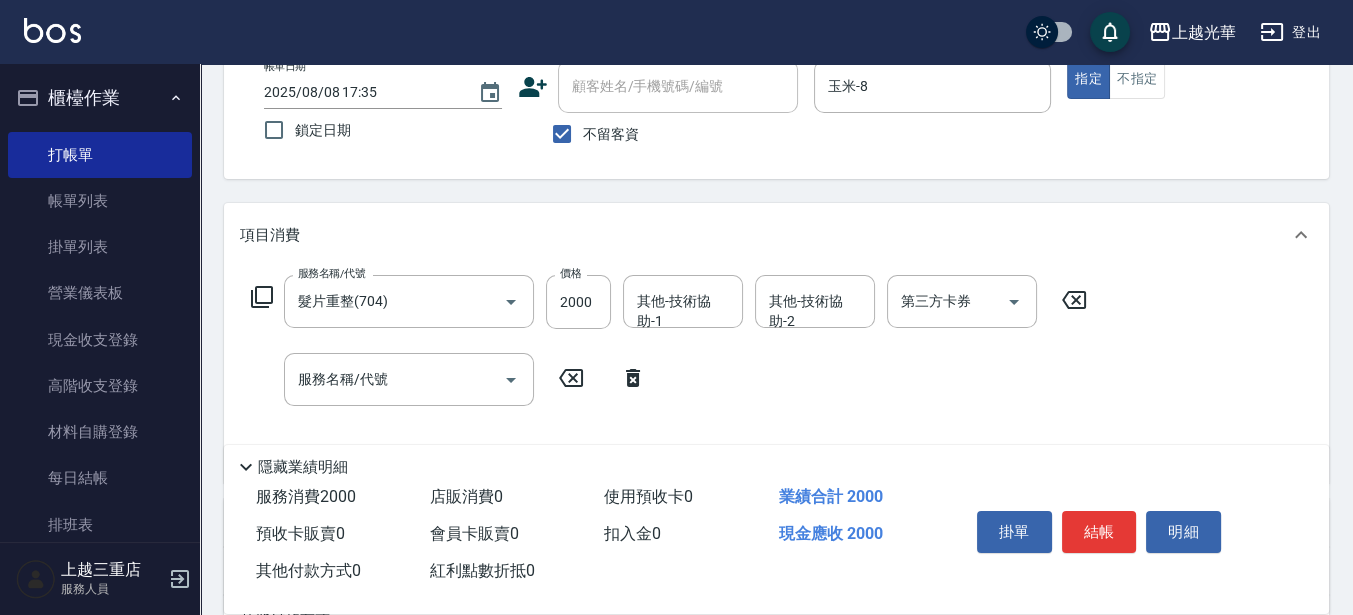 click on "其他-技術協助-1" at bounding box center (683, 301) 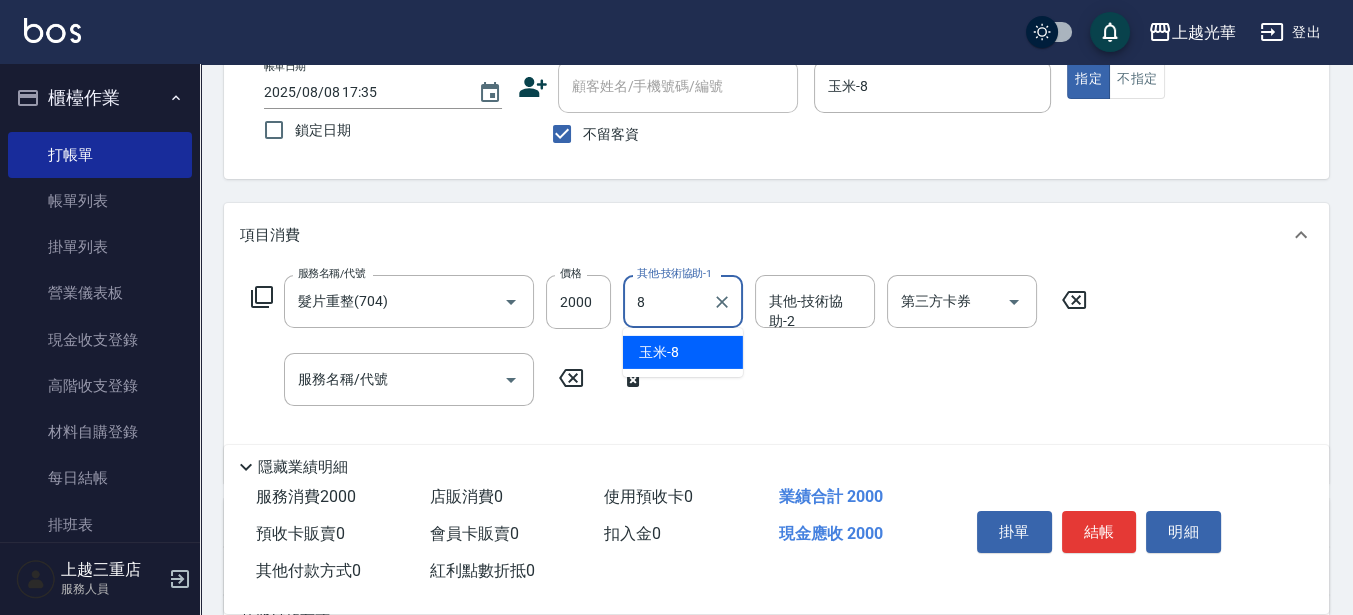type on "玉米-8" 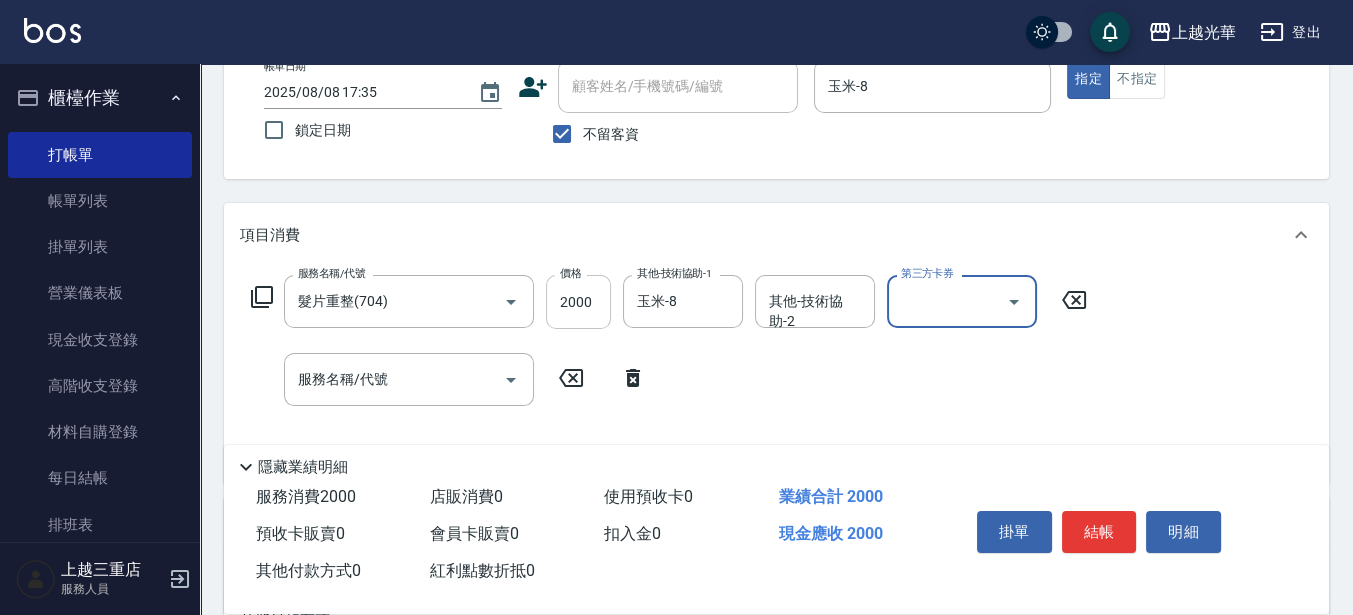 click on "2000" at bounding box center [578, 302] 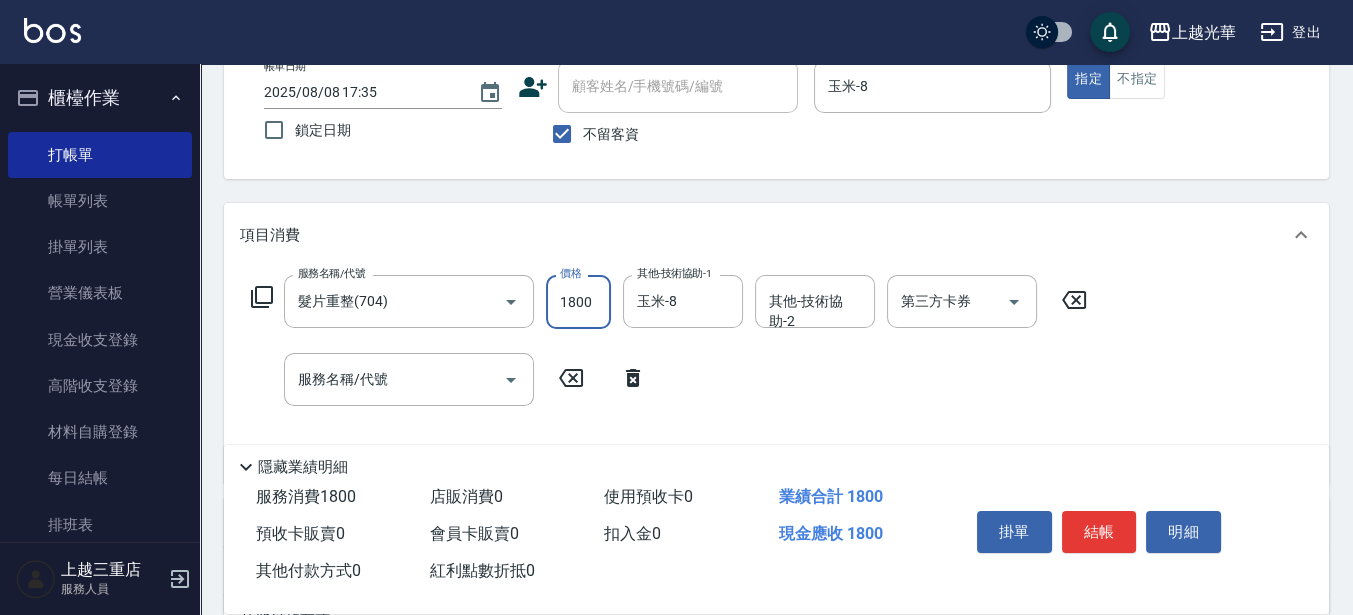 type on "1800" 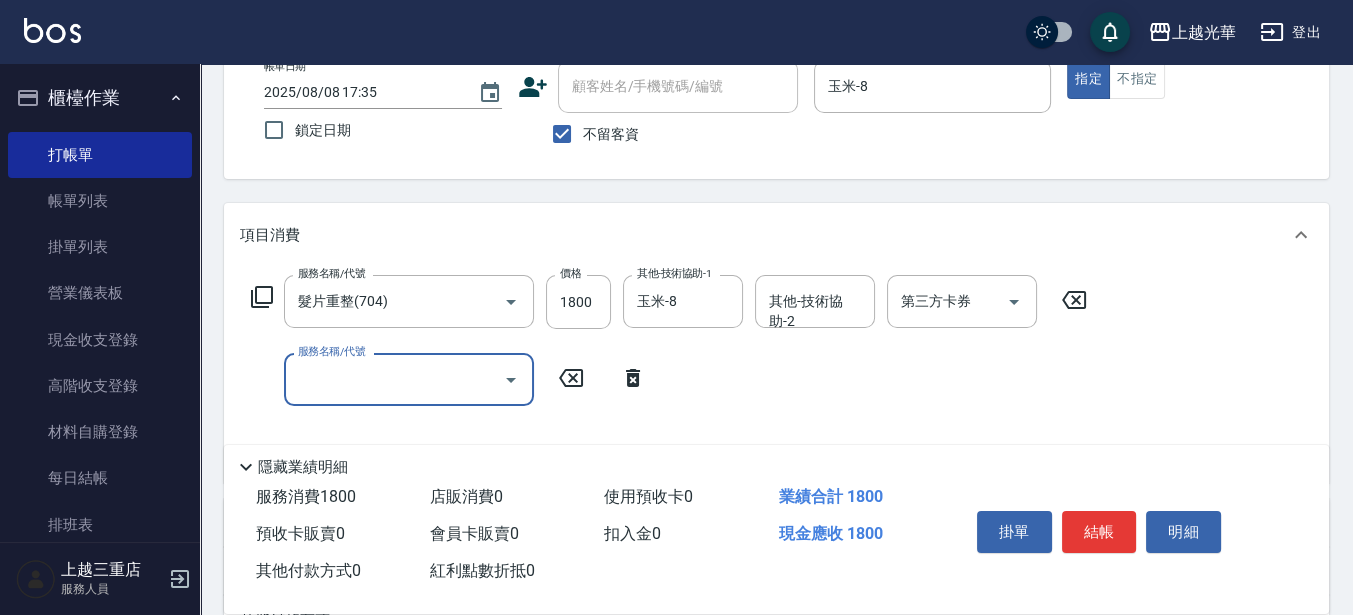 click on "服務名稱/代號" at bounding box center [394, 379] 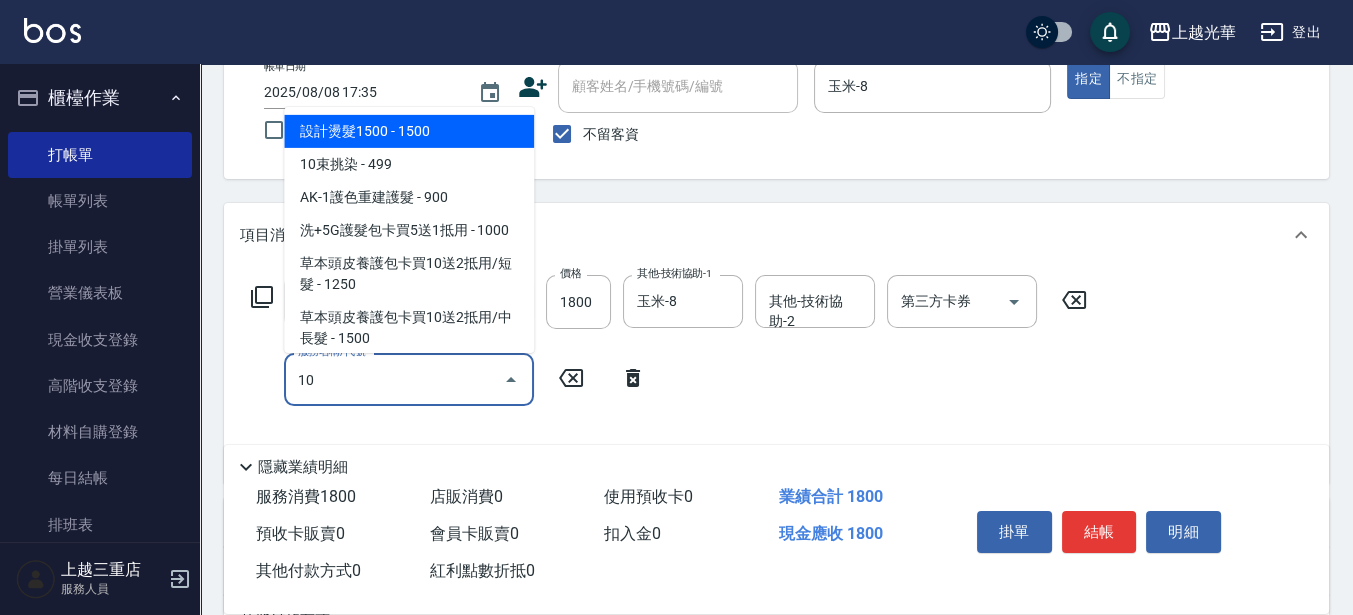type on "101" 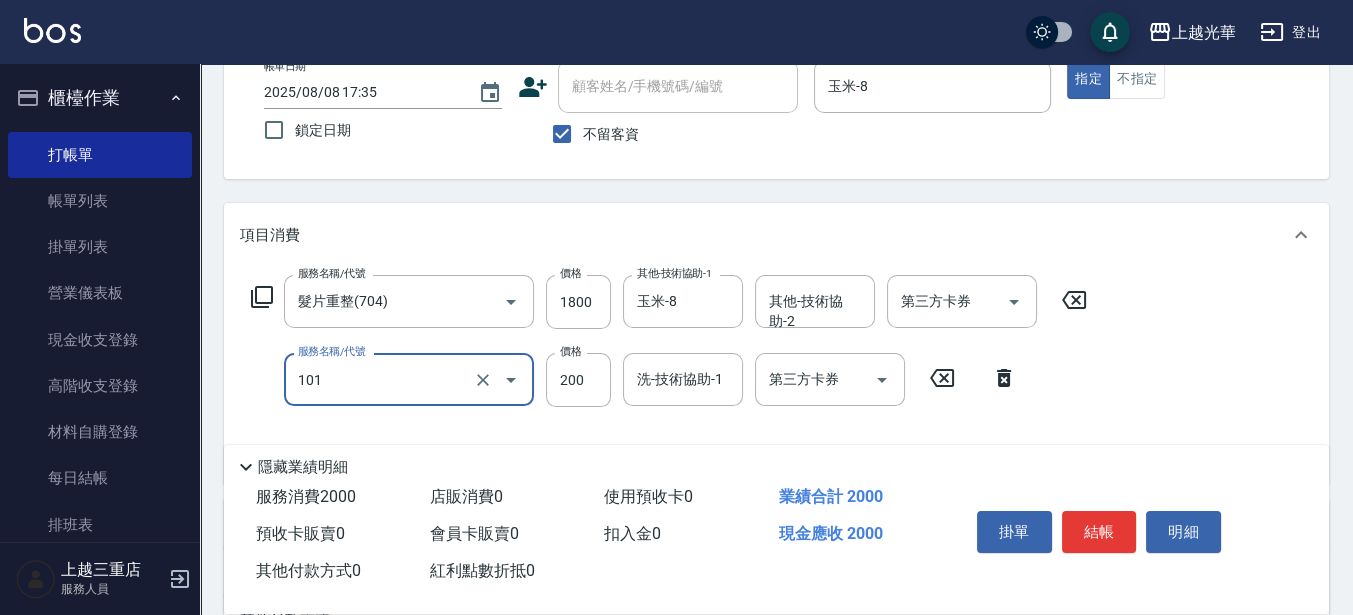 click on "101" at bounding box center [381, 379] 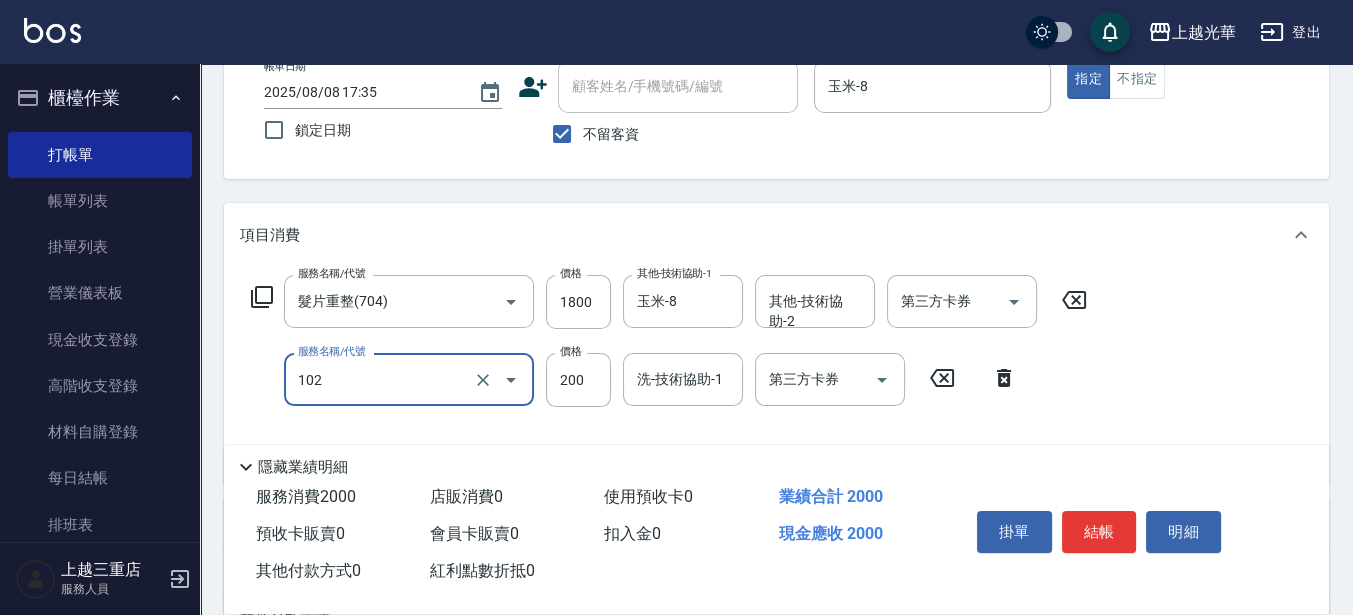 type on "指定洗髮(102)" 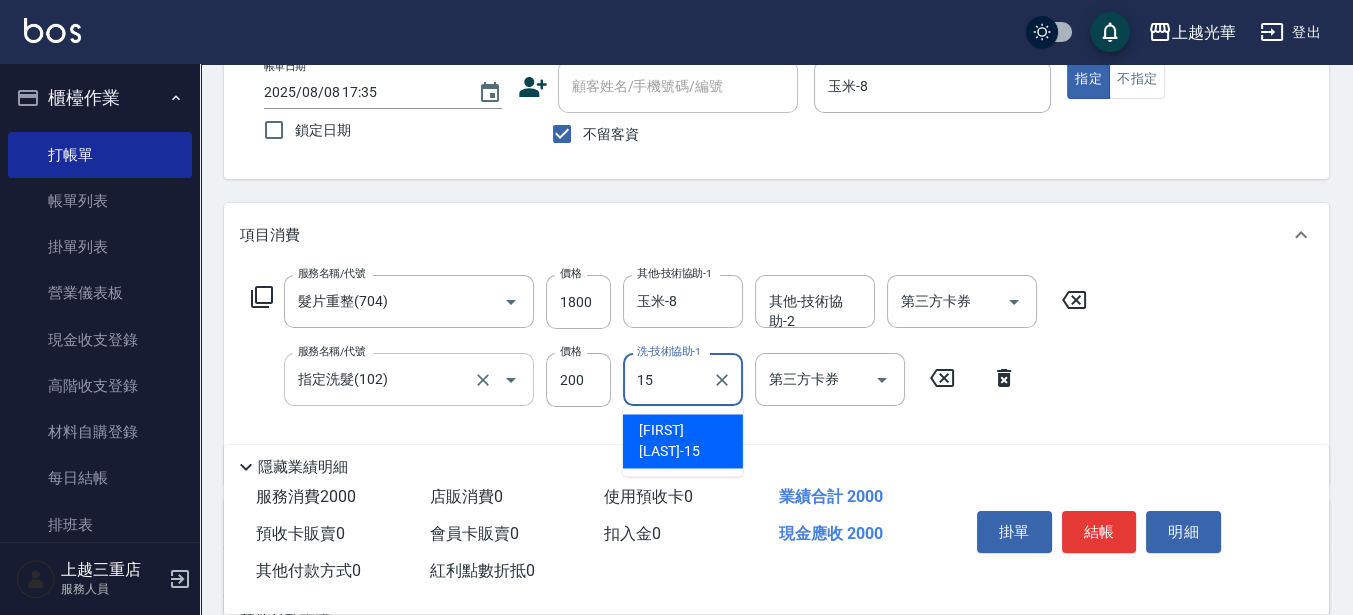 type on "[NAME]-[NUMBER]" 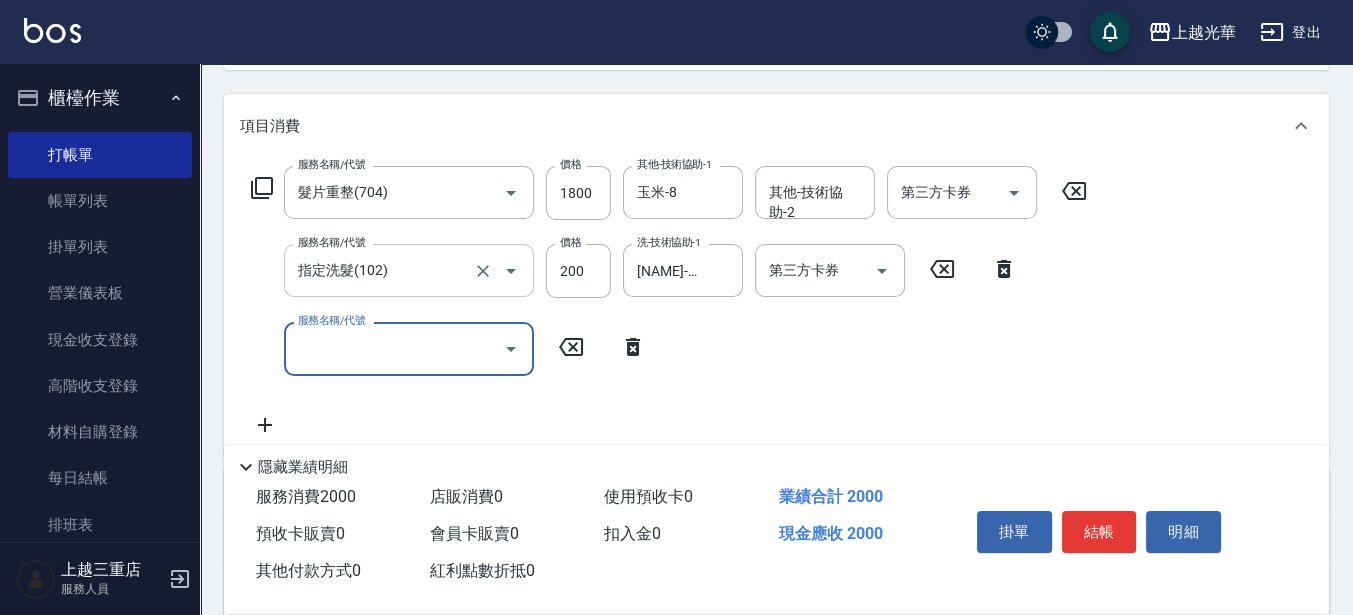 scroll, scrollTop: 0, scrollLeft: 0, axis: both 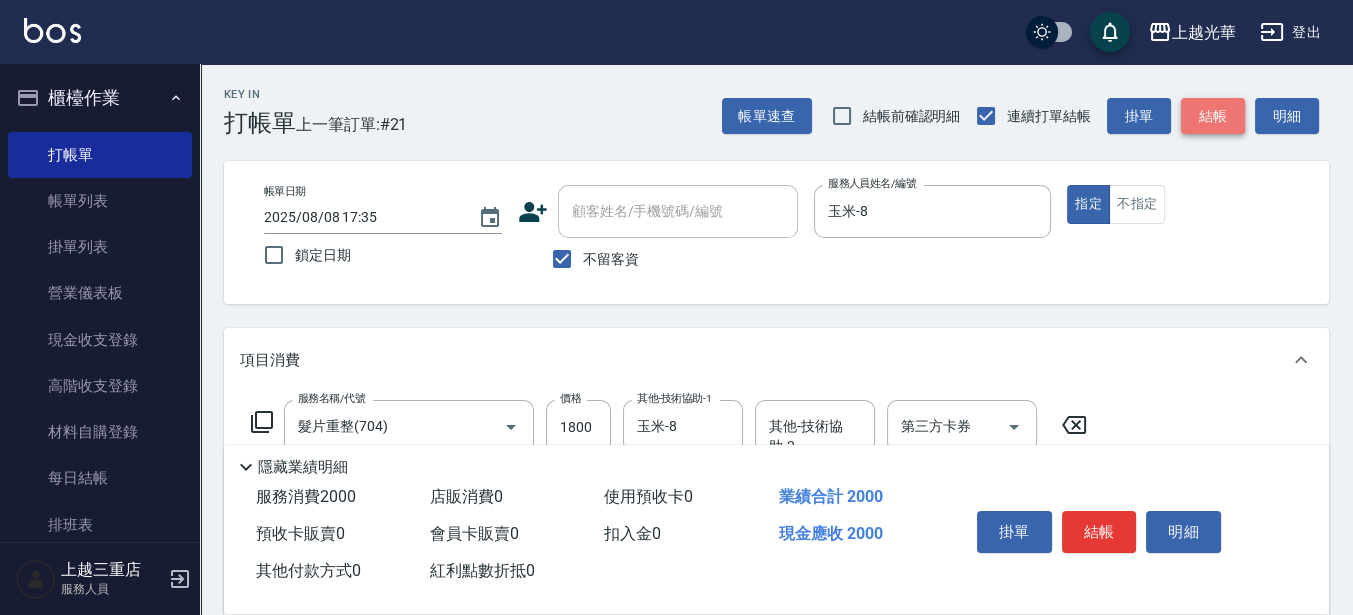 click on "結帳" at bounding box center (1213, 116) 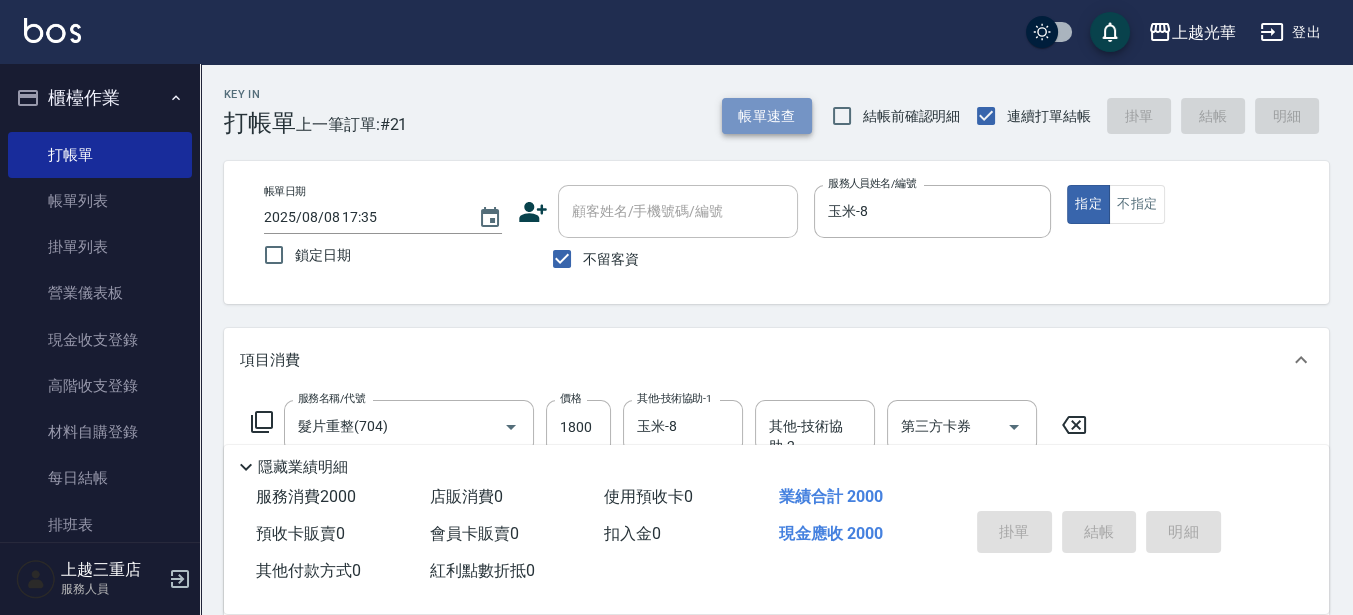 click on "帳單速查" at bounding box center [767, 116] 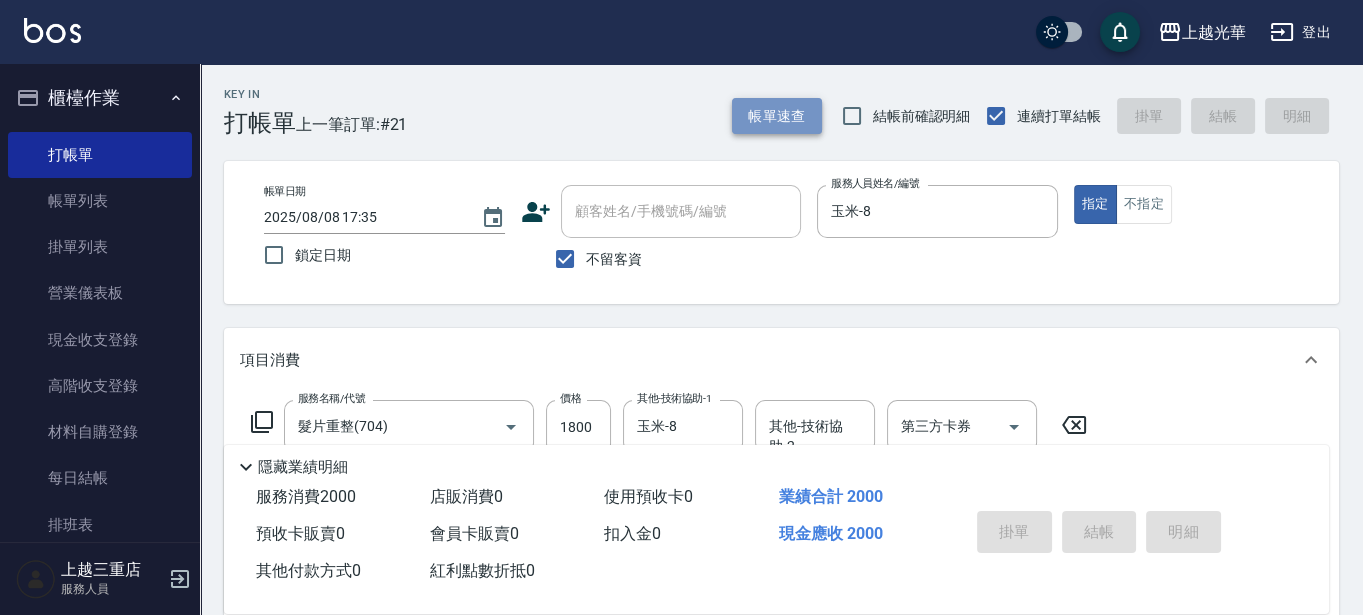 type on "[DATE] [TIME]" 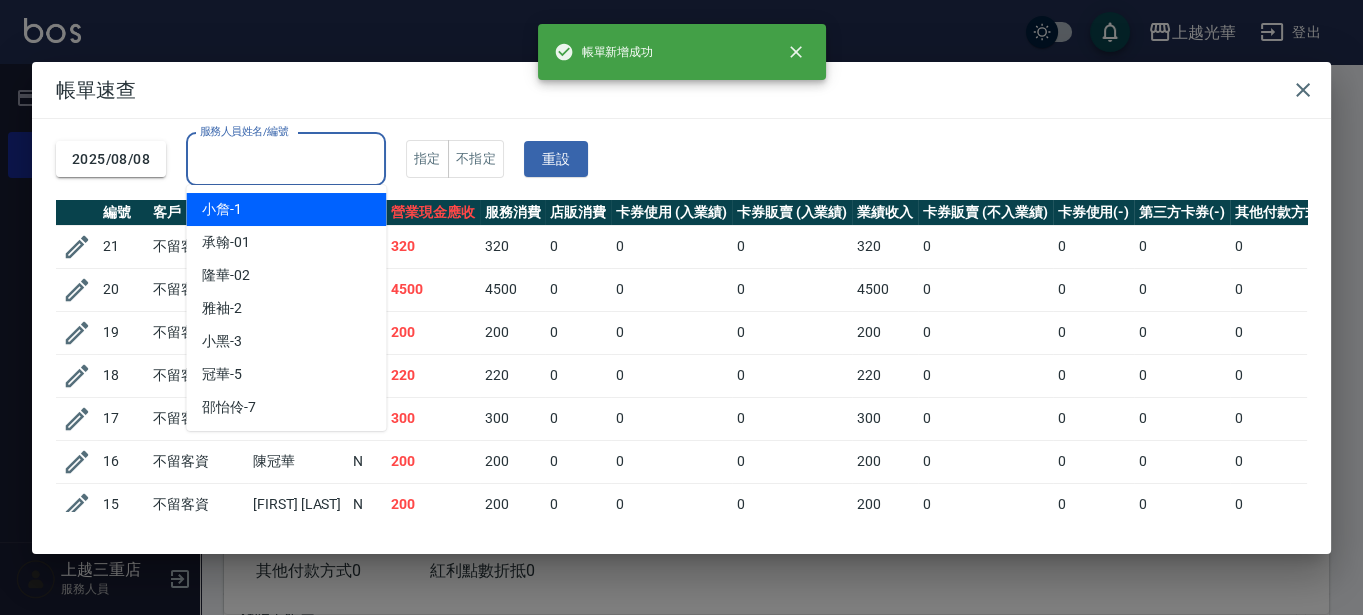 click on "服務人員姓名/編號 服務人員姓名/編號" at bounding box center [286, 159] 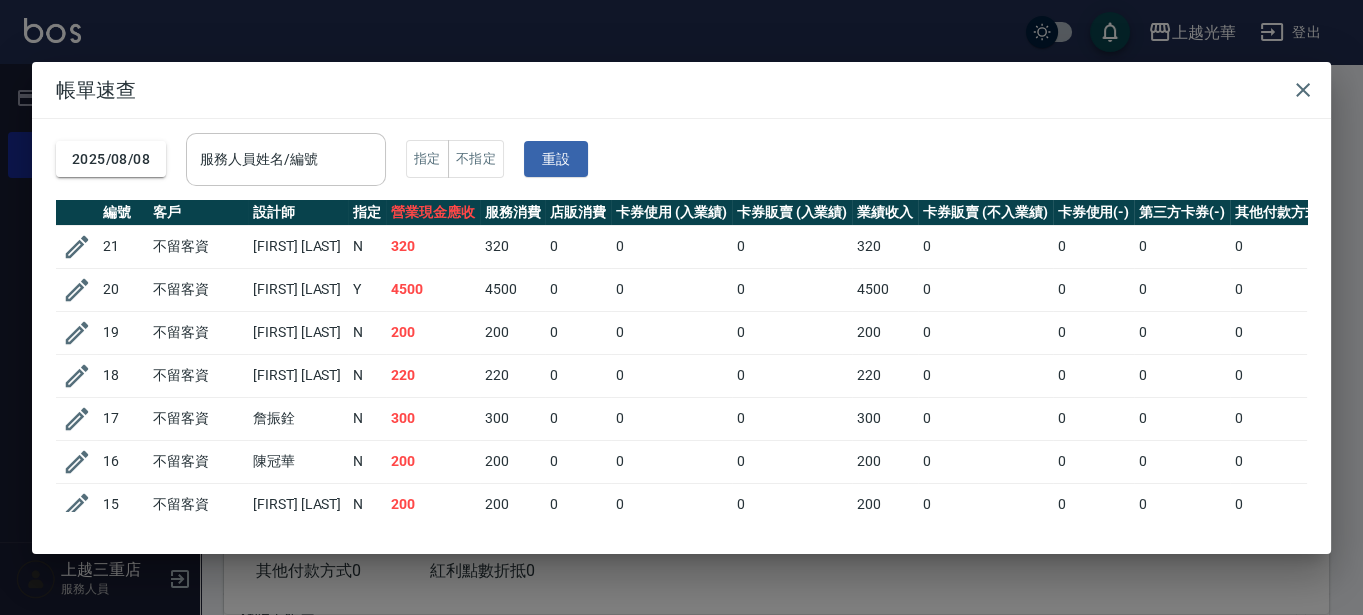 click on "服務人員姓名/編號" at bounding box center (286, 159) 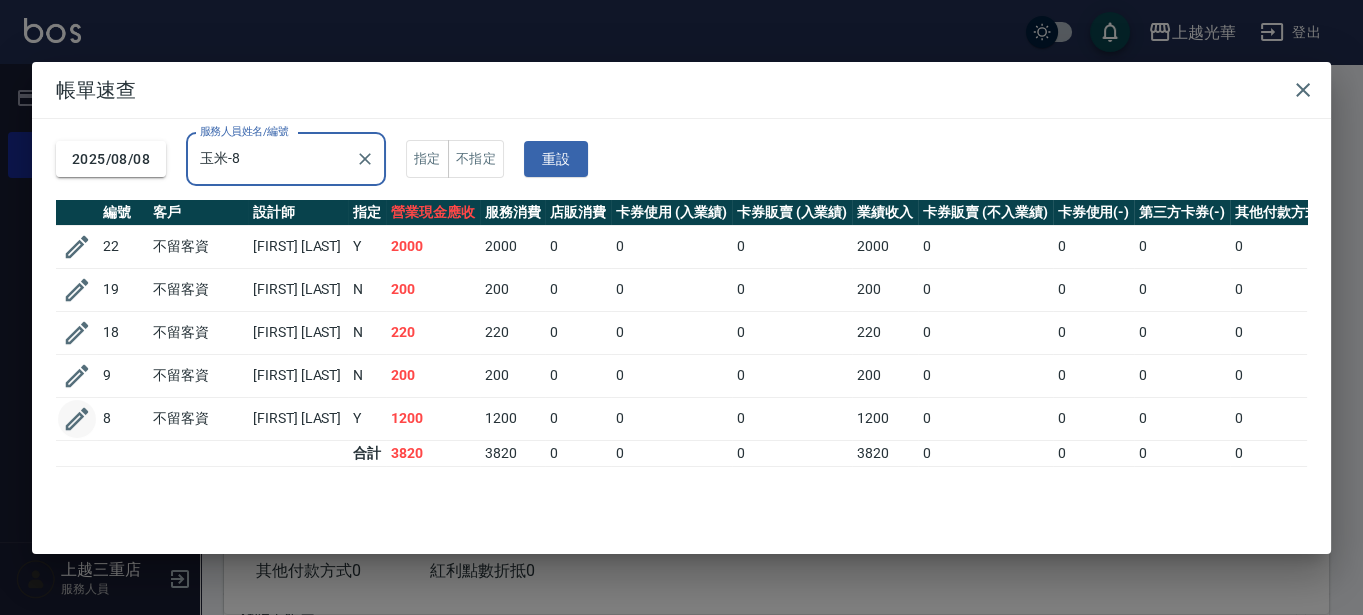 type on "玉米-8" 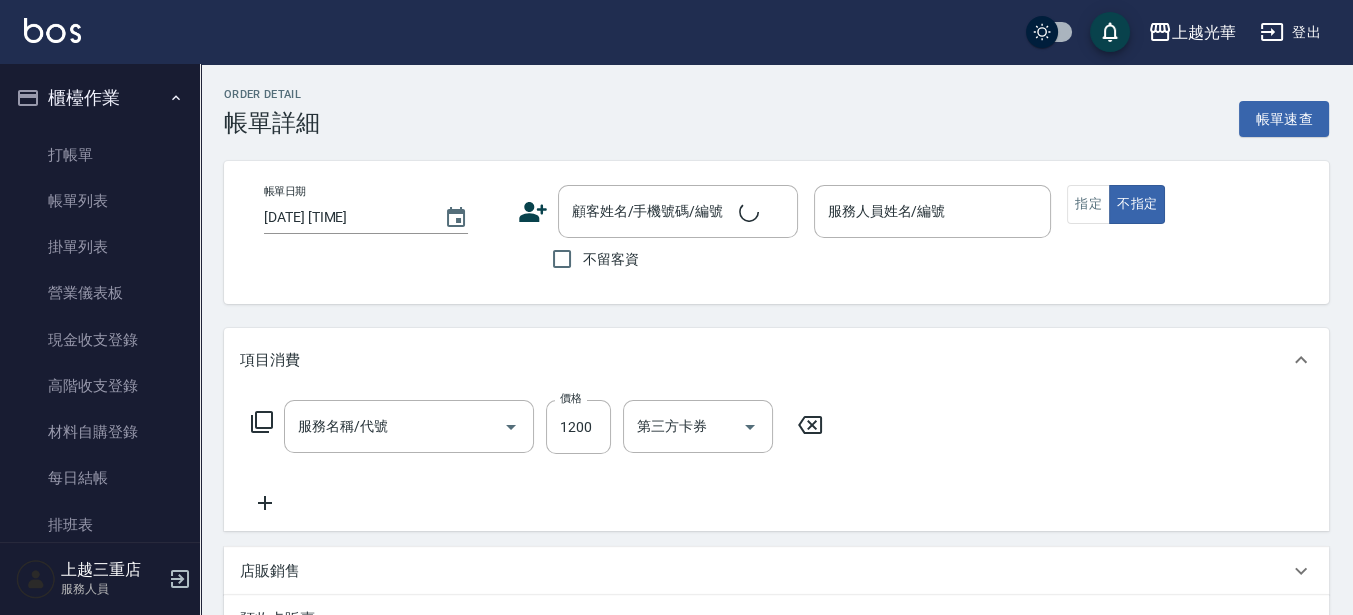 type on "設計燙髮1500(305)" 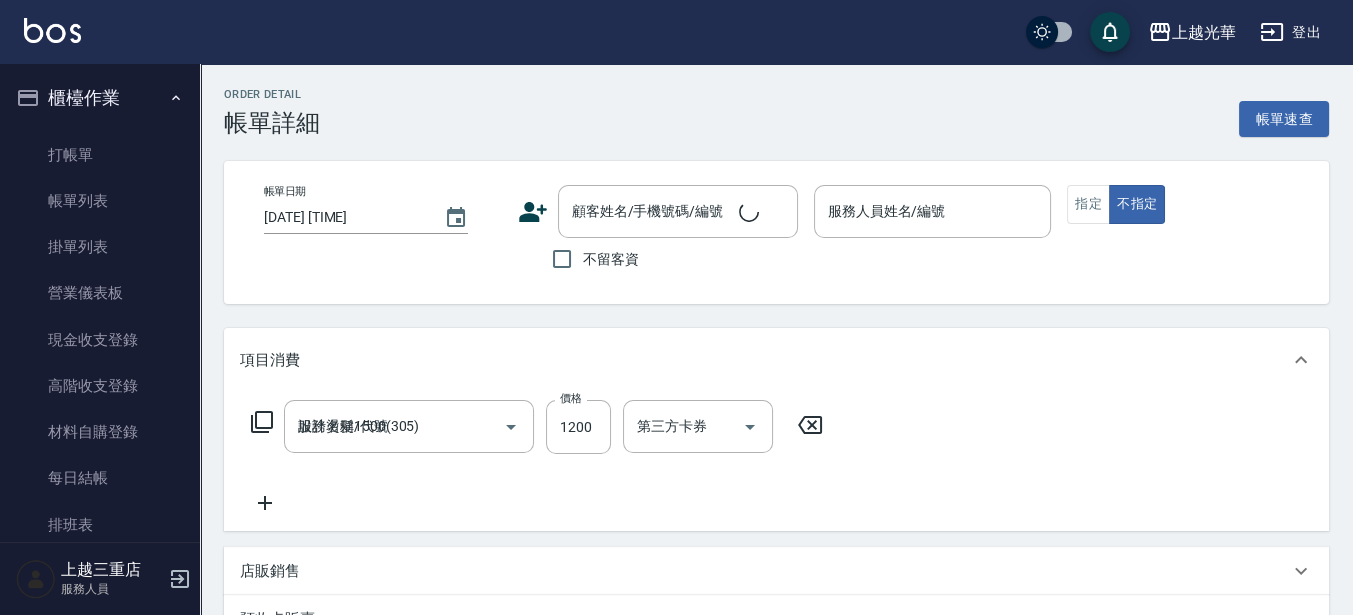 type on "[DATE] [TIME]" 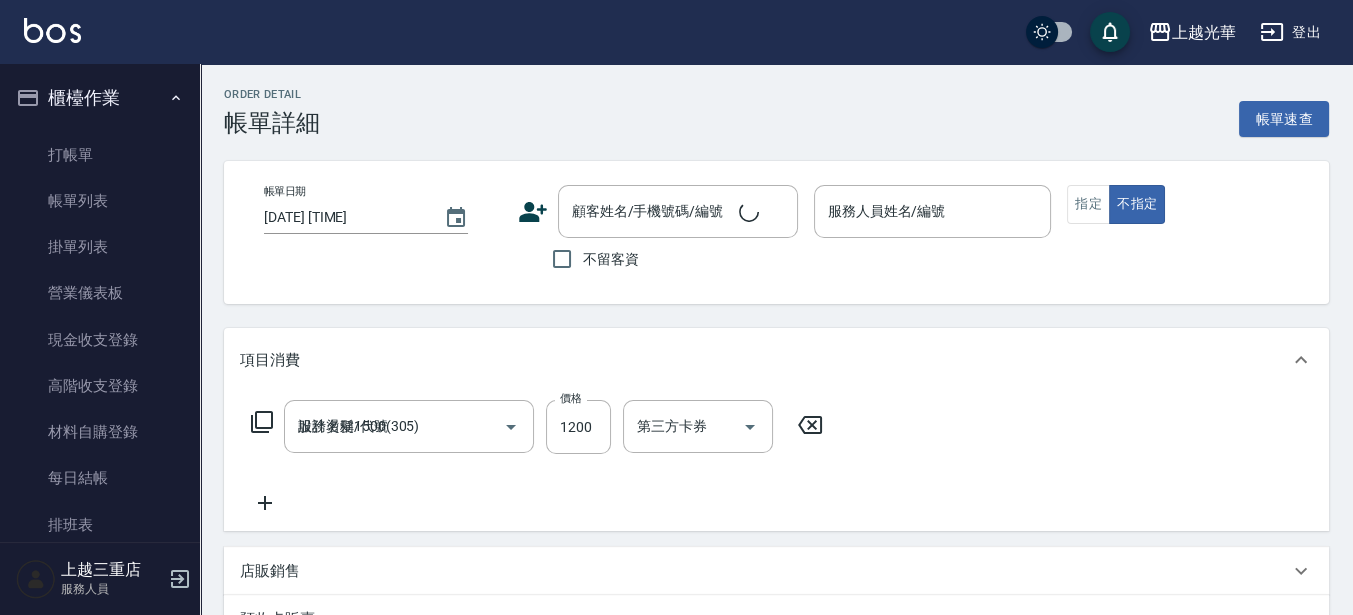 checkbox on "true" 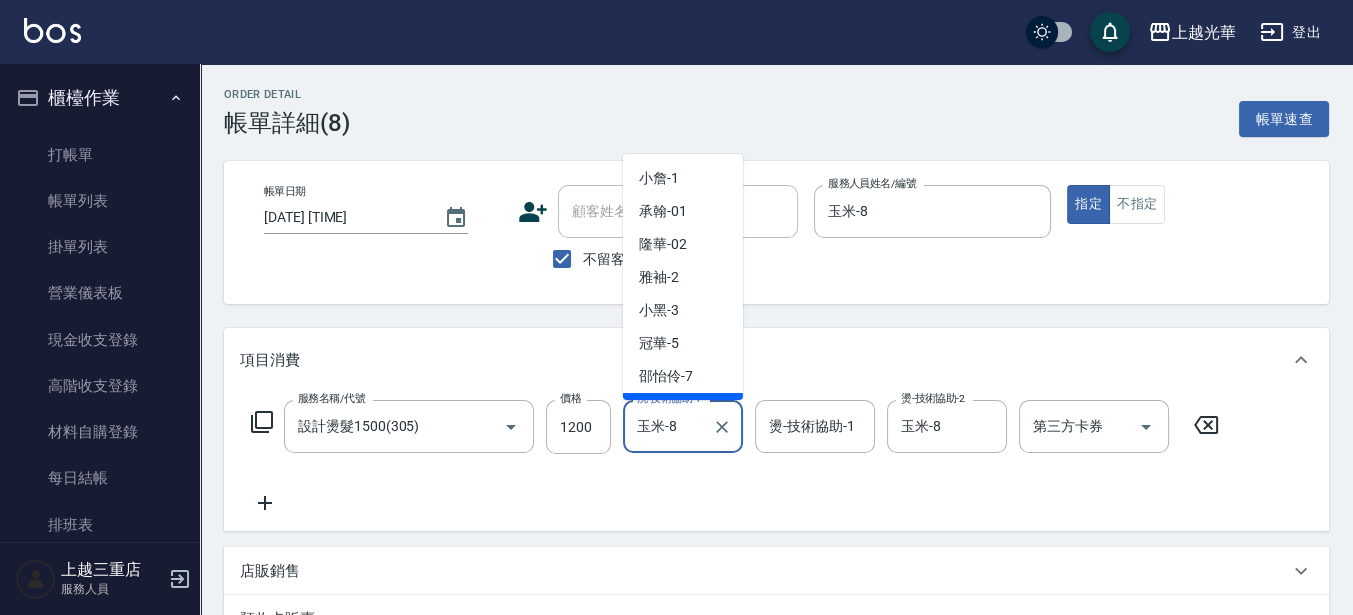 scroll, scrollTop: 25, scrollLeft: 0, axis: vertical 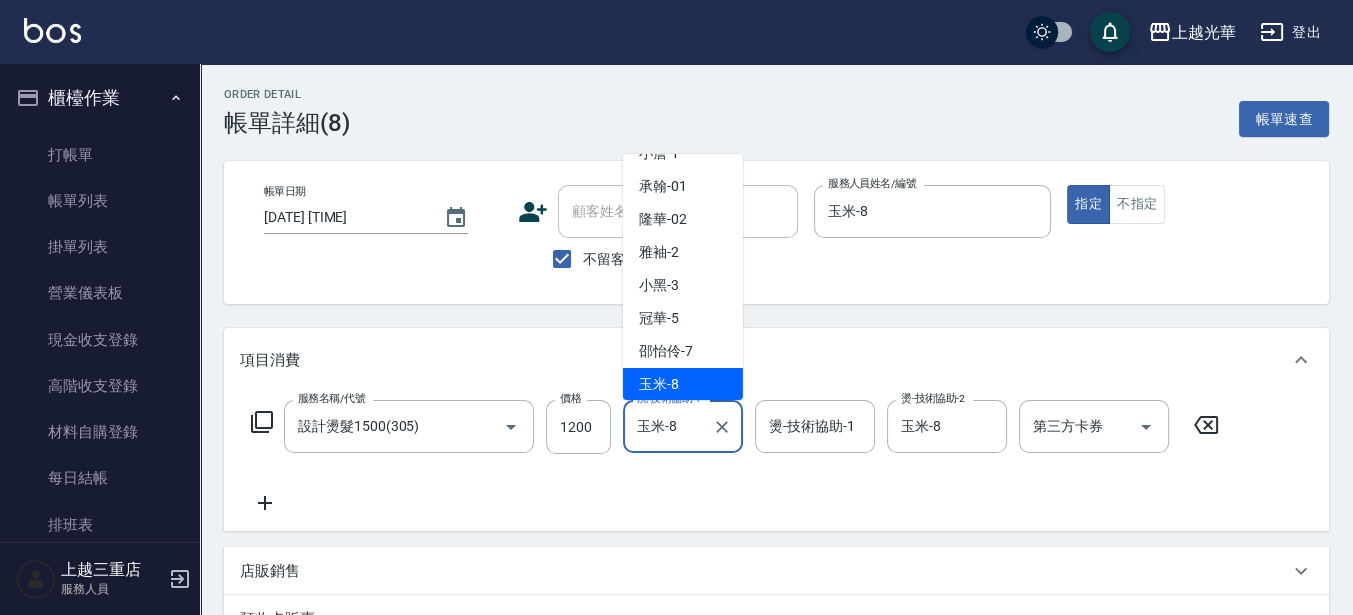 drag, startPoint x: 702, startPoint y: 430, endPoint x: 632, endPoint y: 432, distance: 70.028564 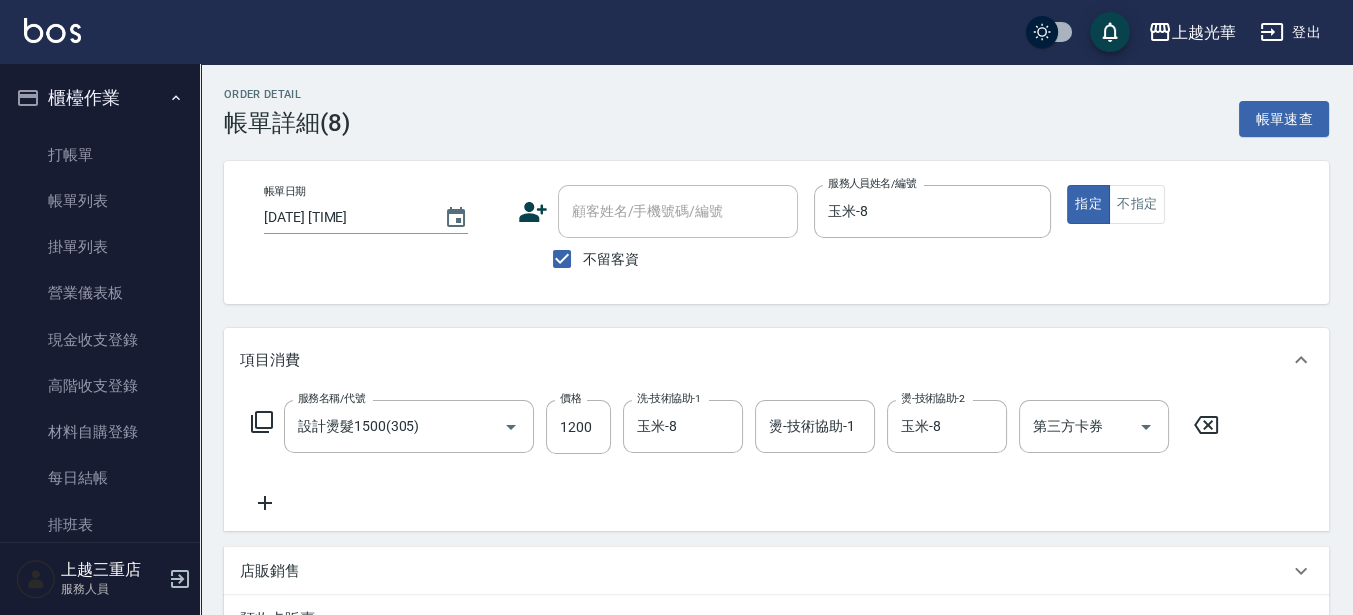 click on "項目消費" at bounding box center (776, 360) 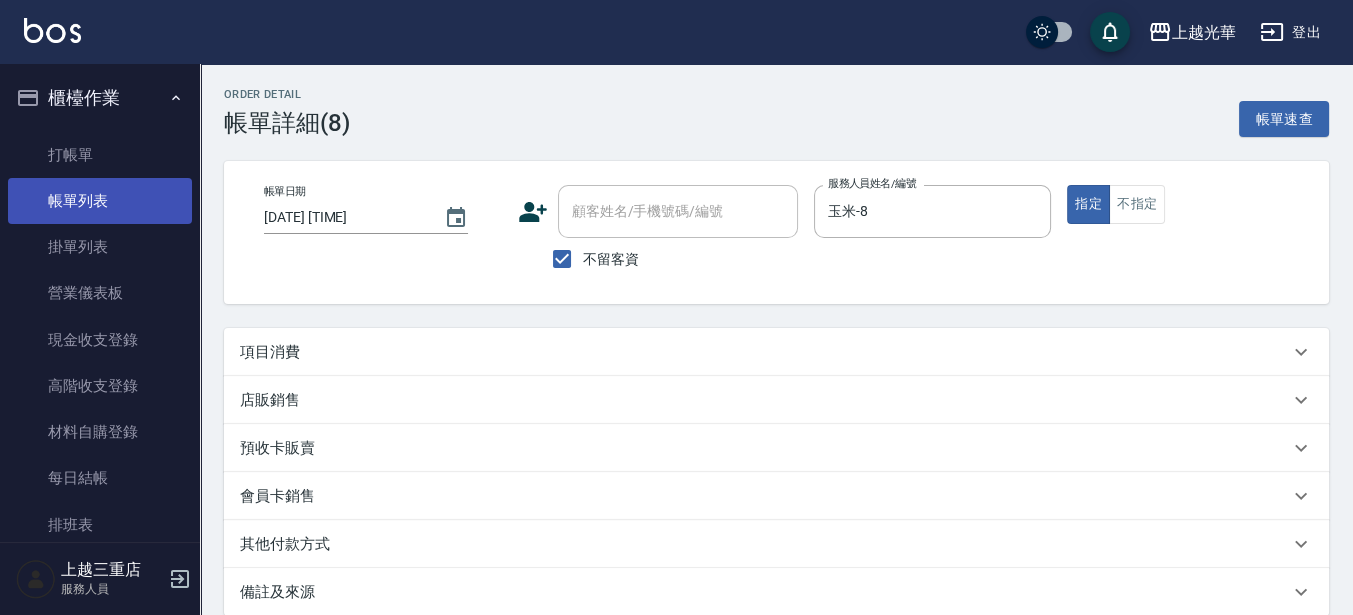click on "帳單列表" at bounding box center (100, 201) 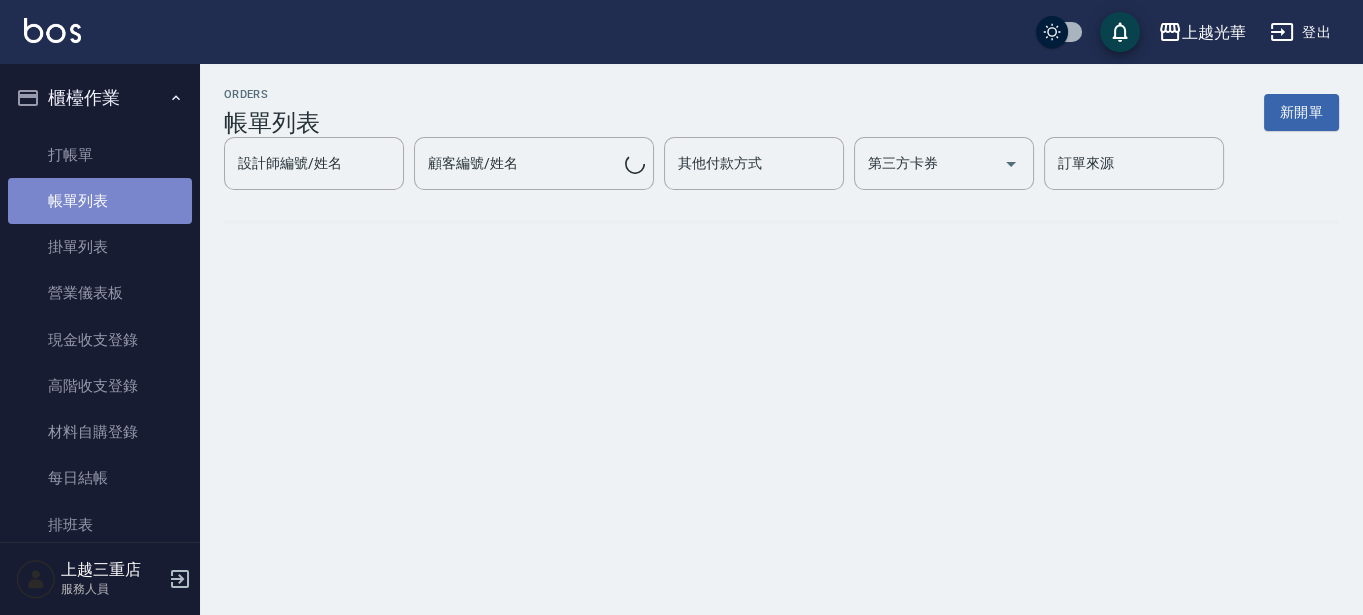 click on "帳單列表" at bounding box center [100, 201] 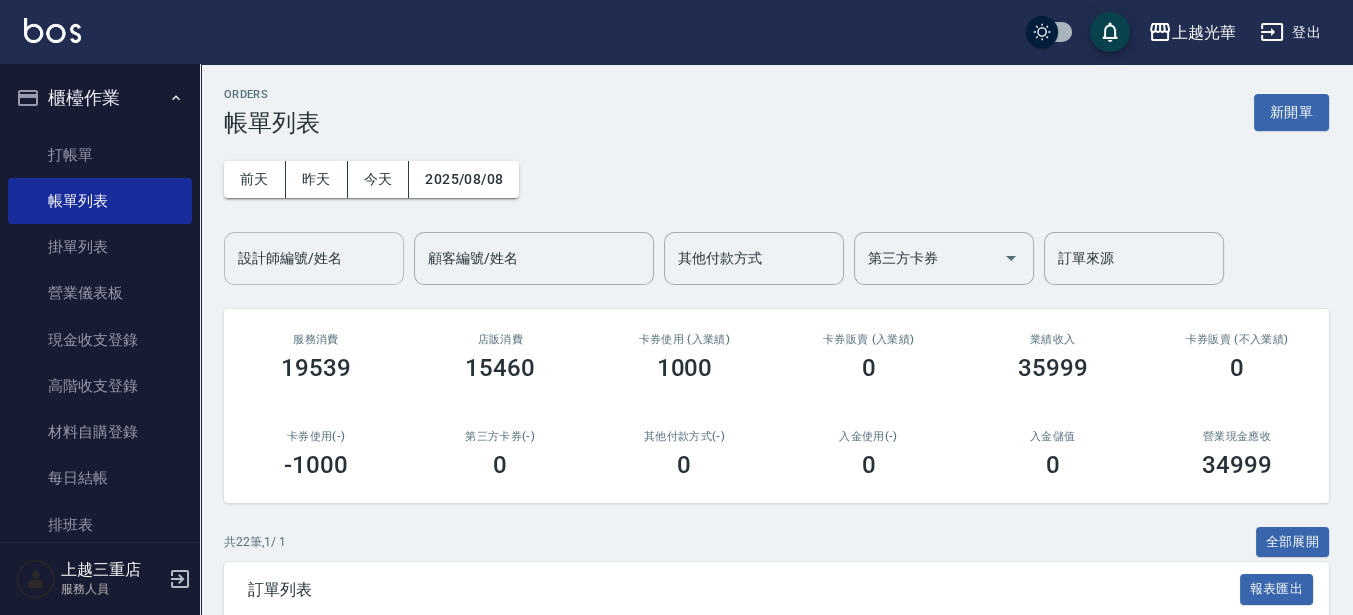 click on "設計師編號/姓名" at bounding box center [314, 258] 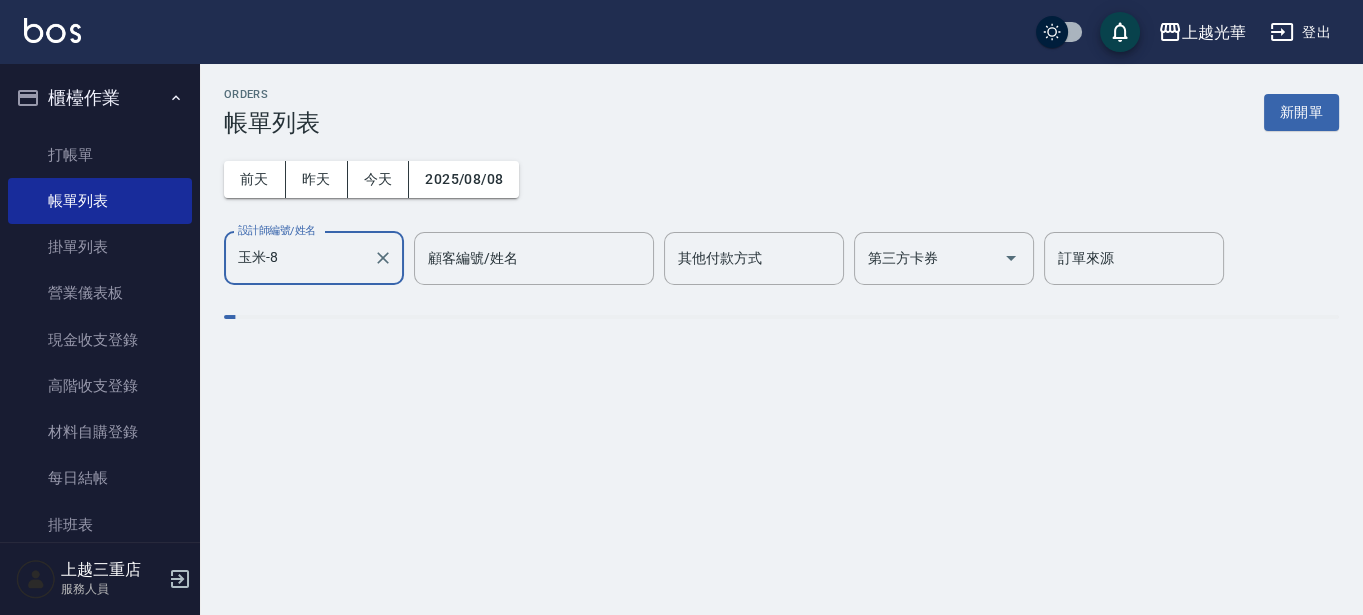 type on "玉米-8" 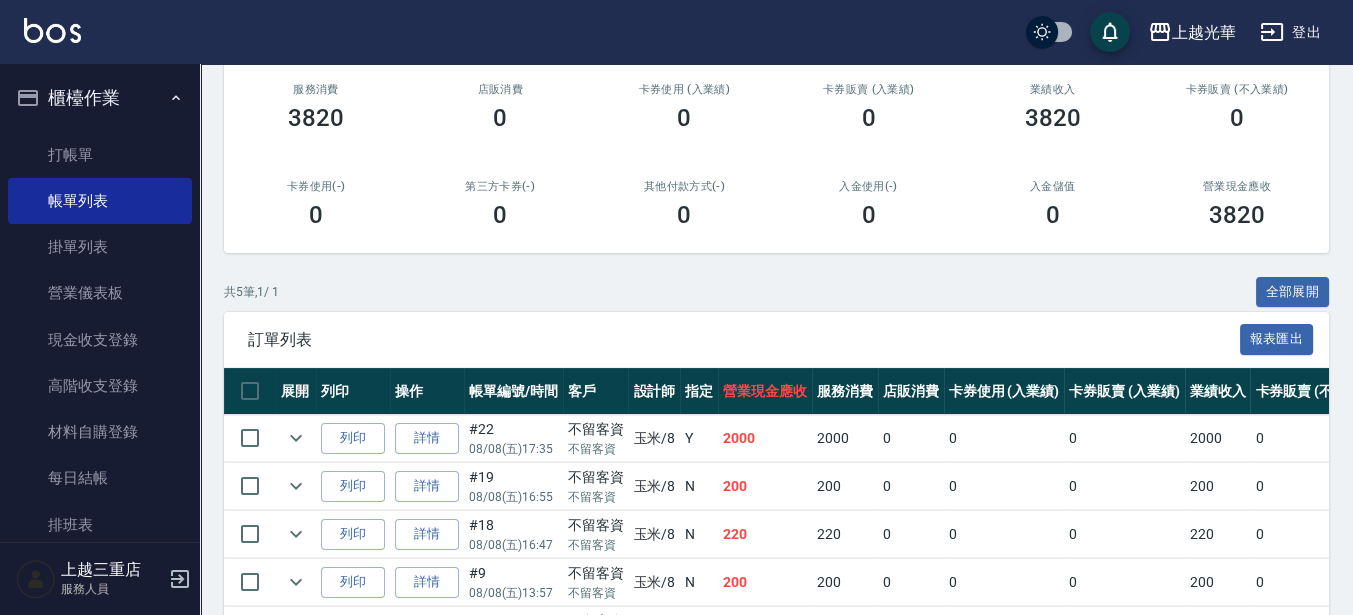 scroll, scrollTop: 382, scrollLeft: 0, axis: vertical 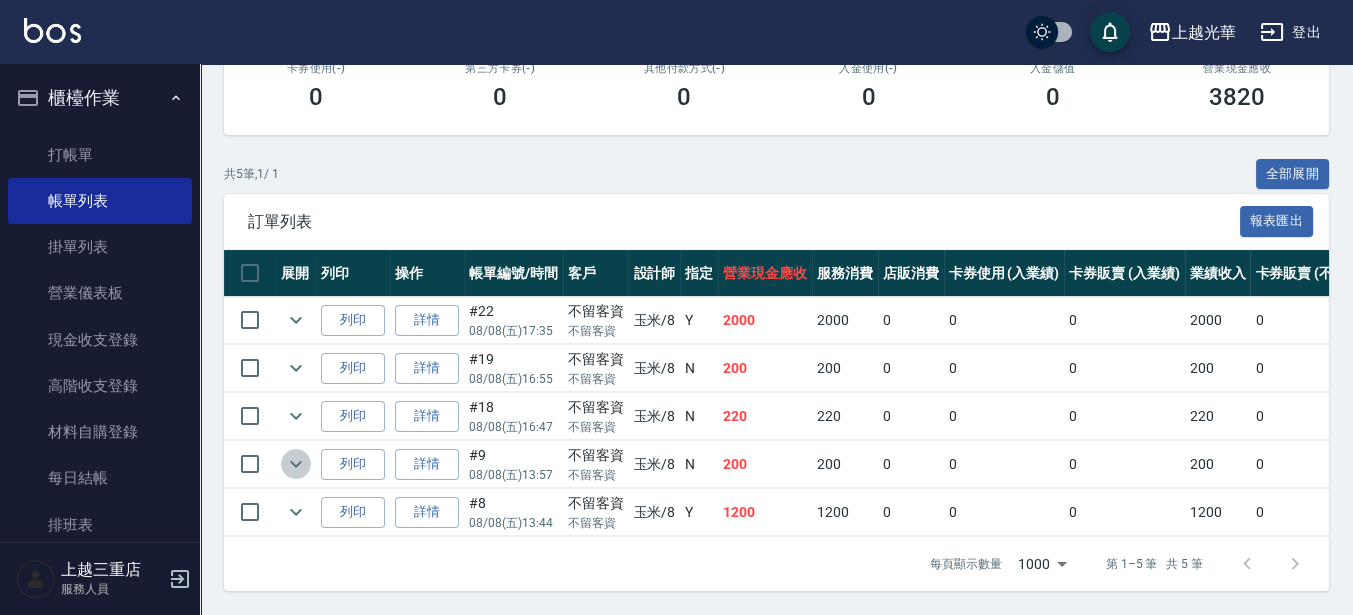 click 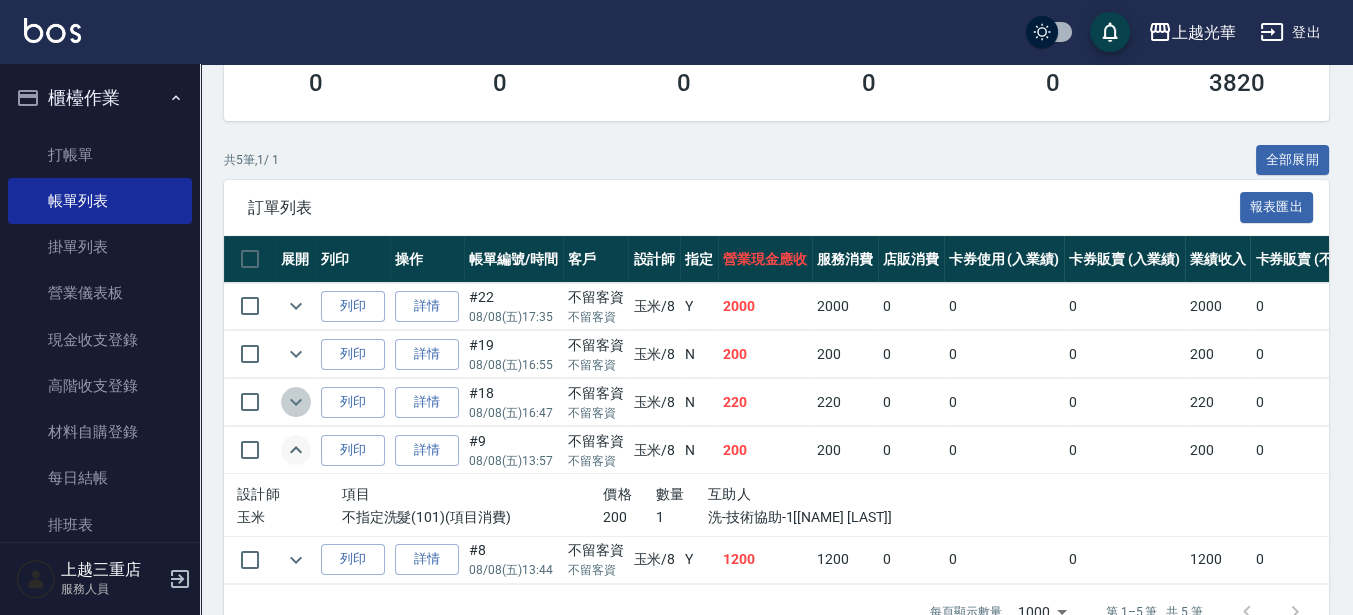 click 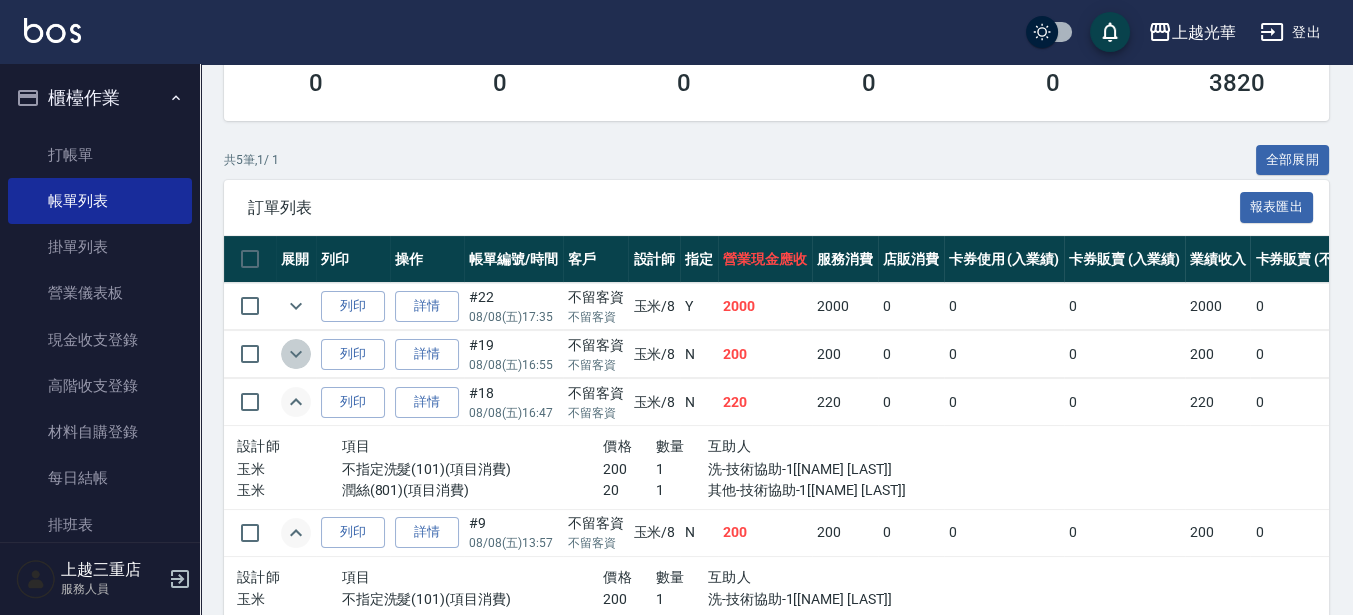 click 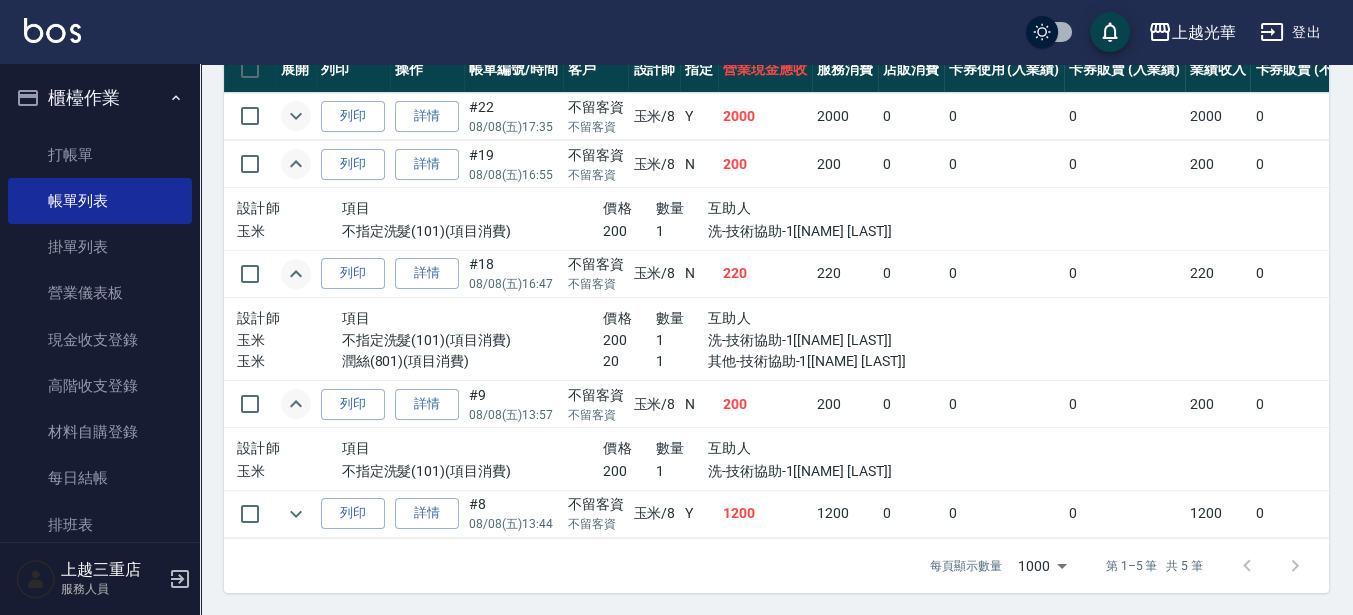 scroll, scrollTop: 588, scrollLeft: 0, axis: vertical 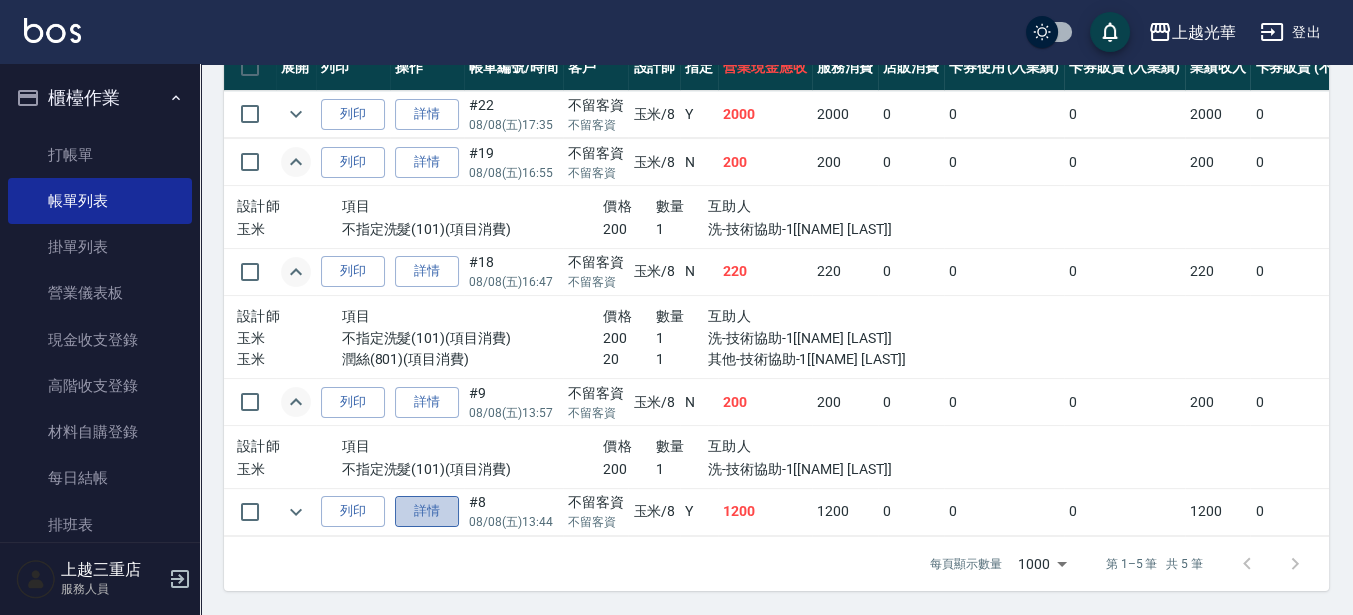 click on "詳情" at bounding box center (427, 511) 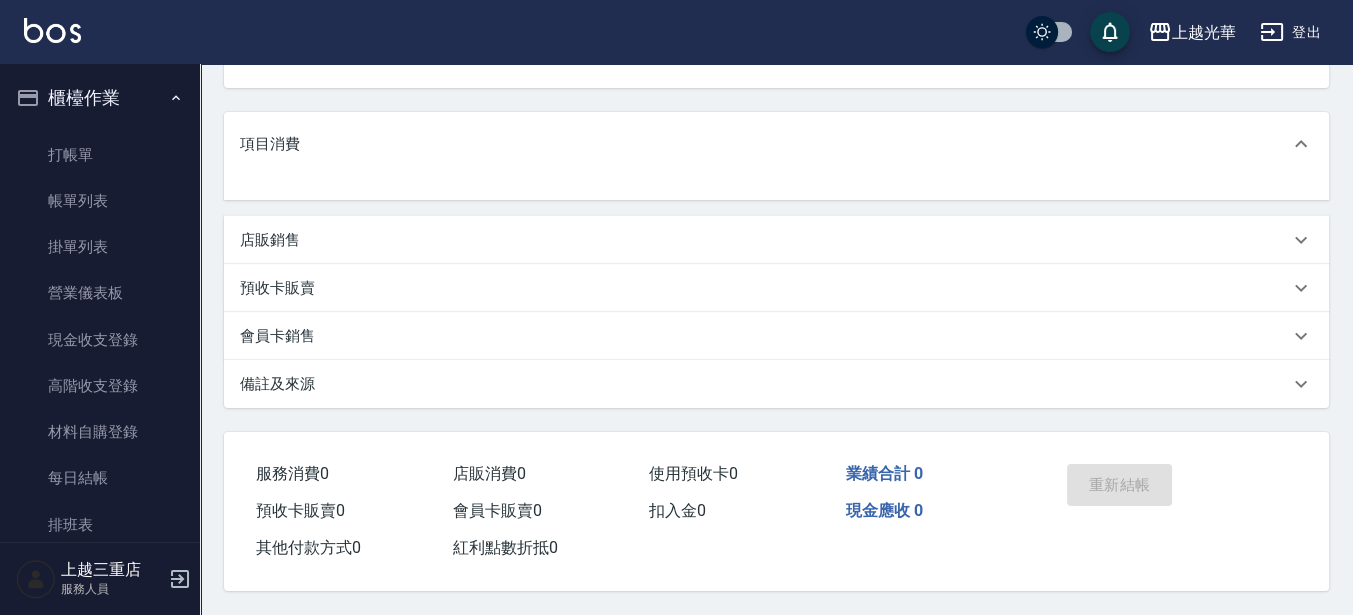 scroll, scrollTop: 0, scrollLeft: 0, axis: both 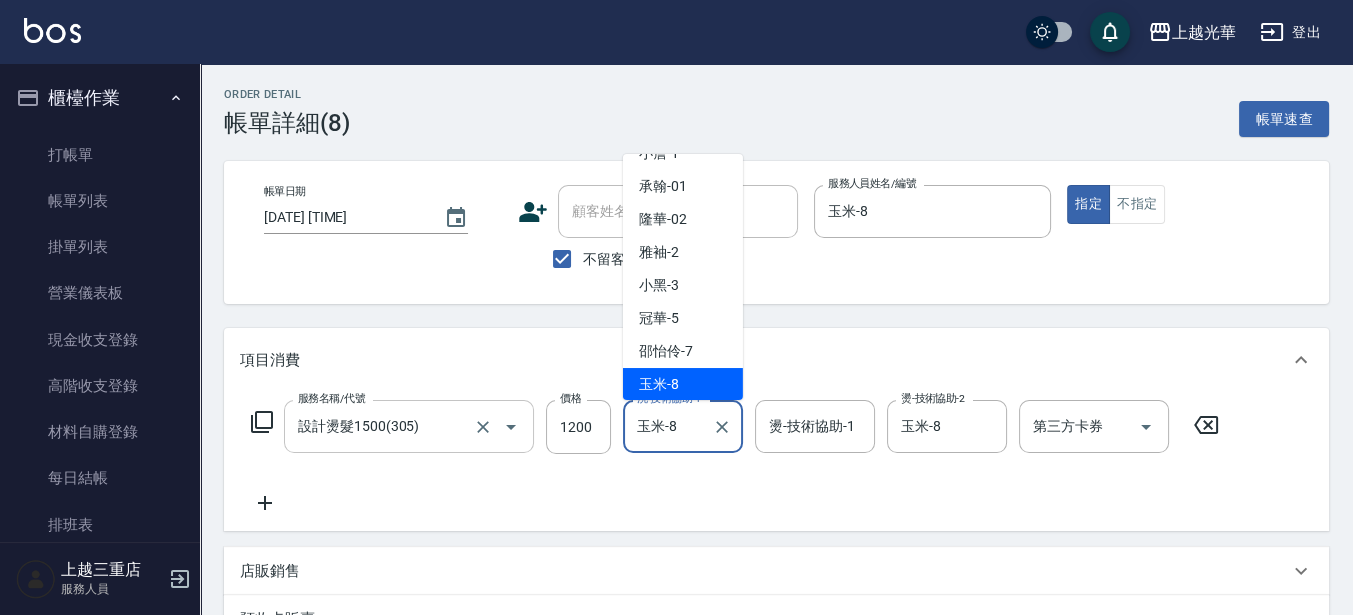 drag, startPoint x: 687, startPoint y: 426, endPoint x: 507, endPoint y: 416, distance: 180.27756 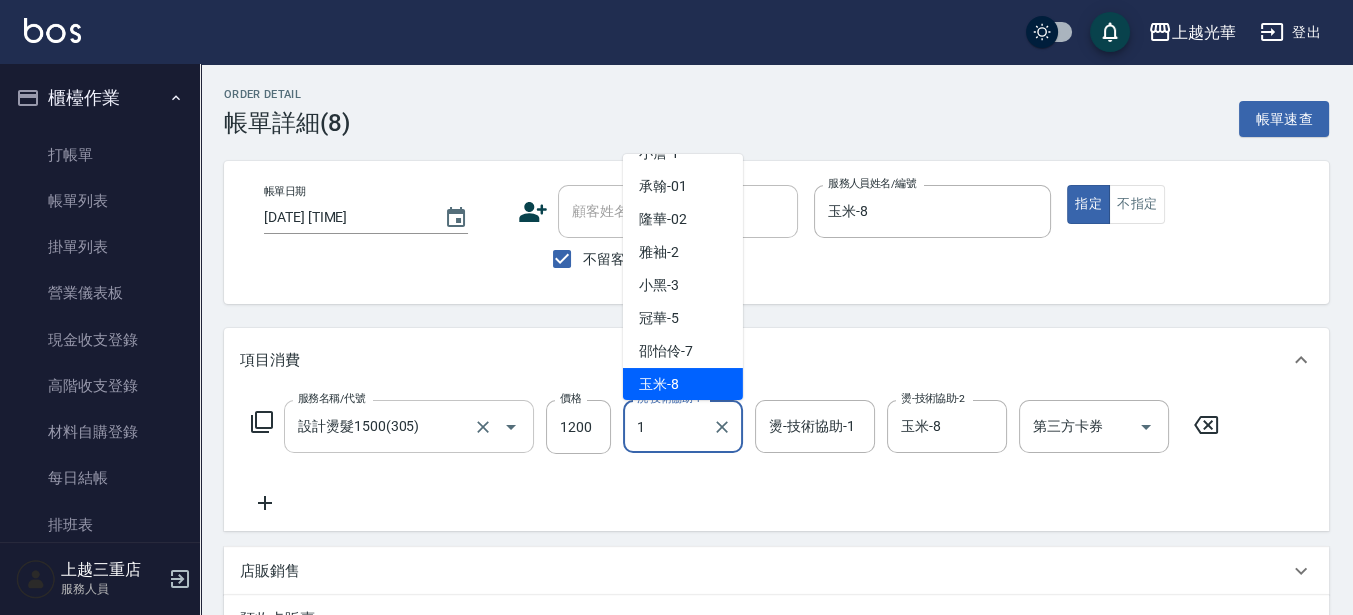 scroll, scrollTop: 0, scrollLeft: 0, axis: both 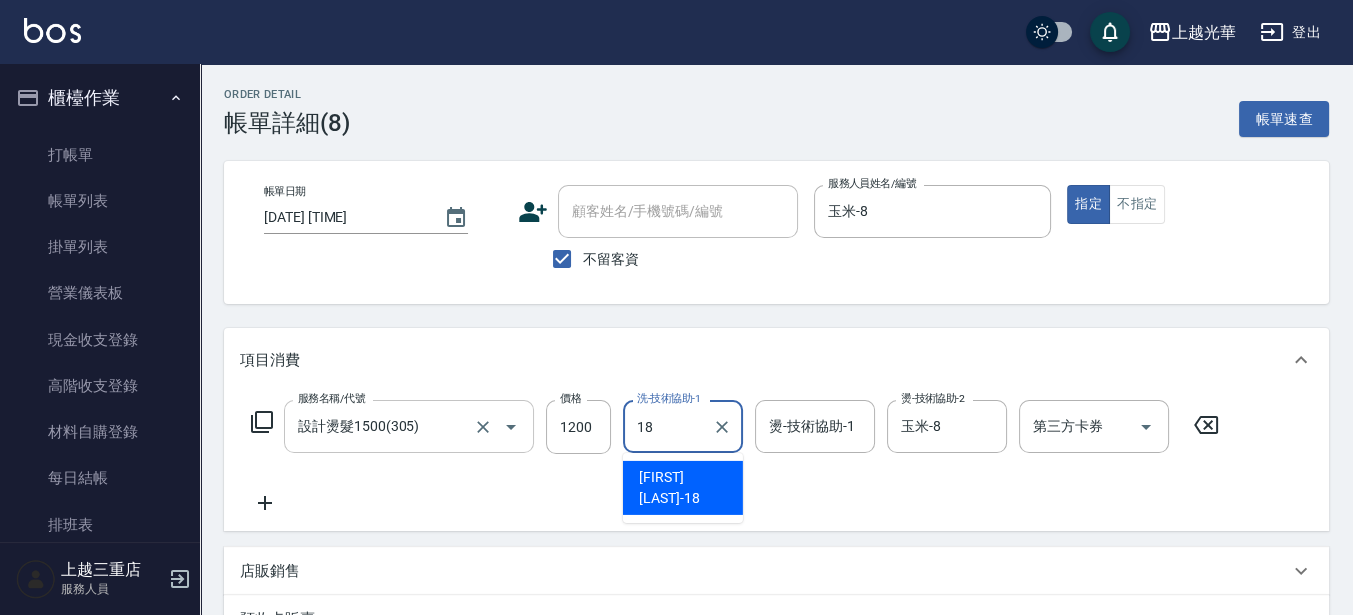 type on "[NAME]-[NUMBER]" 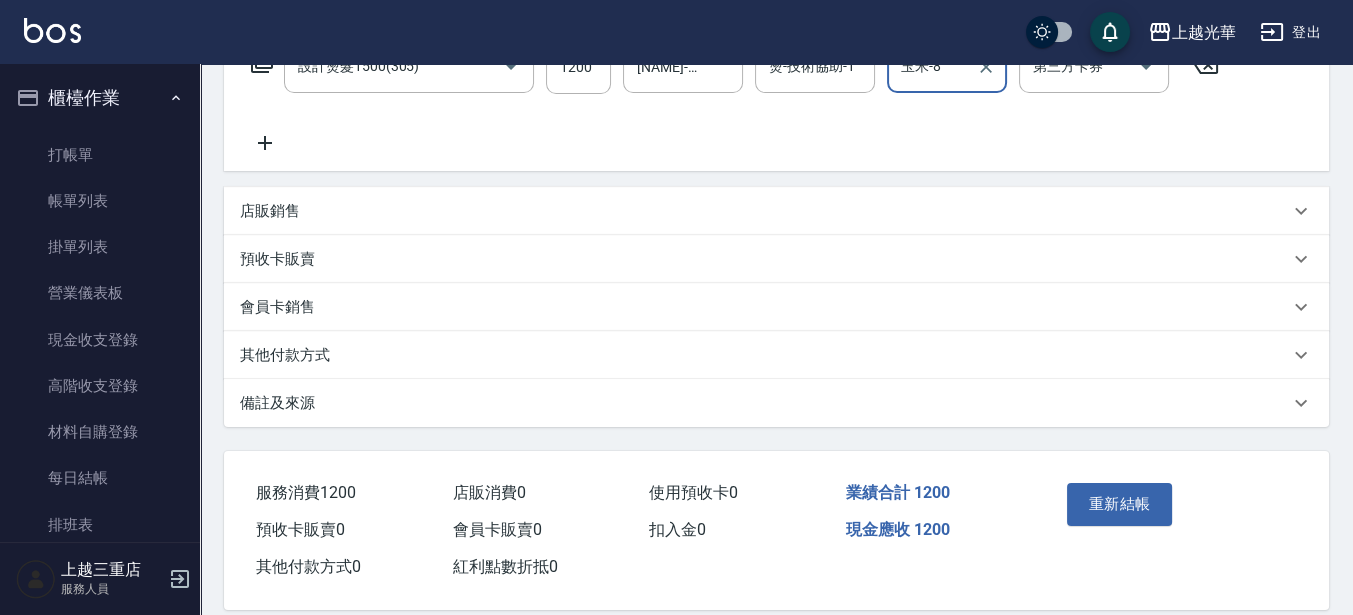 scroll, scrollTop: 375, scrollLeft: 0, axis: vertical 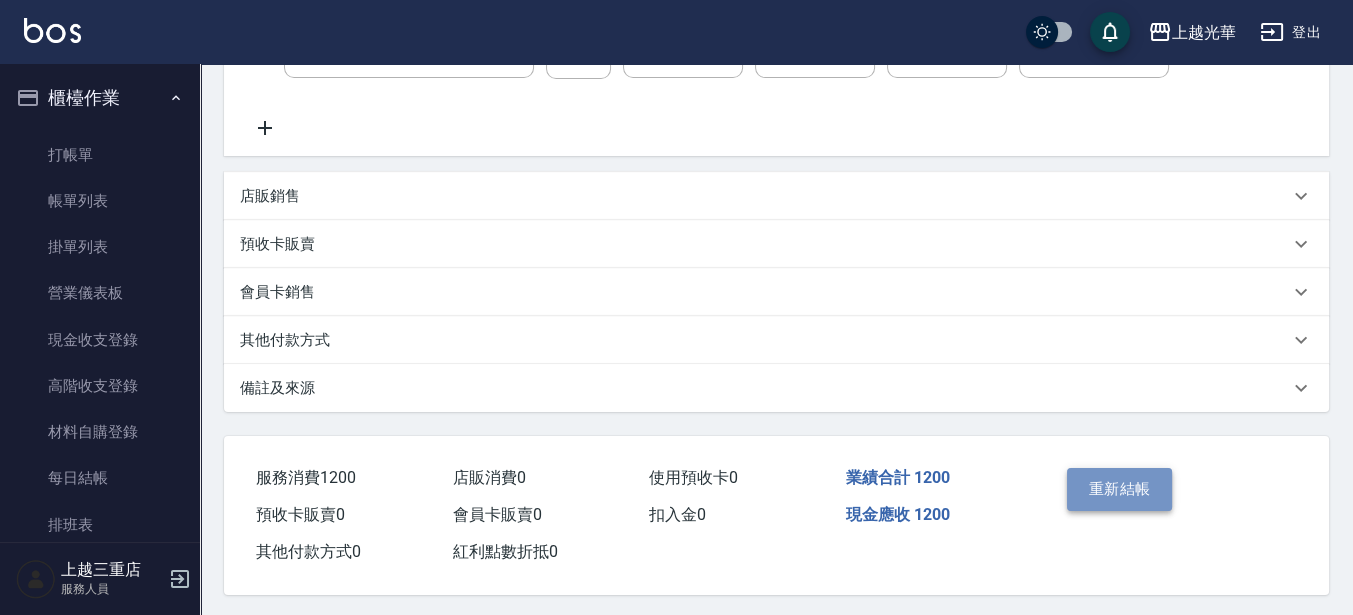 click on "重新結帳" at bounding box center [1120, 489] 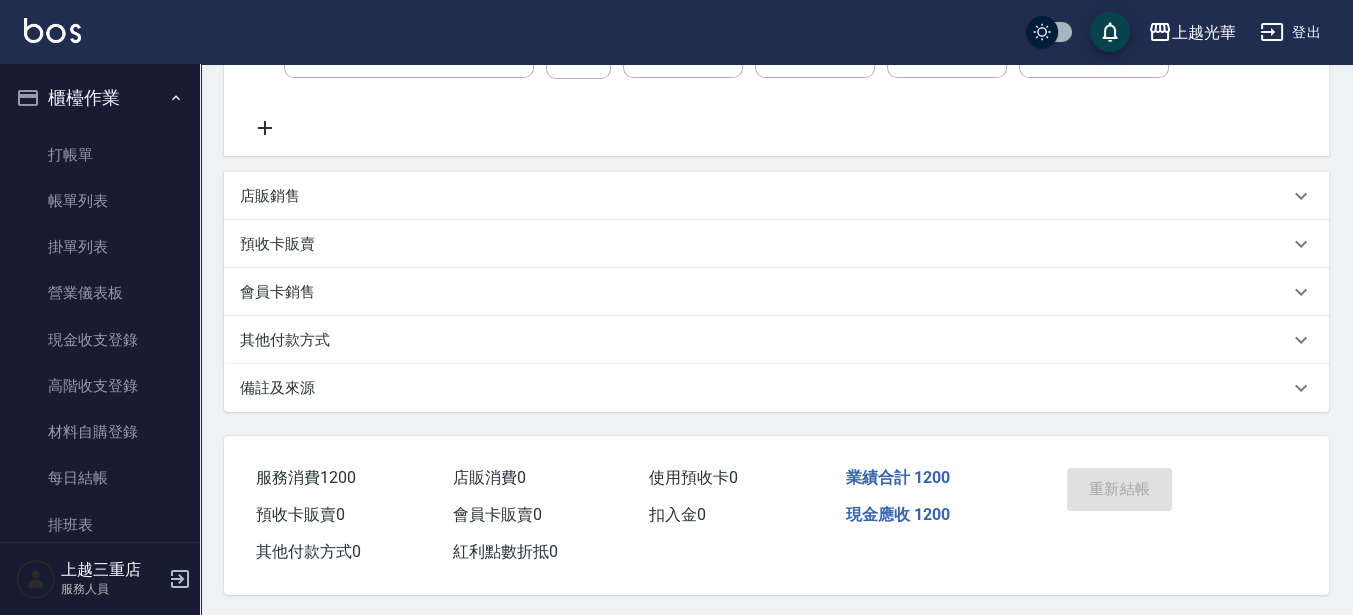 scroll, scrollTop: 0, scrollLeft: 0, axis: both 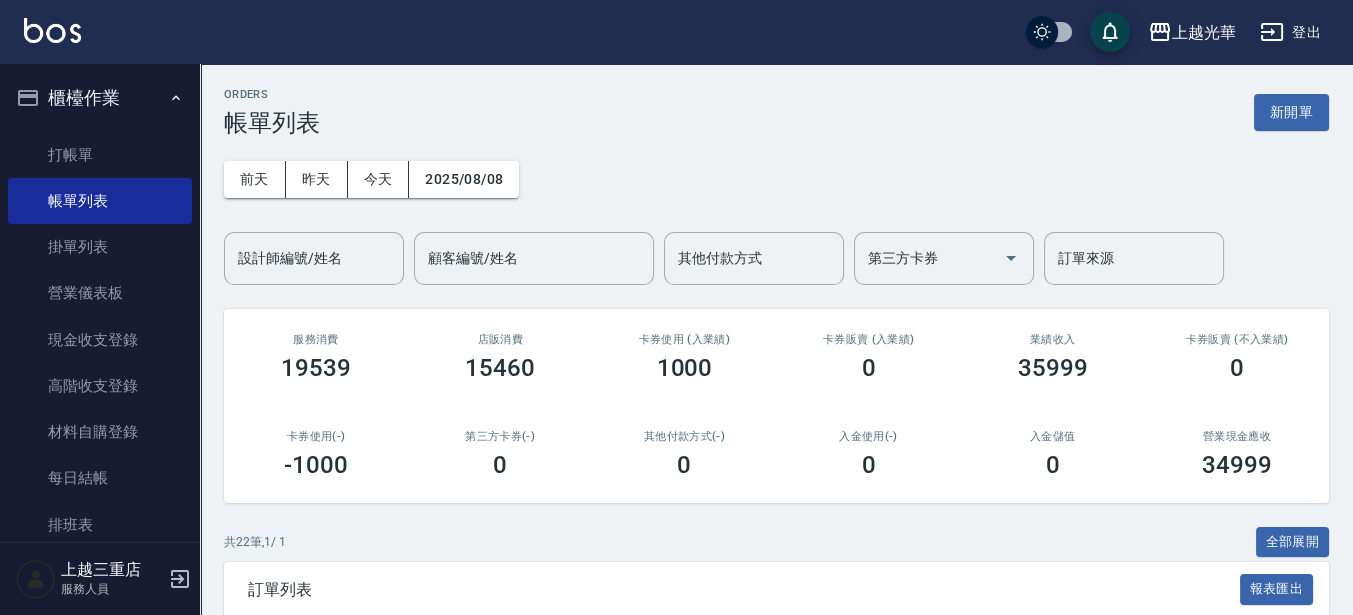 click on "設計師編號/姓名" at bounding box center (314, 258) 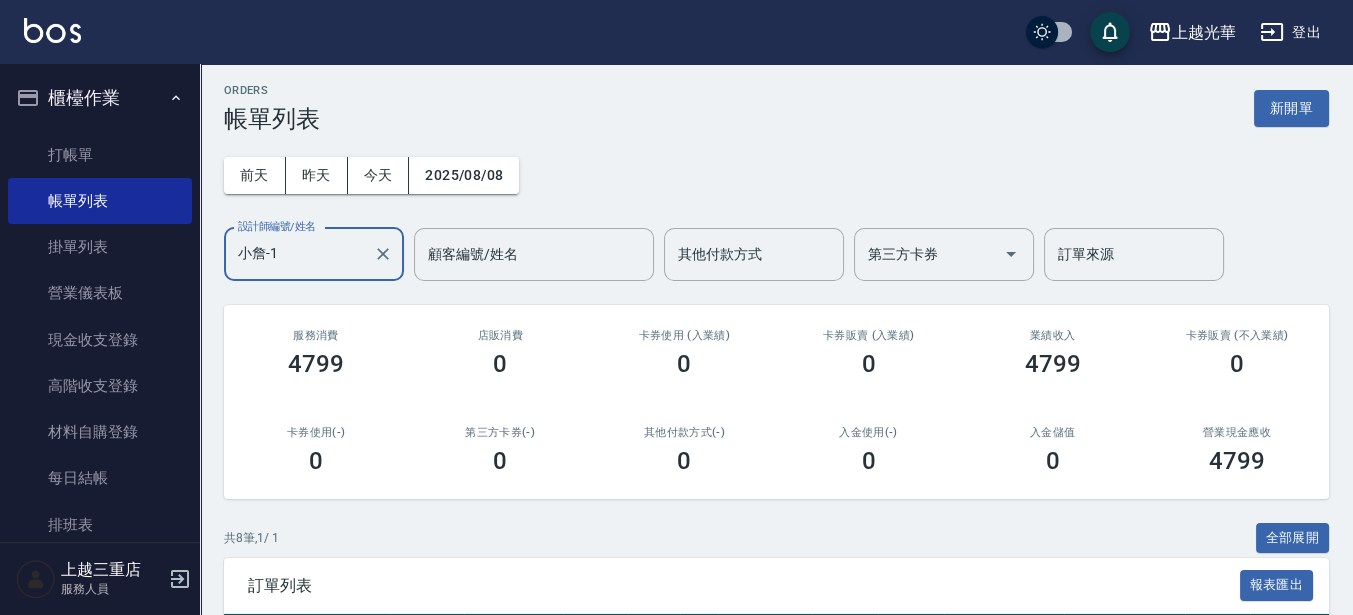 scroll, scrollTop: 0, scrollLeft: 0, axis: both 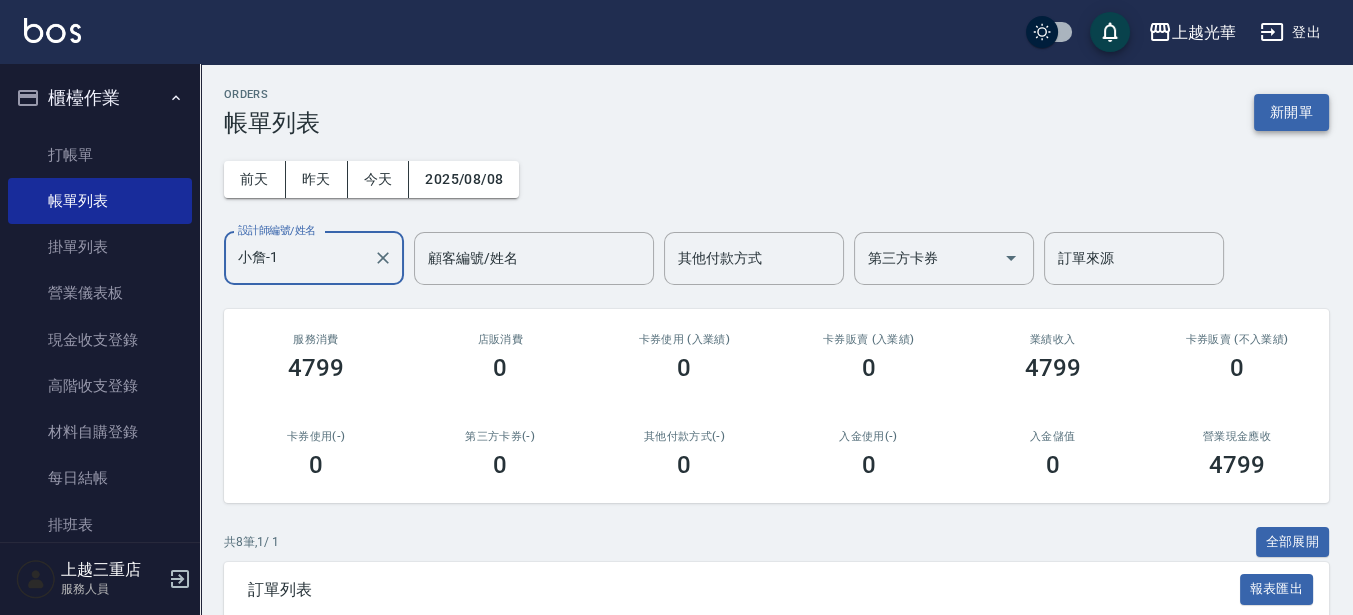 type on "小詹-1" 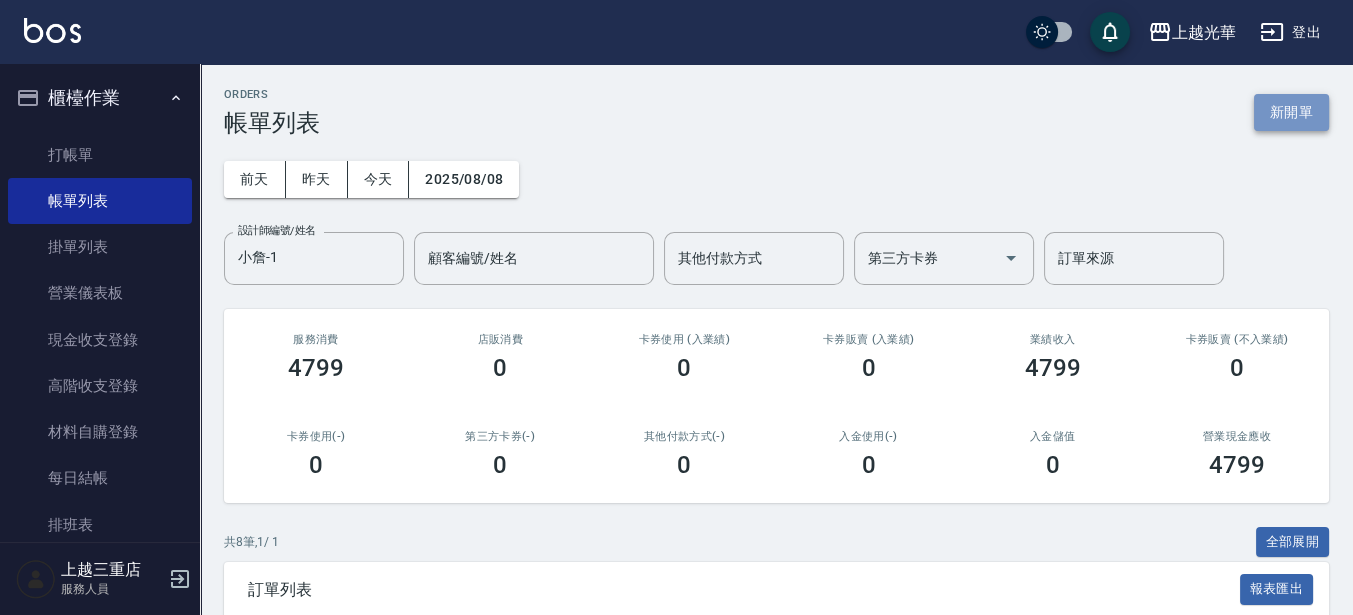 click on "新開單" at bounding box center [1291, 112] 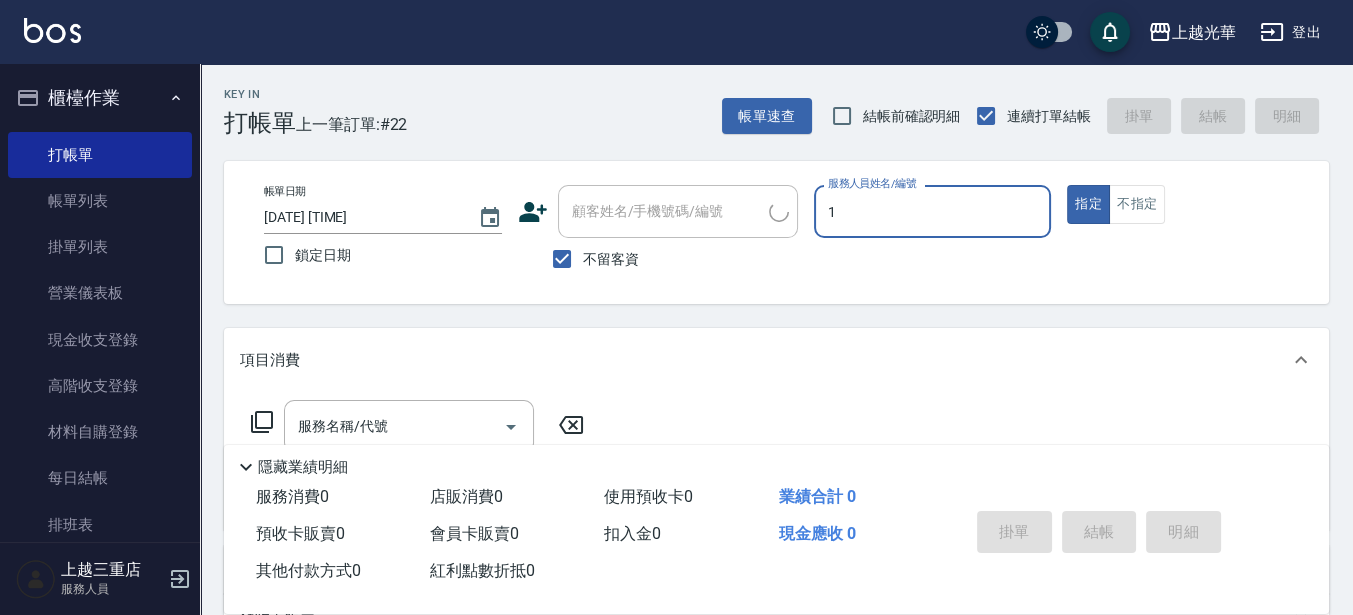 type on "1" 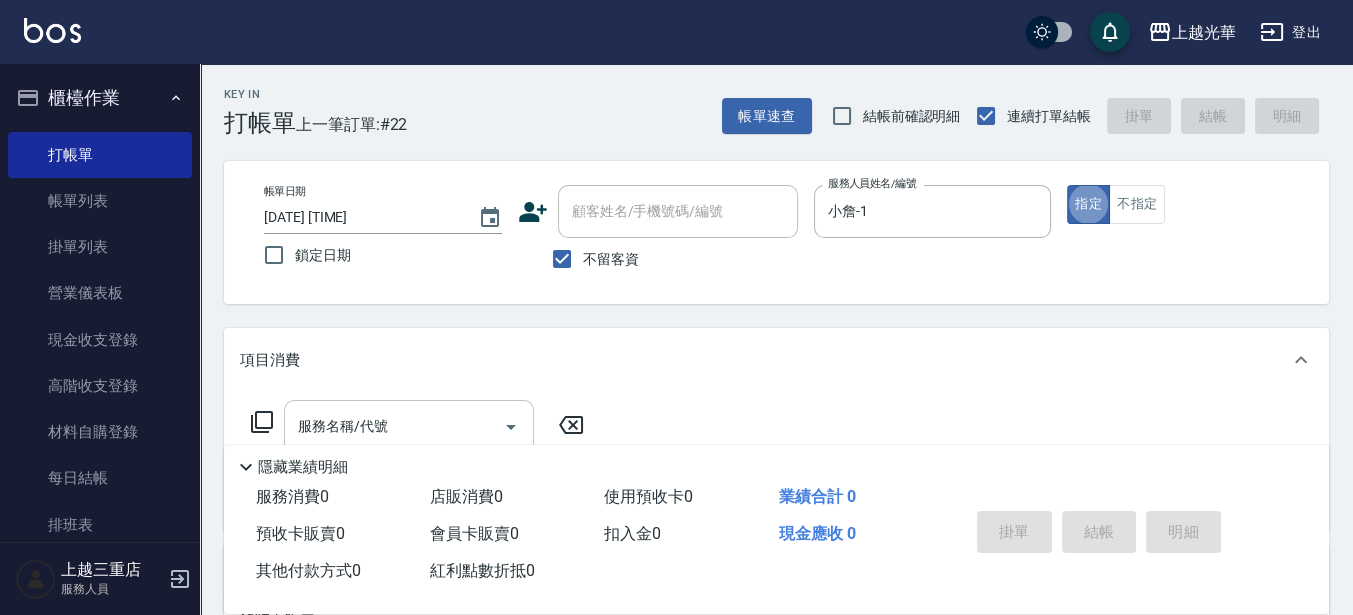 click on "服務名稱/代號" at bounding box center [394, 426] 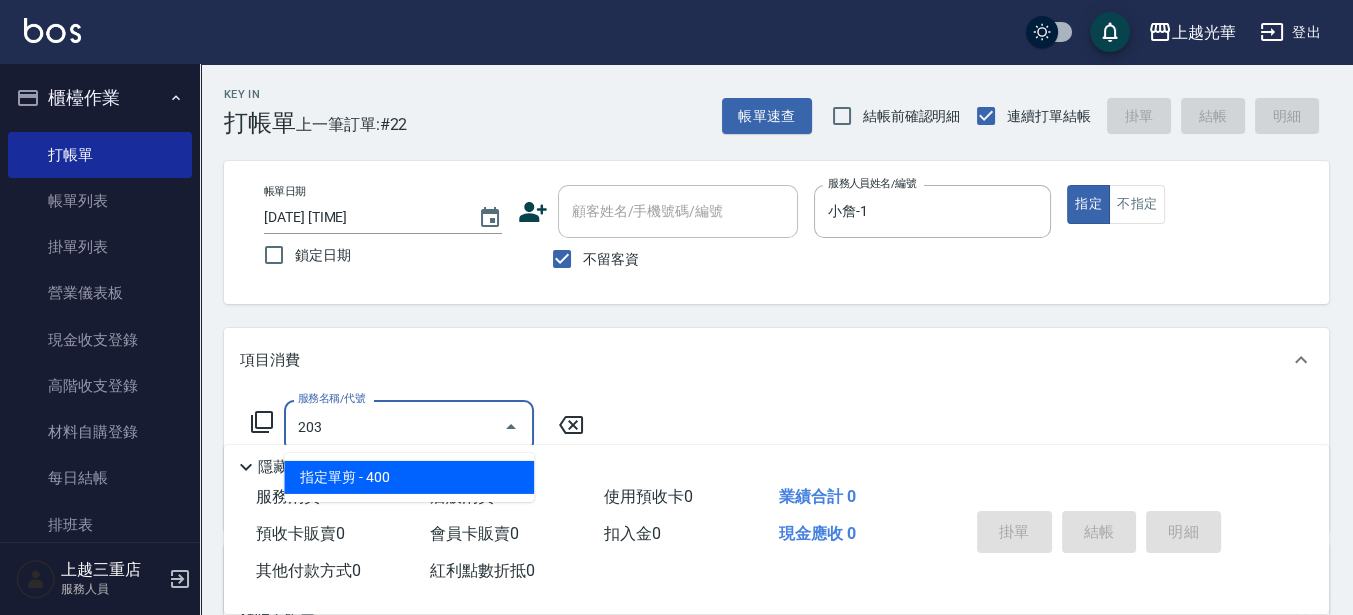 type on "指定單剪(203)" 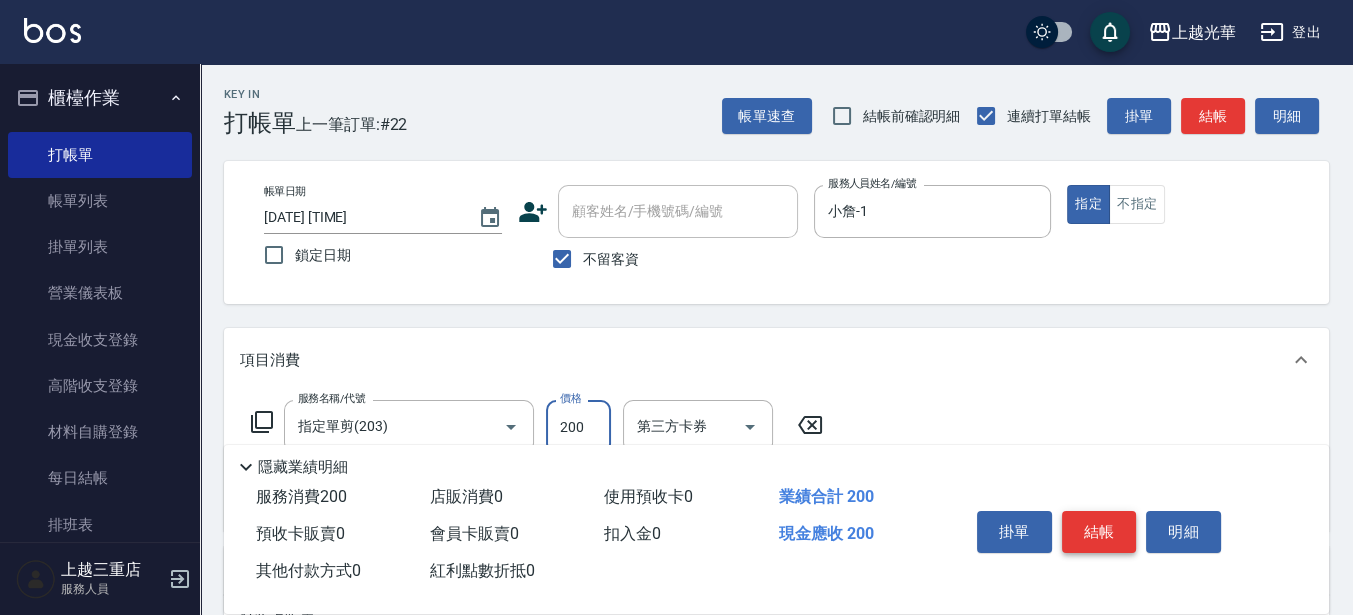 type on "200" 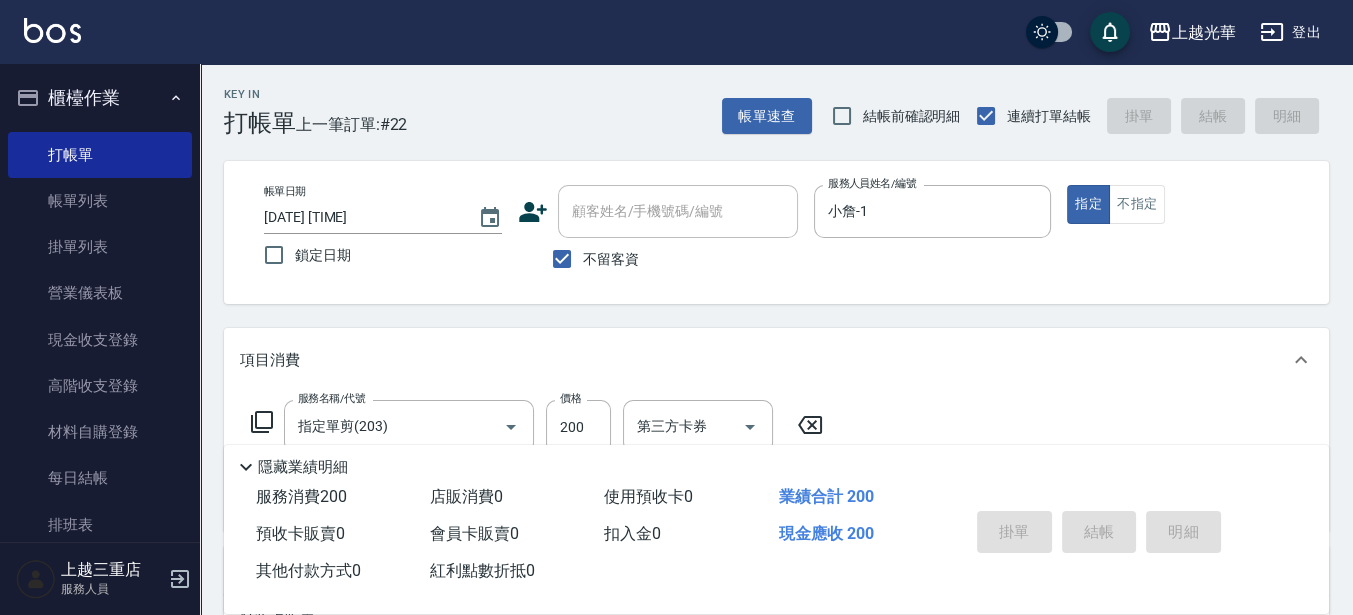 type 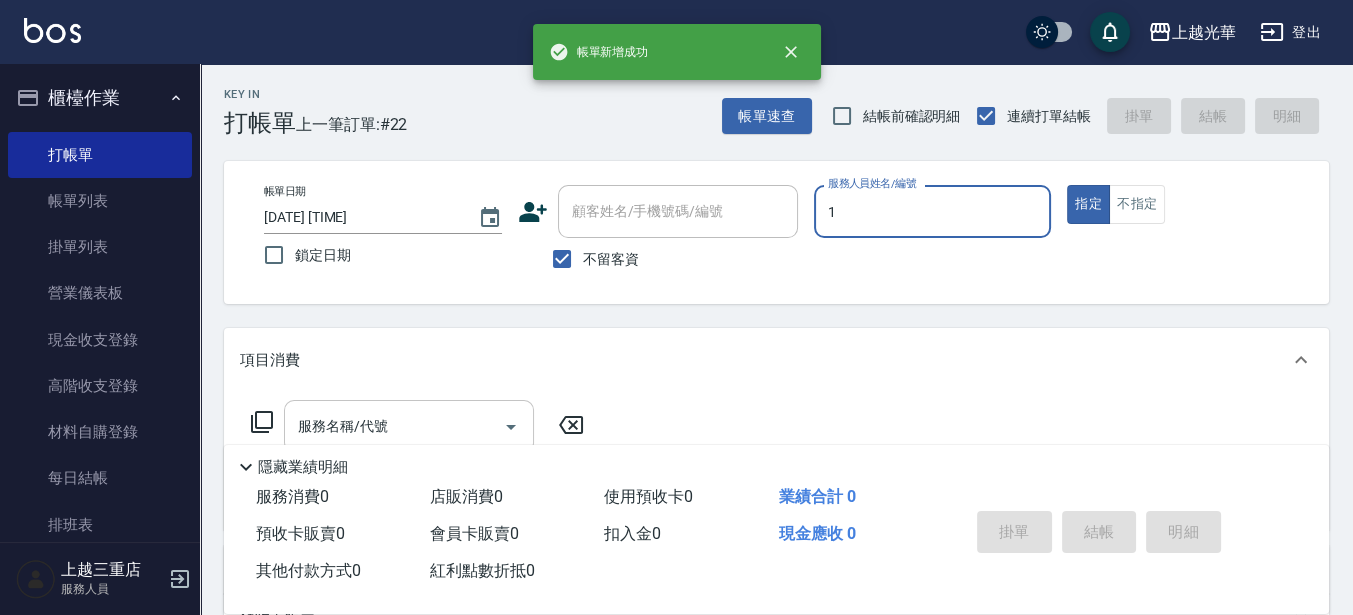type on "小詹-1" 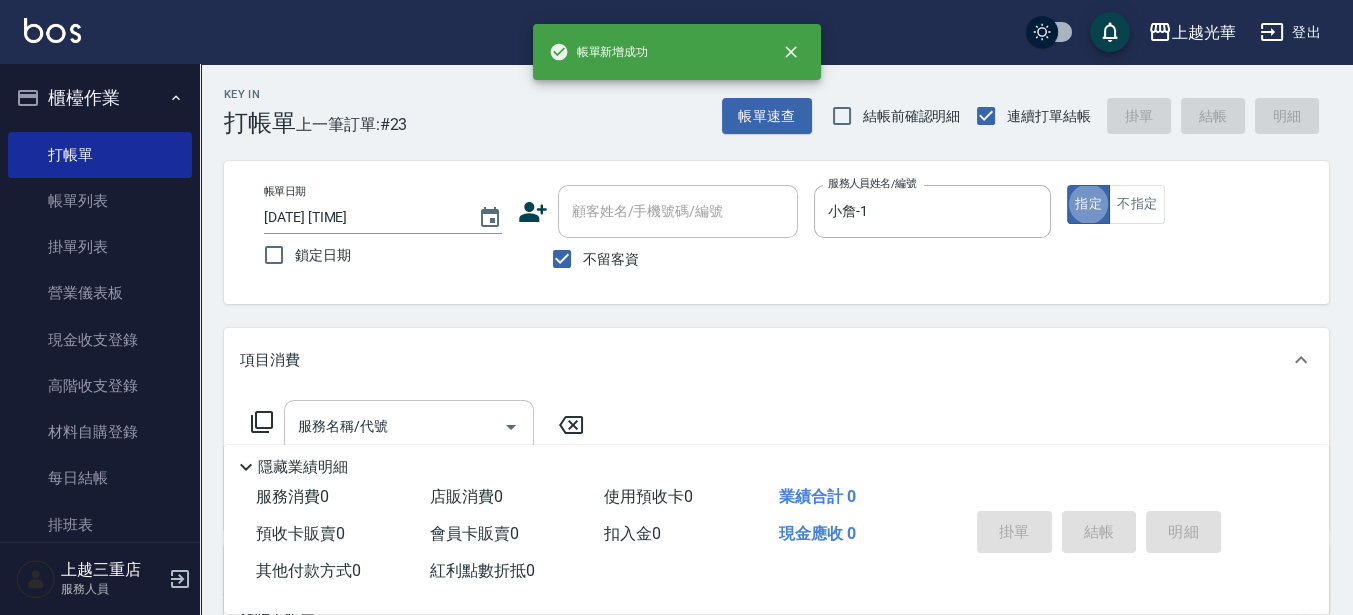 click on "服務名稱/代號" at bounding box center [394, 426] 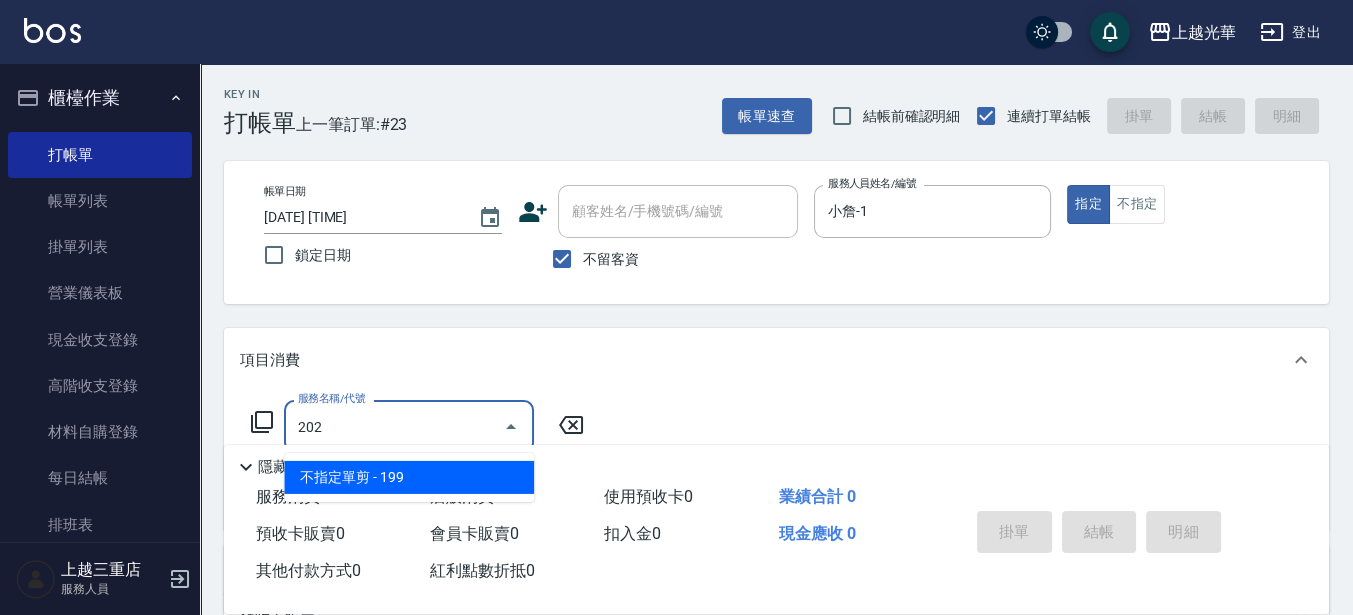 type on "不指定單剪(202)" 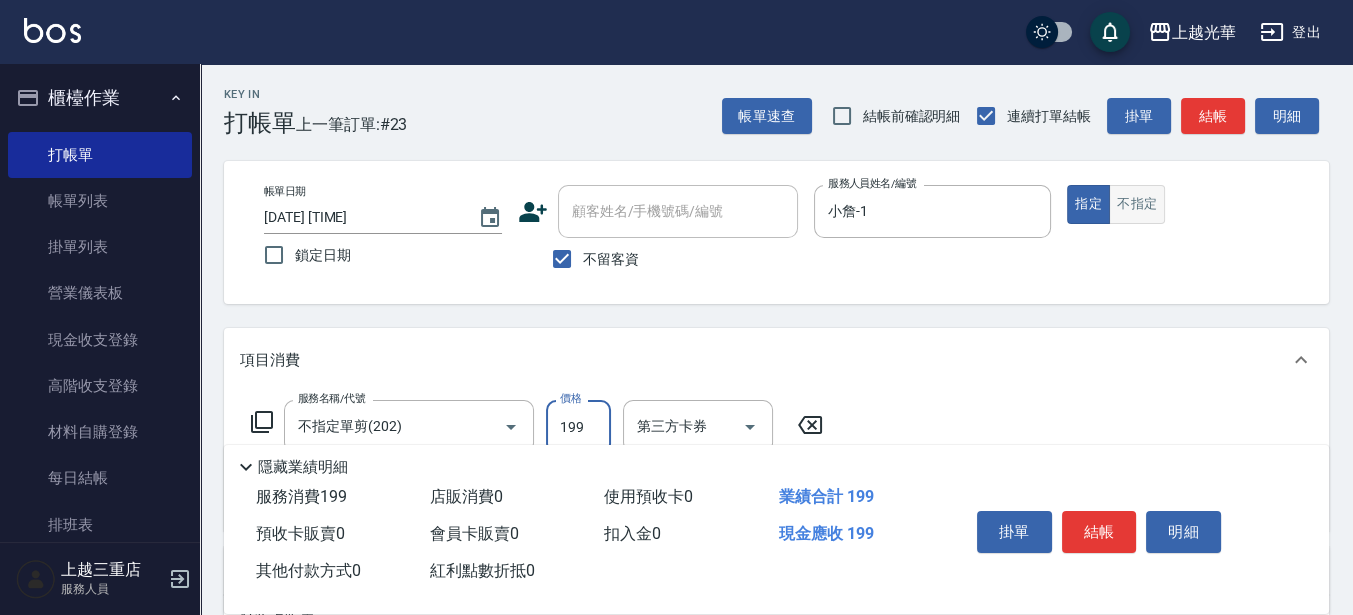 click on "不指定" at bounding box center [1137, 204] 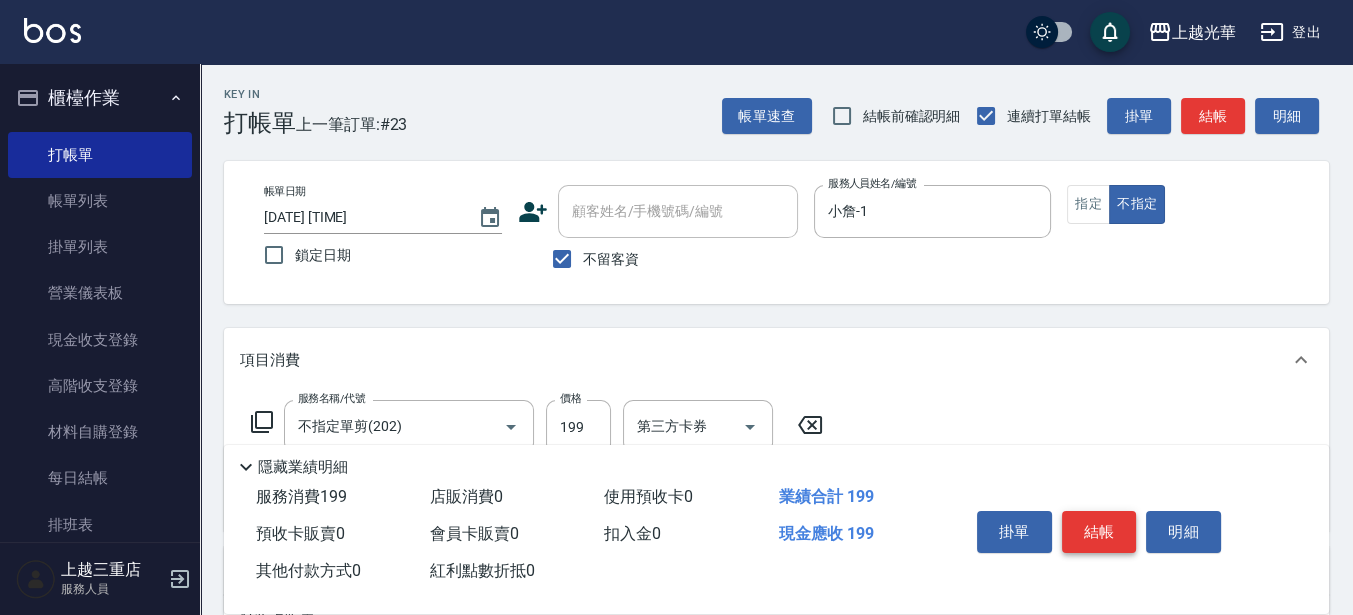 click on "結帳" at bounding box center [1099, 532] 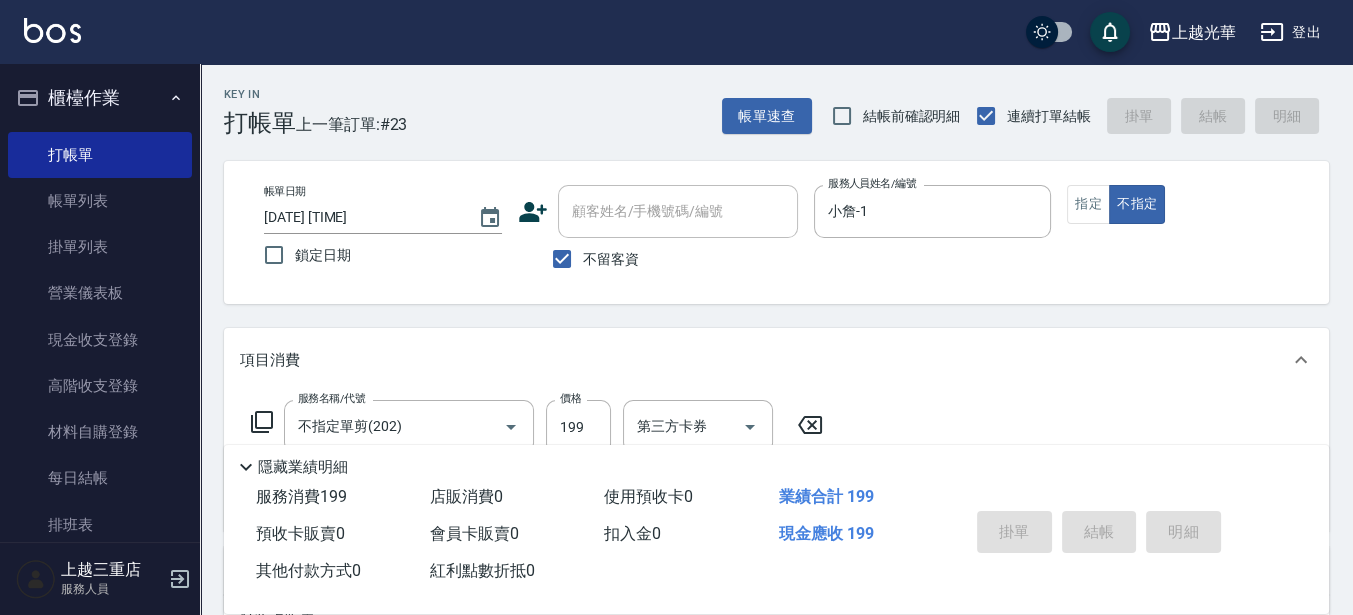 type 